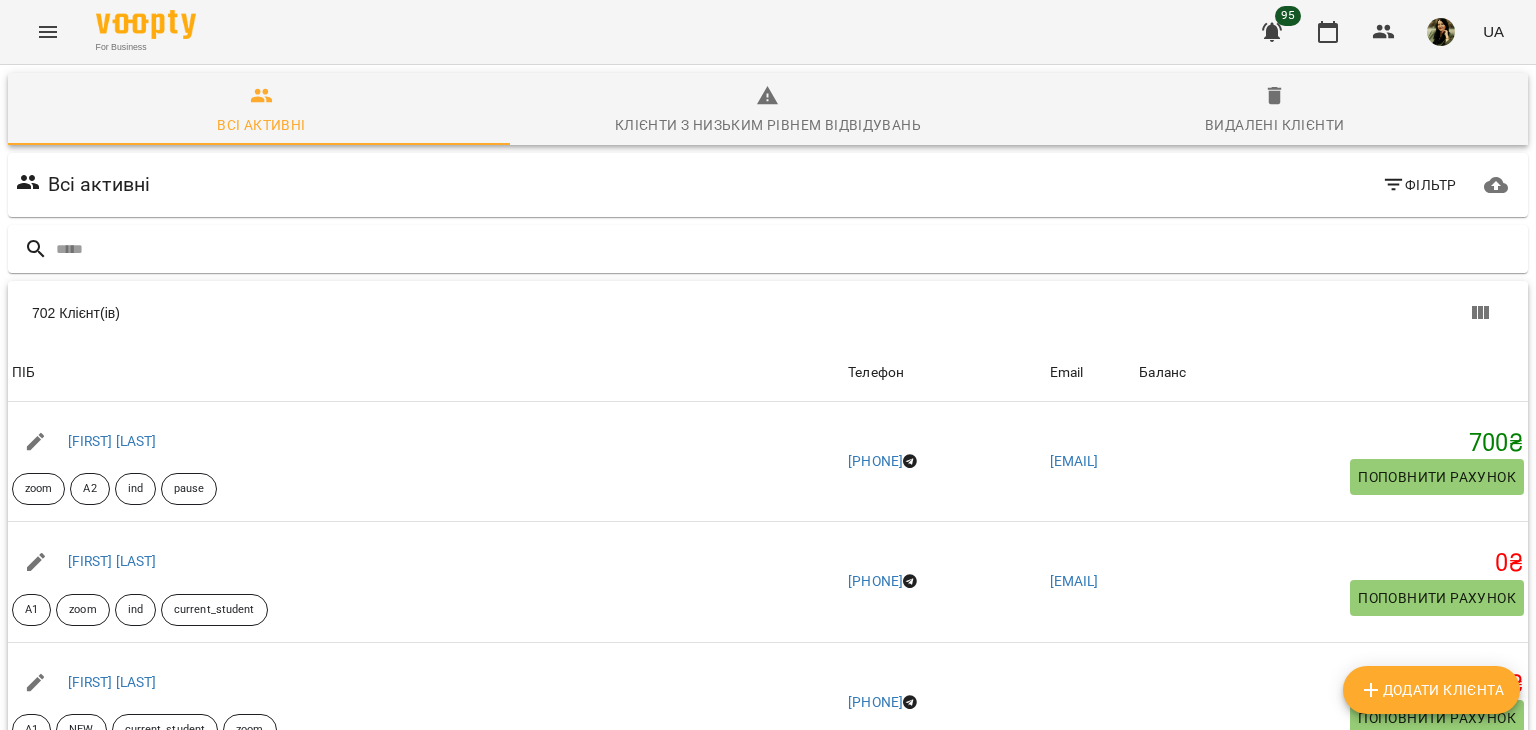 scroll, scrollTop: 0, scrollLeft: 0, axis: both 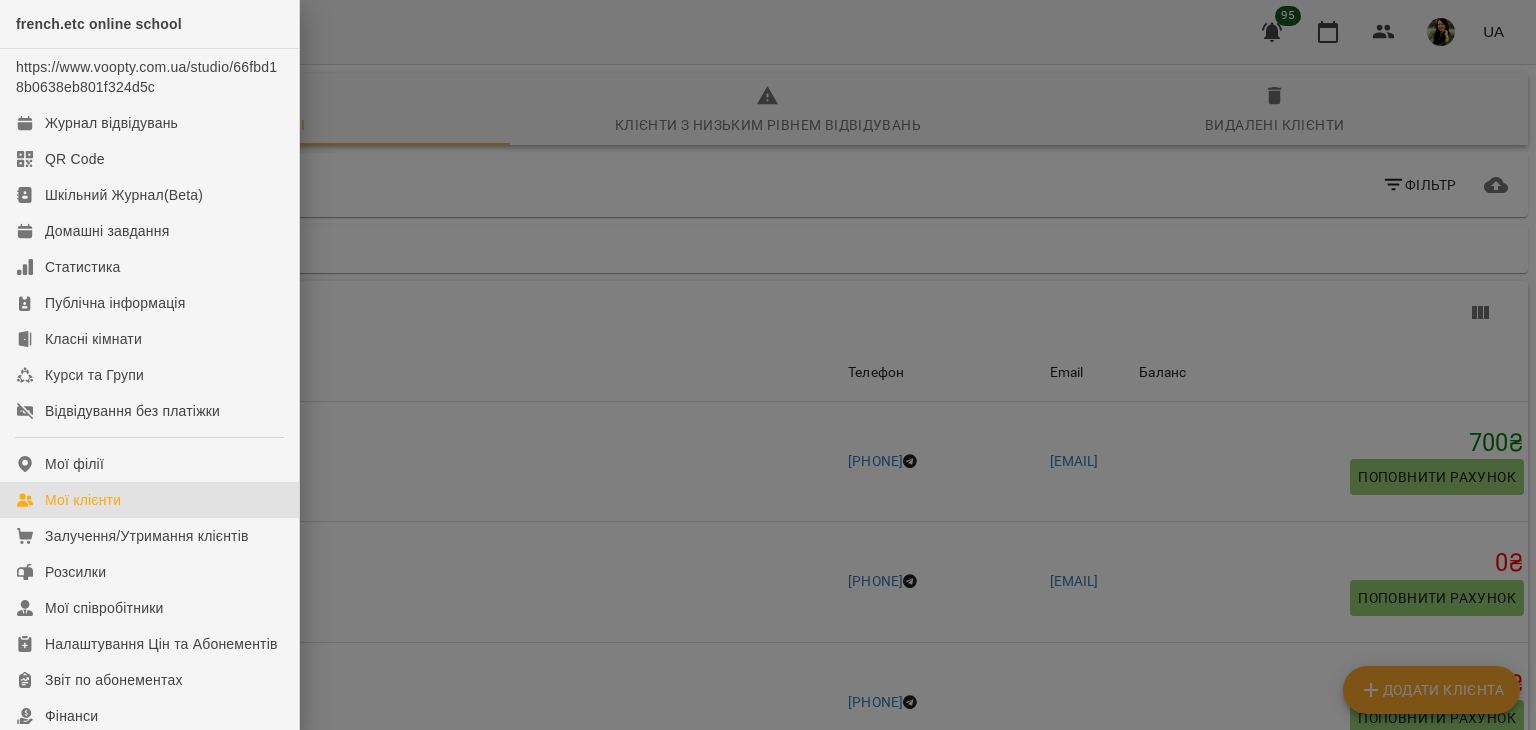 click at bounding box center [768, 365] 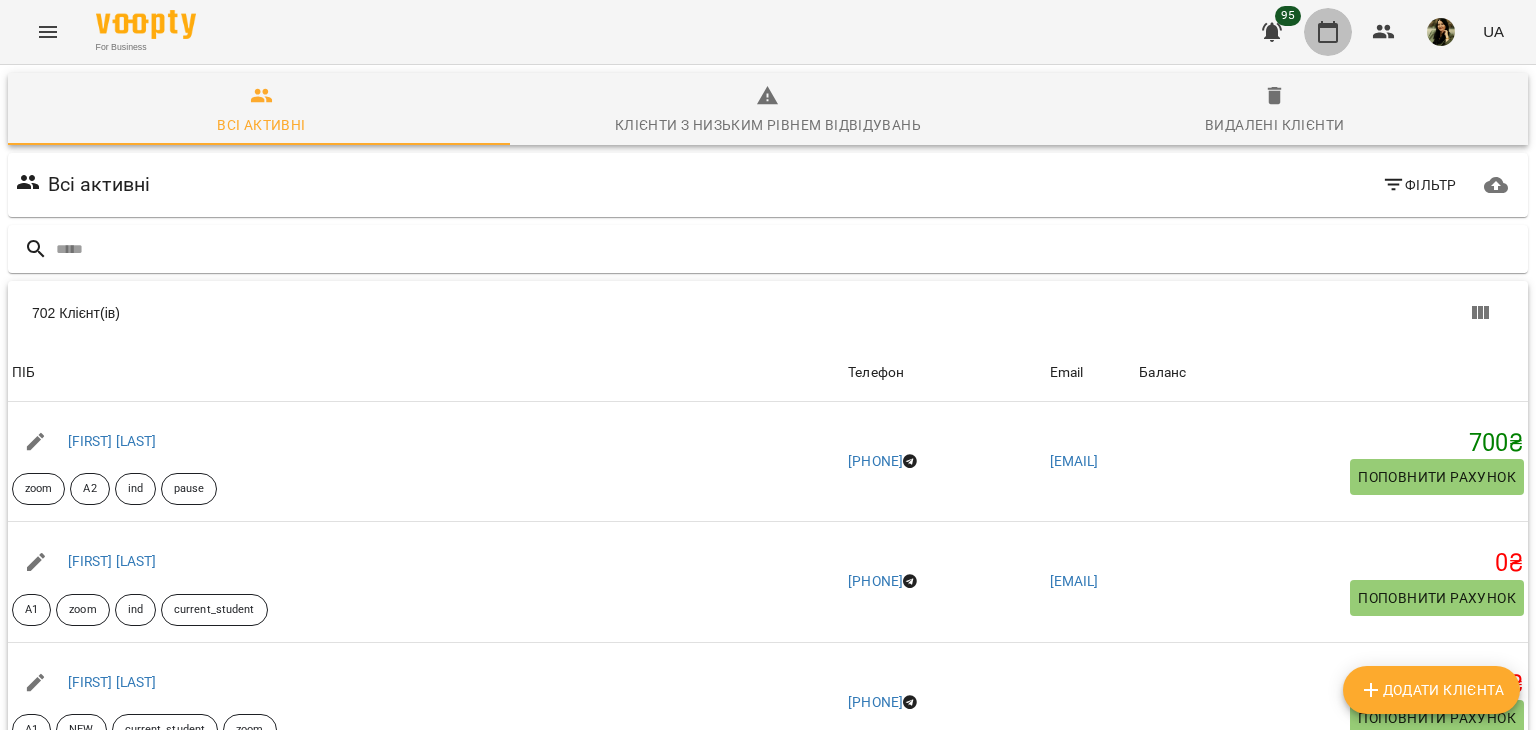 click 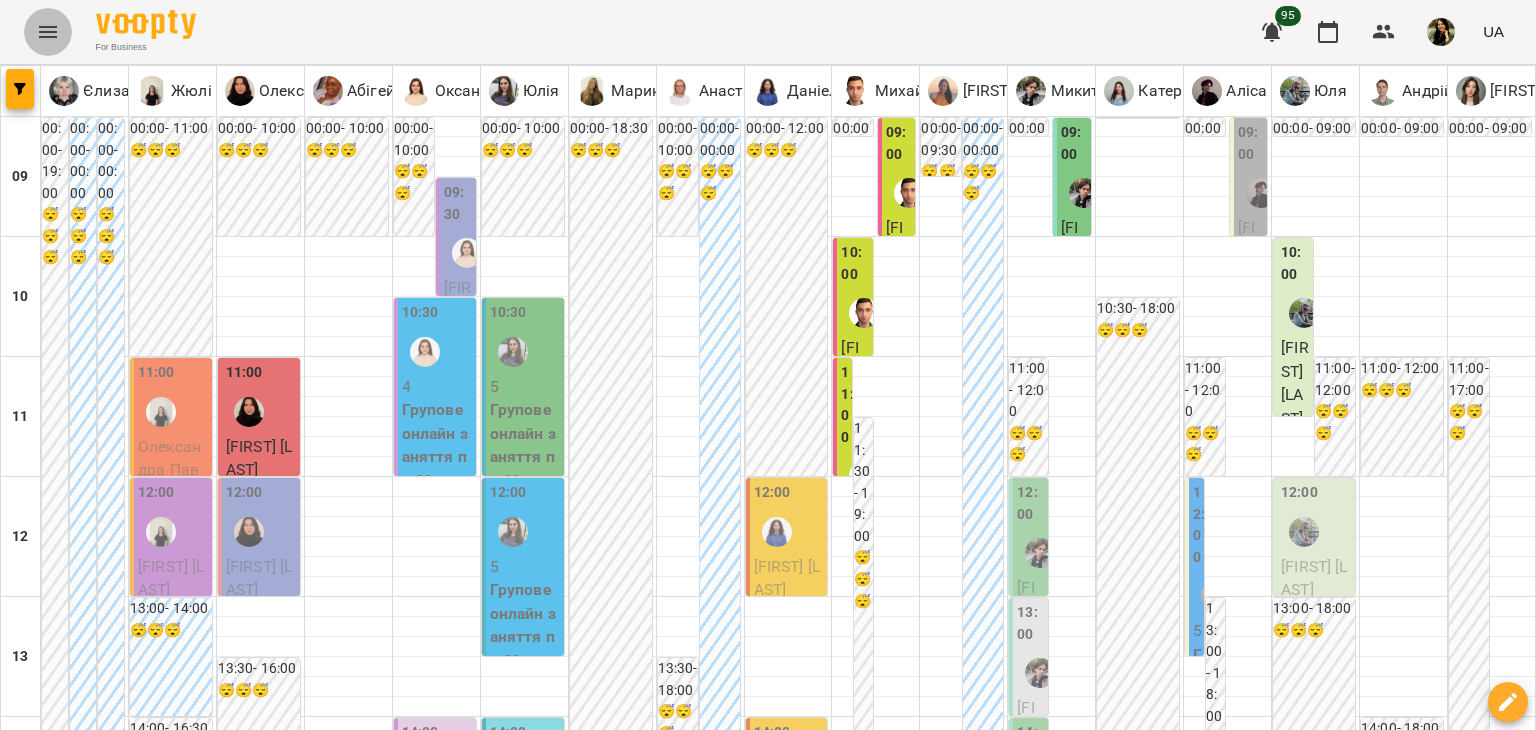 click at bounding box center [48, 32] 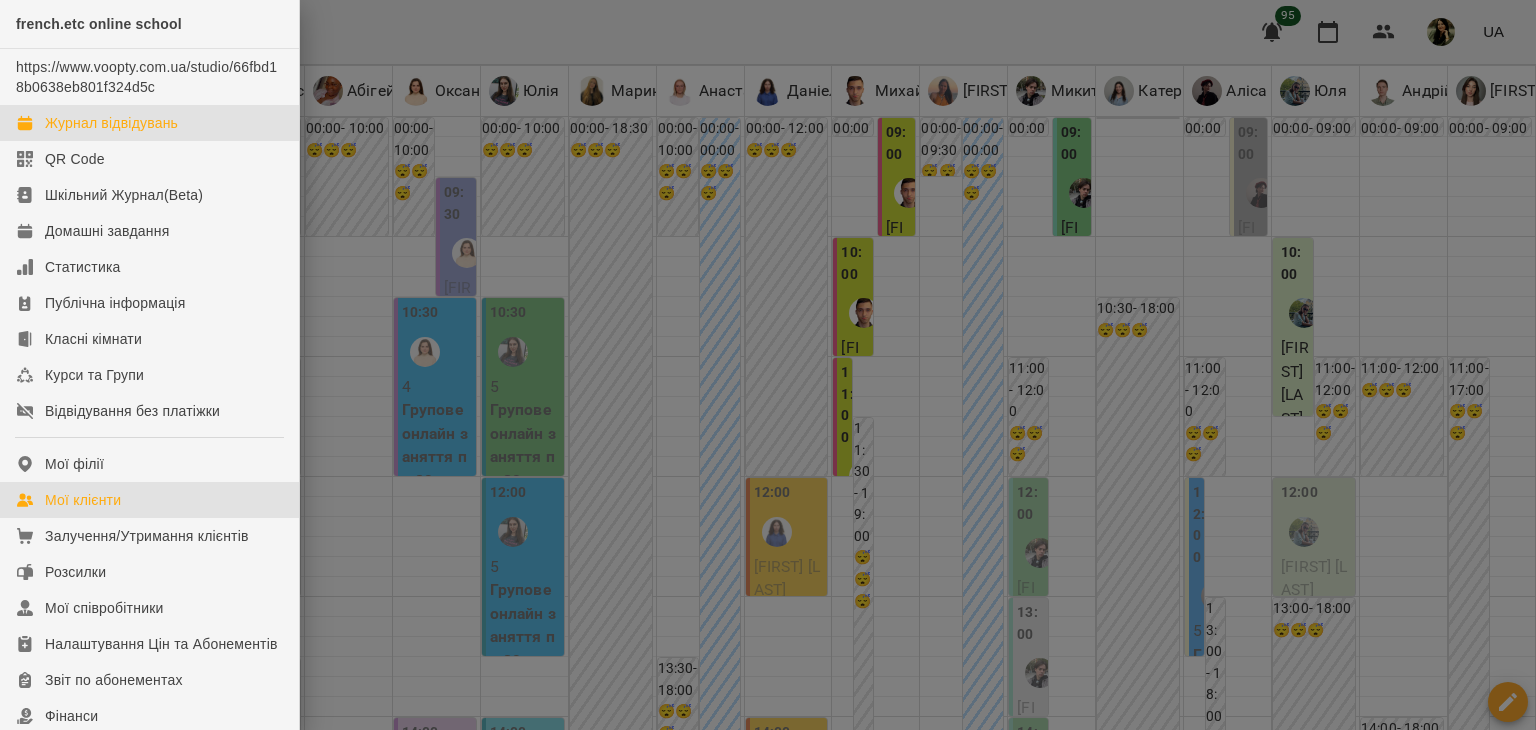 click on "Мої клієнти" at bounding box center (149, 500) 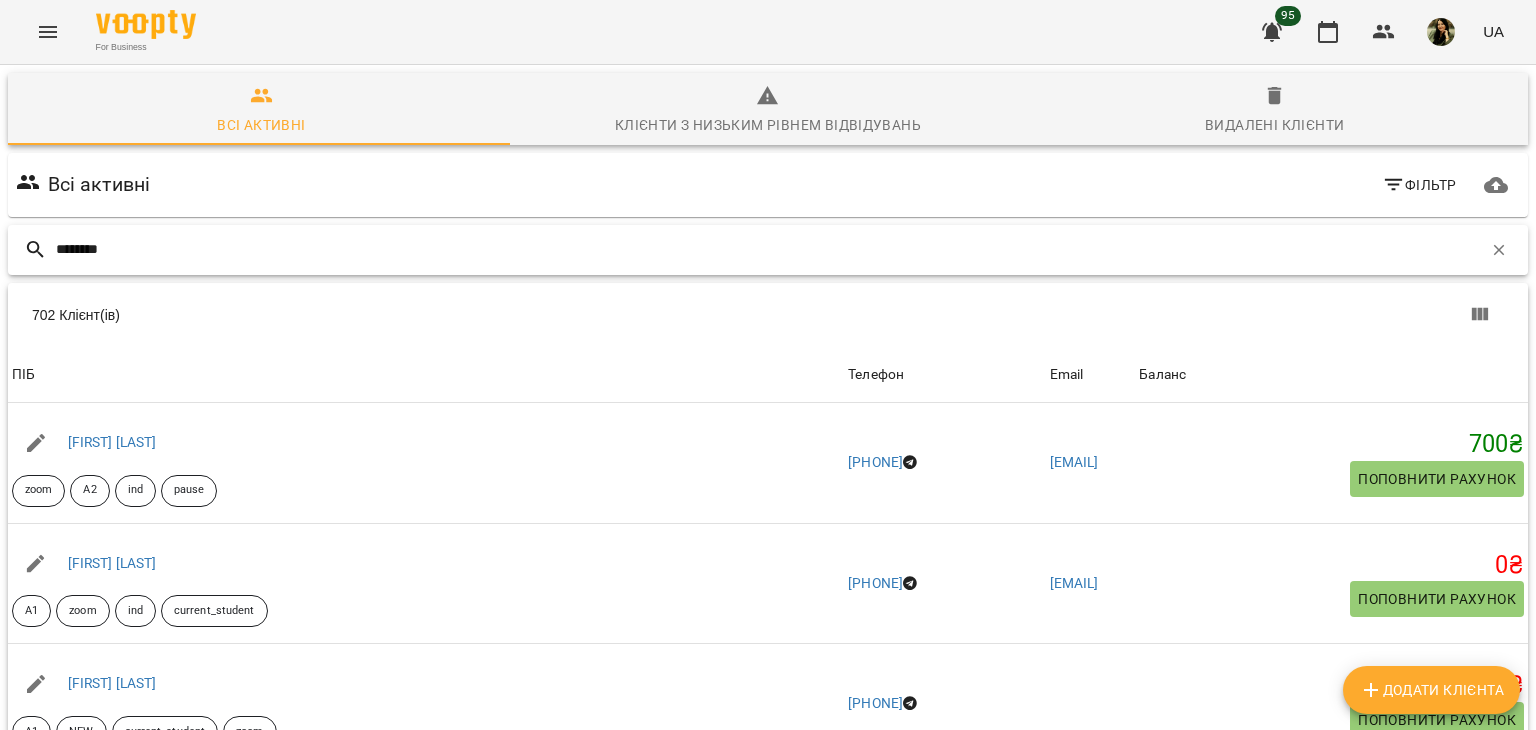 type on "*******" 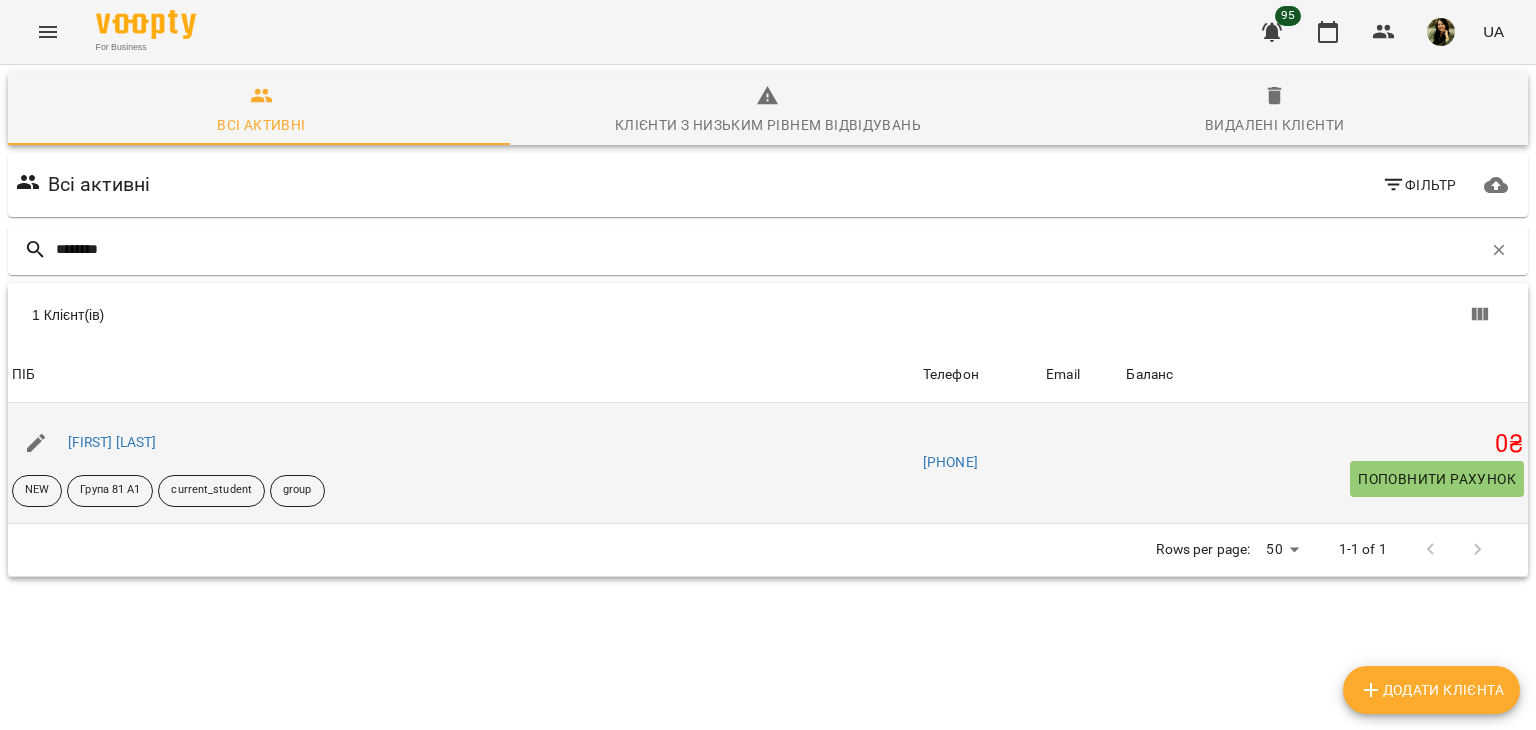 click on "[FIRST] [LAST]" at bounding box center [463, 443] 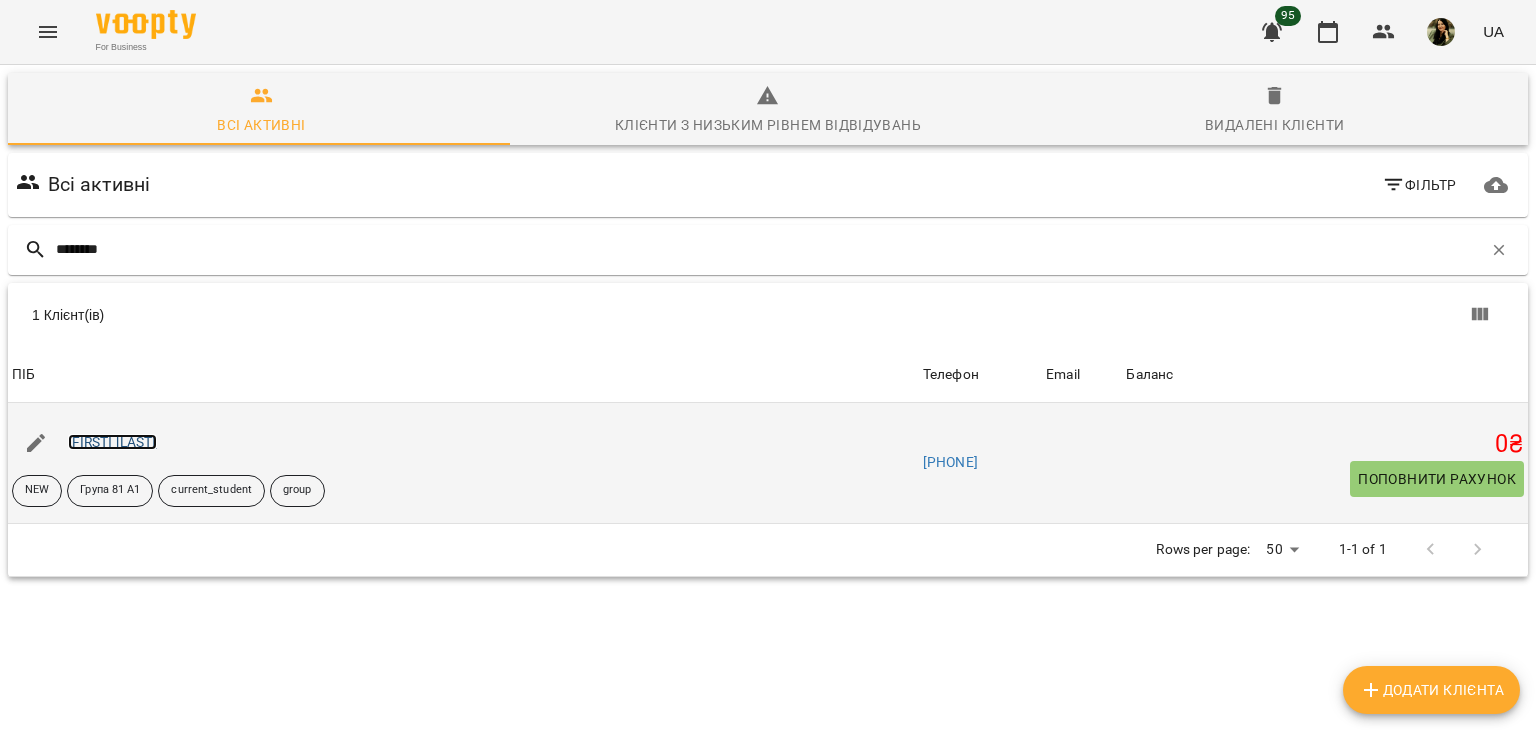 click on "[FIRST] [LAST]" at bounding box center (112, 442) 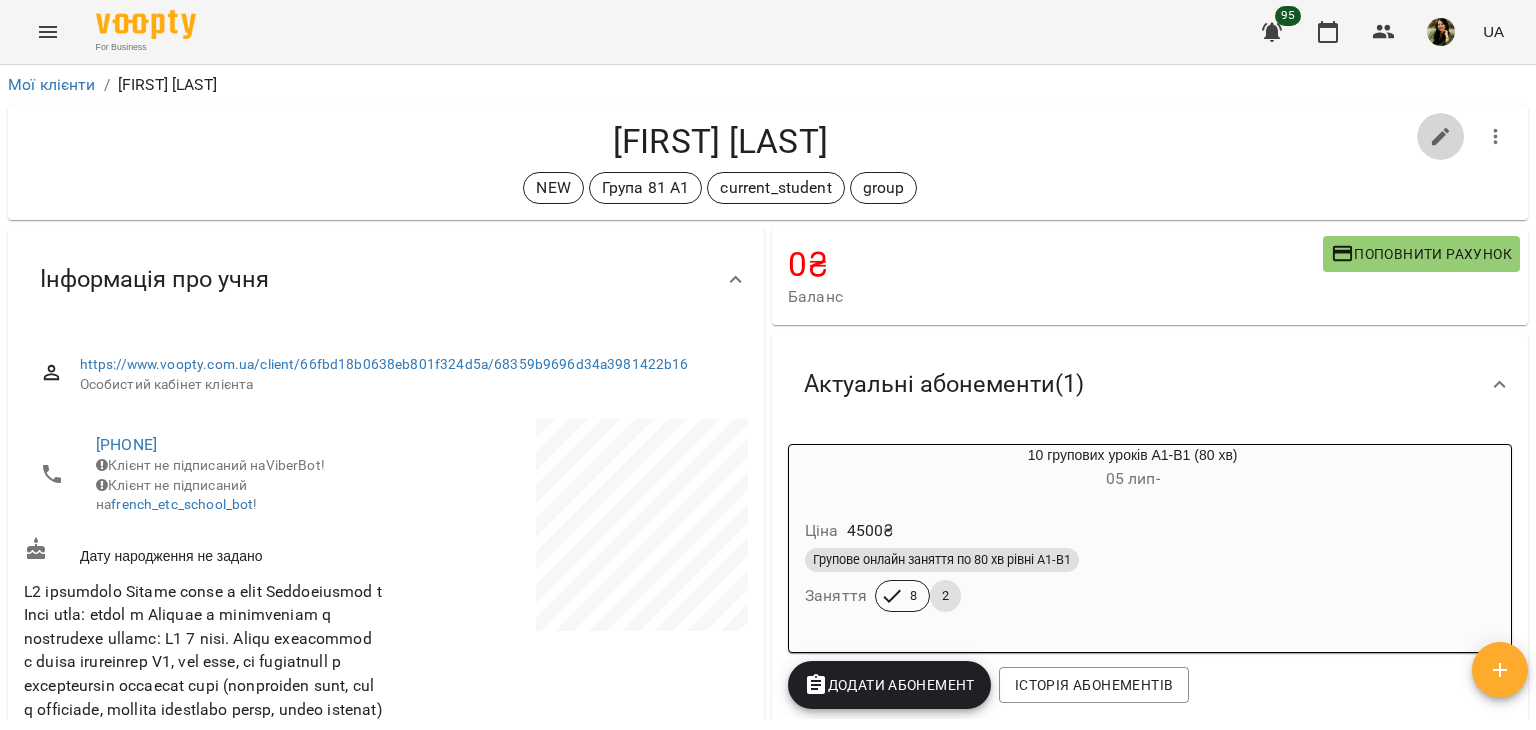 click 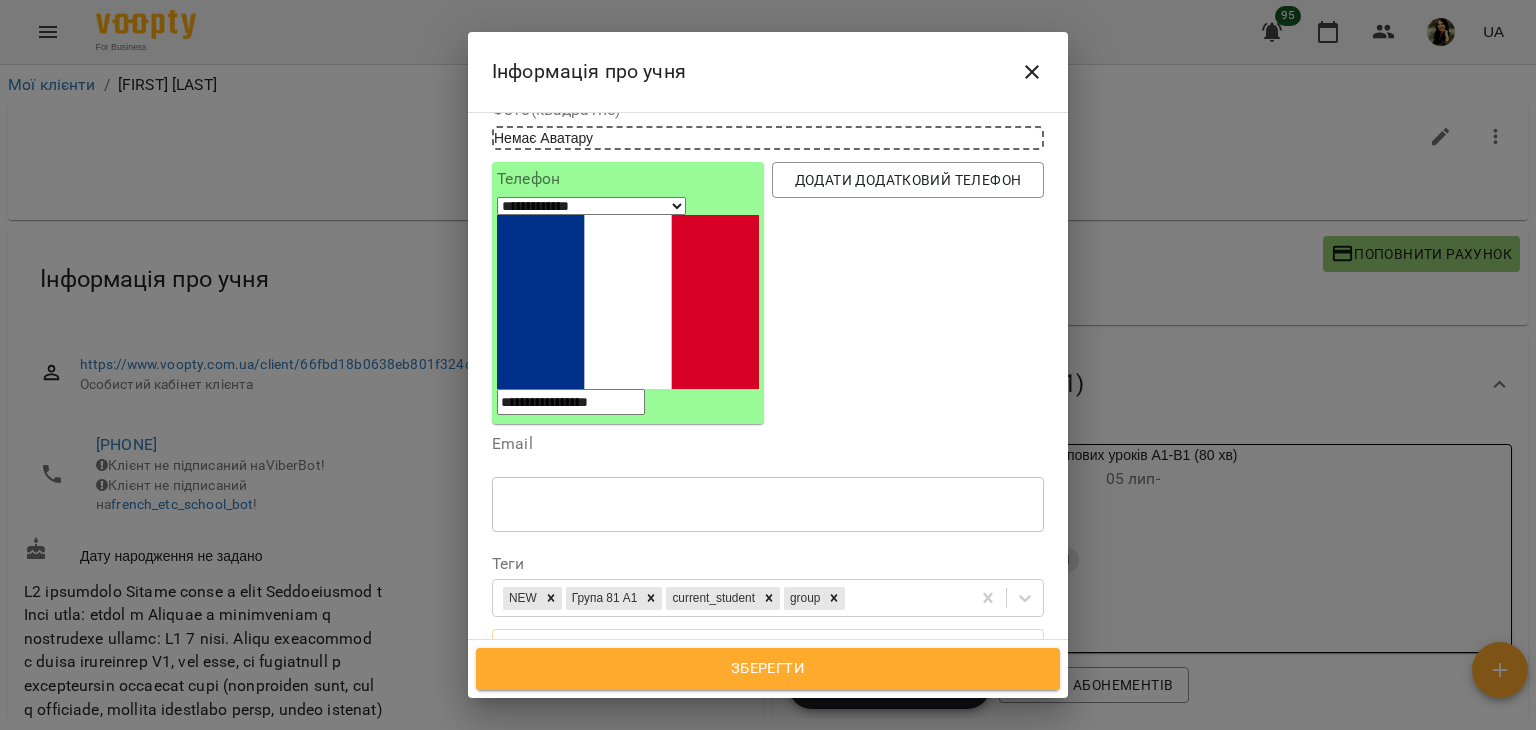 scroll, scrollTop: 206, scrollLeft: 0, axis: vertical 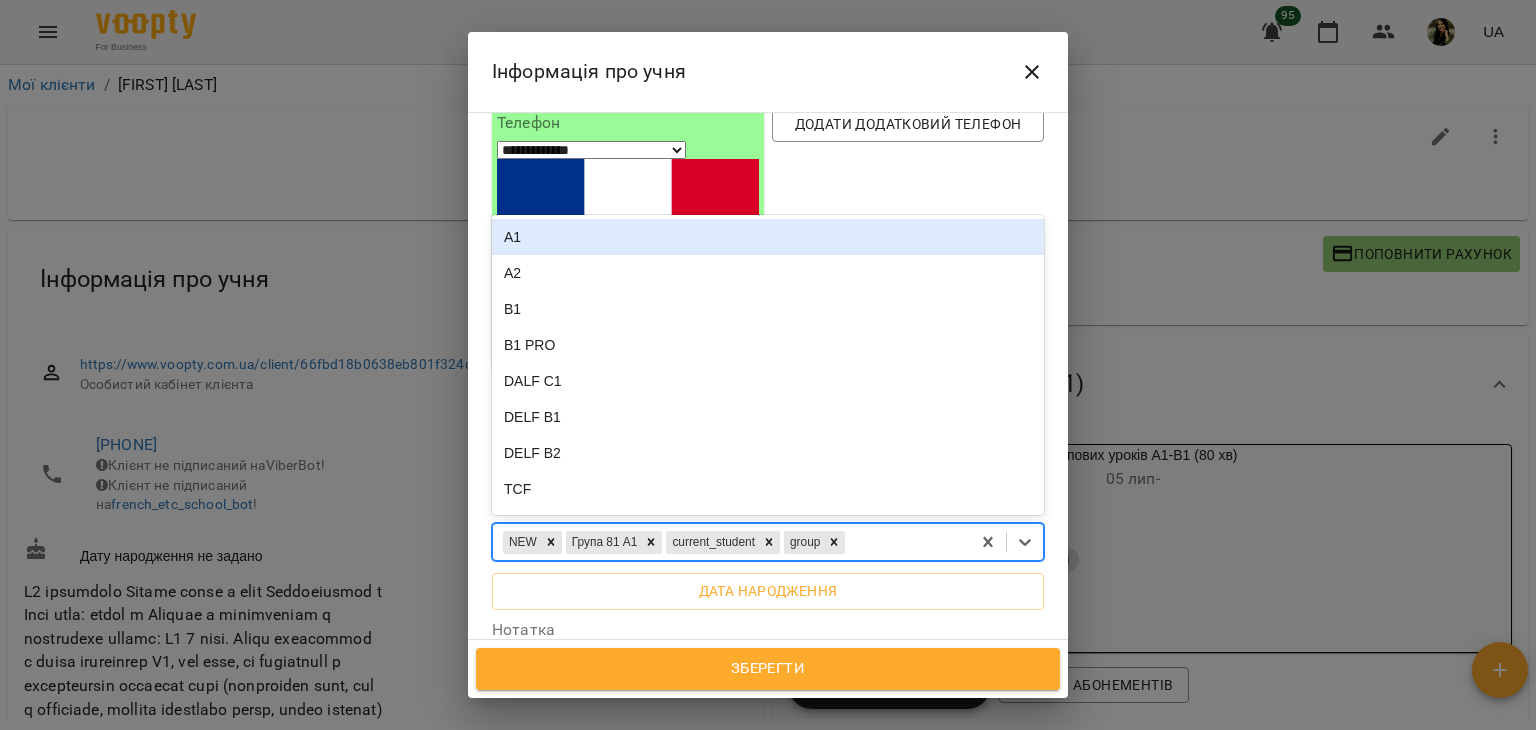 click on "NEW Група 81 A1 current_student group" at bounding box center (731, 542) 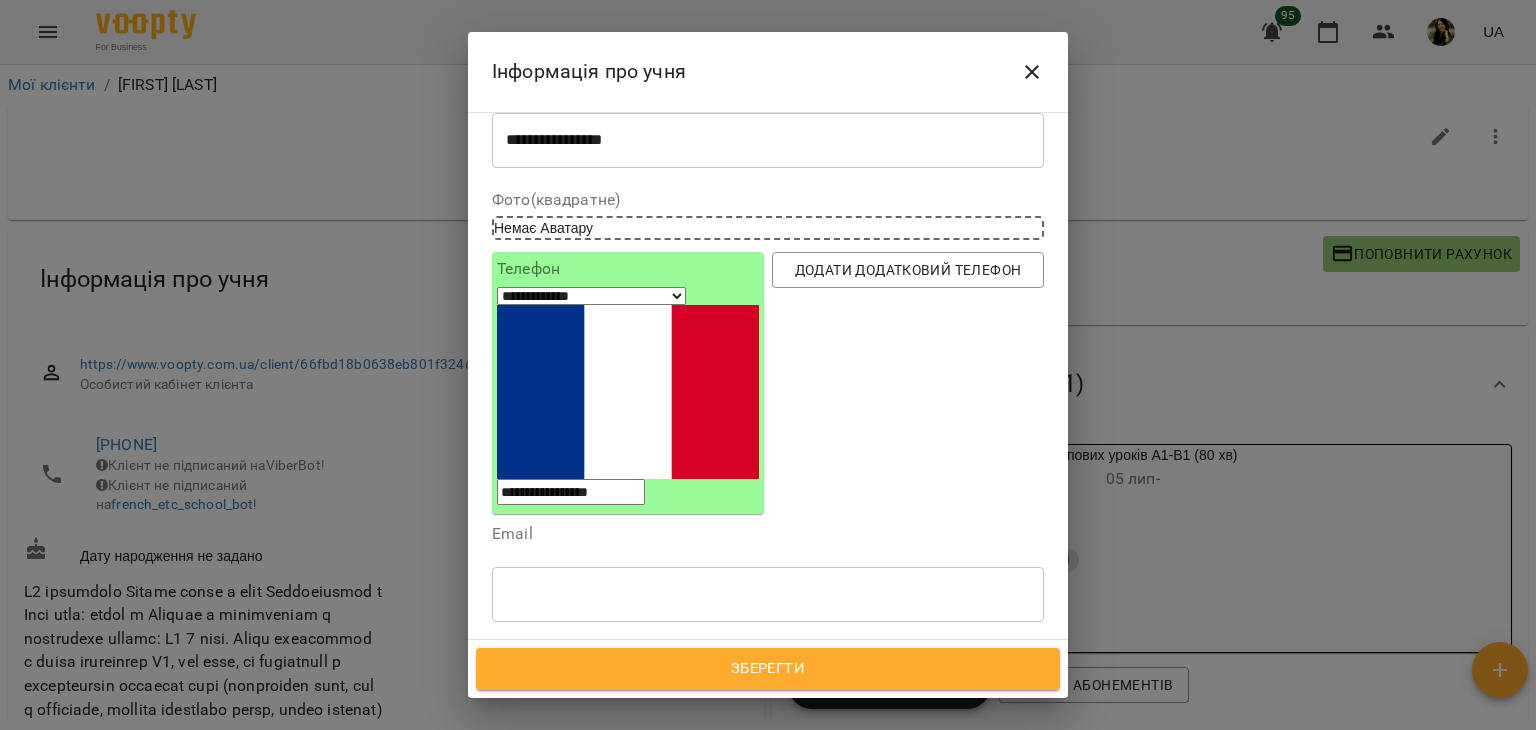 scroll, scrollTop: 55, scrollLeft: 0, axis: vertical 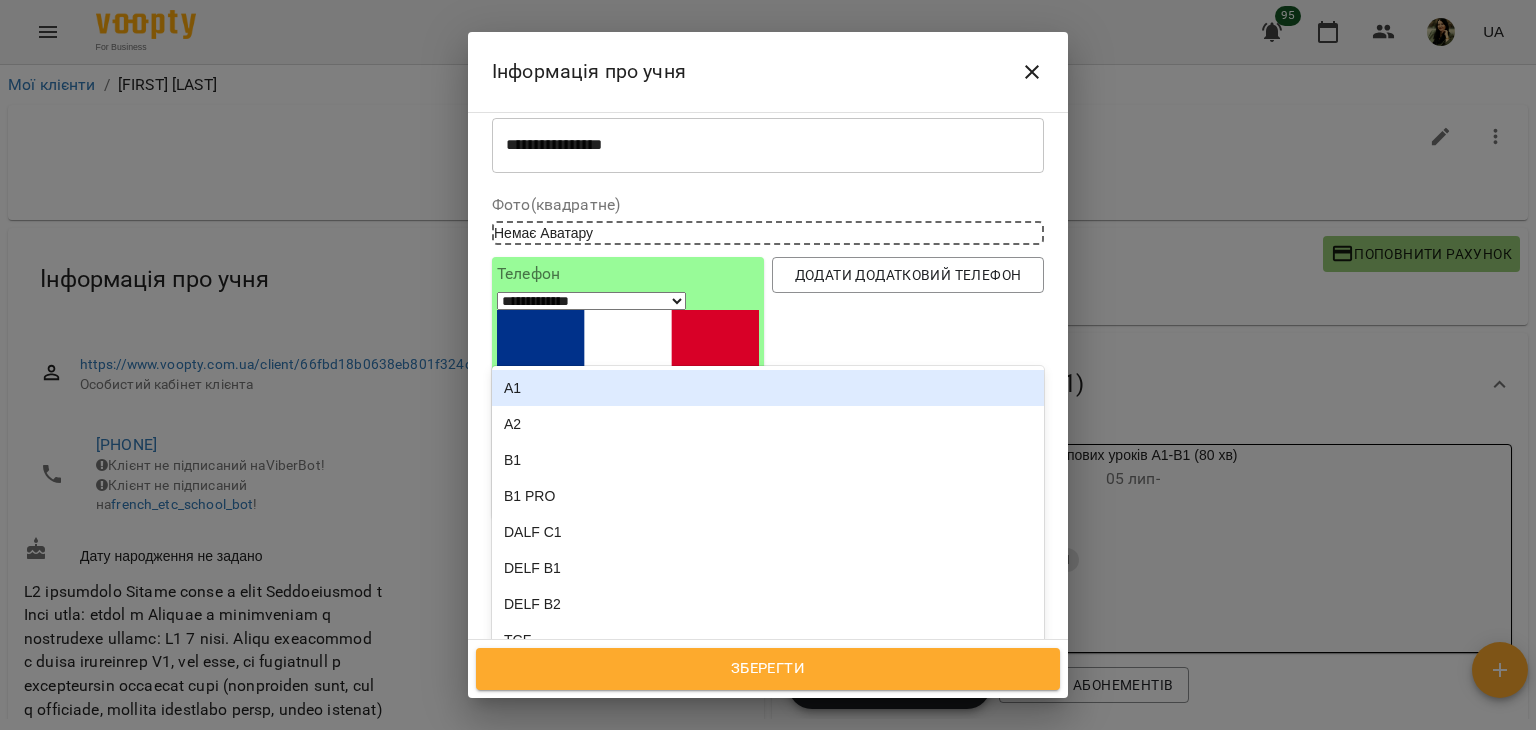 click on "NEW Група 81 A1 current_student group" at bounding box center (731, 693) 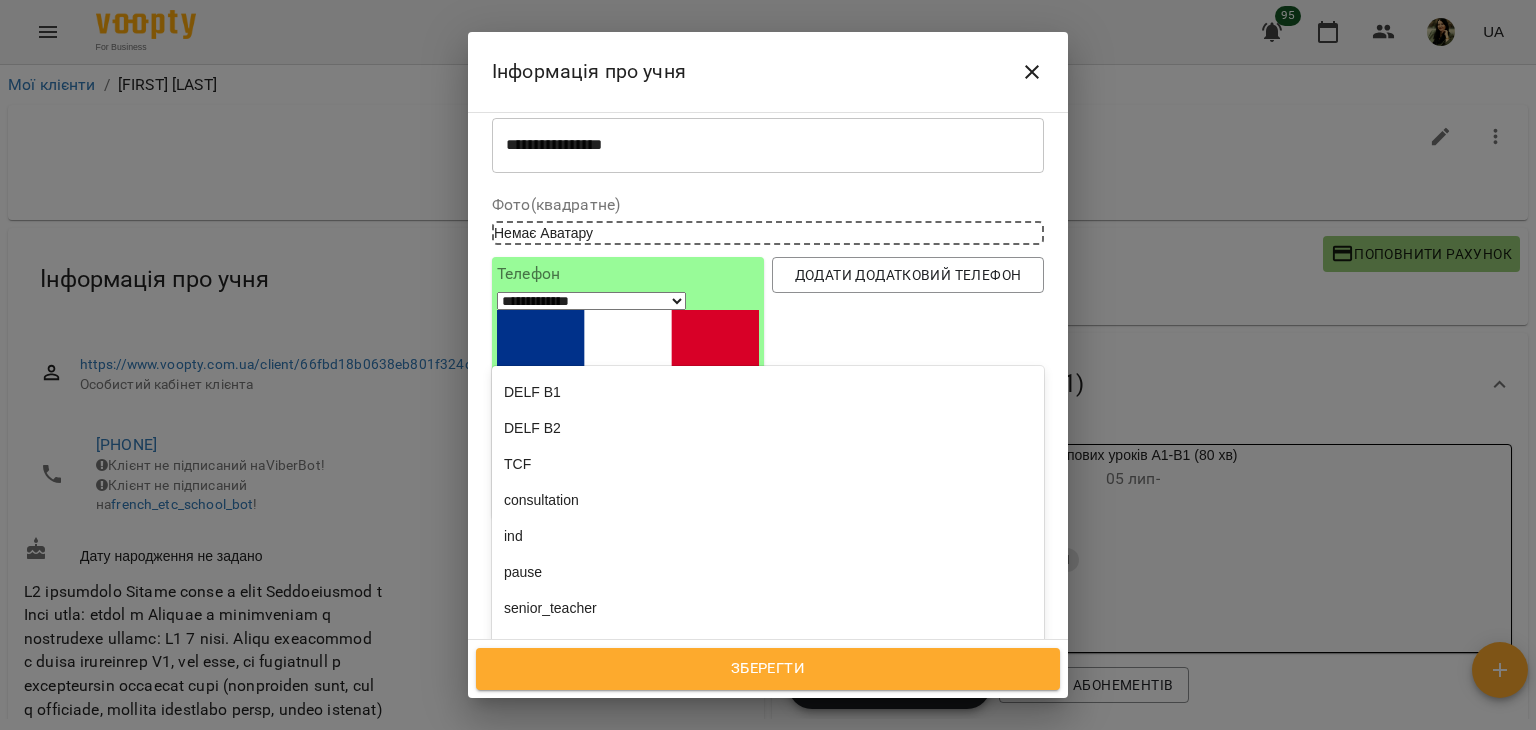 scroll, scrollTop: 194, scrollLeft: 0, axis: vertical 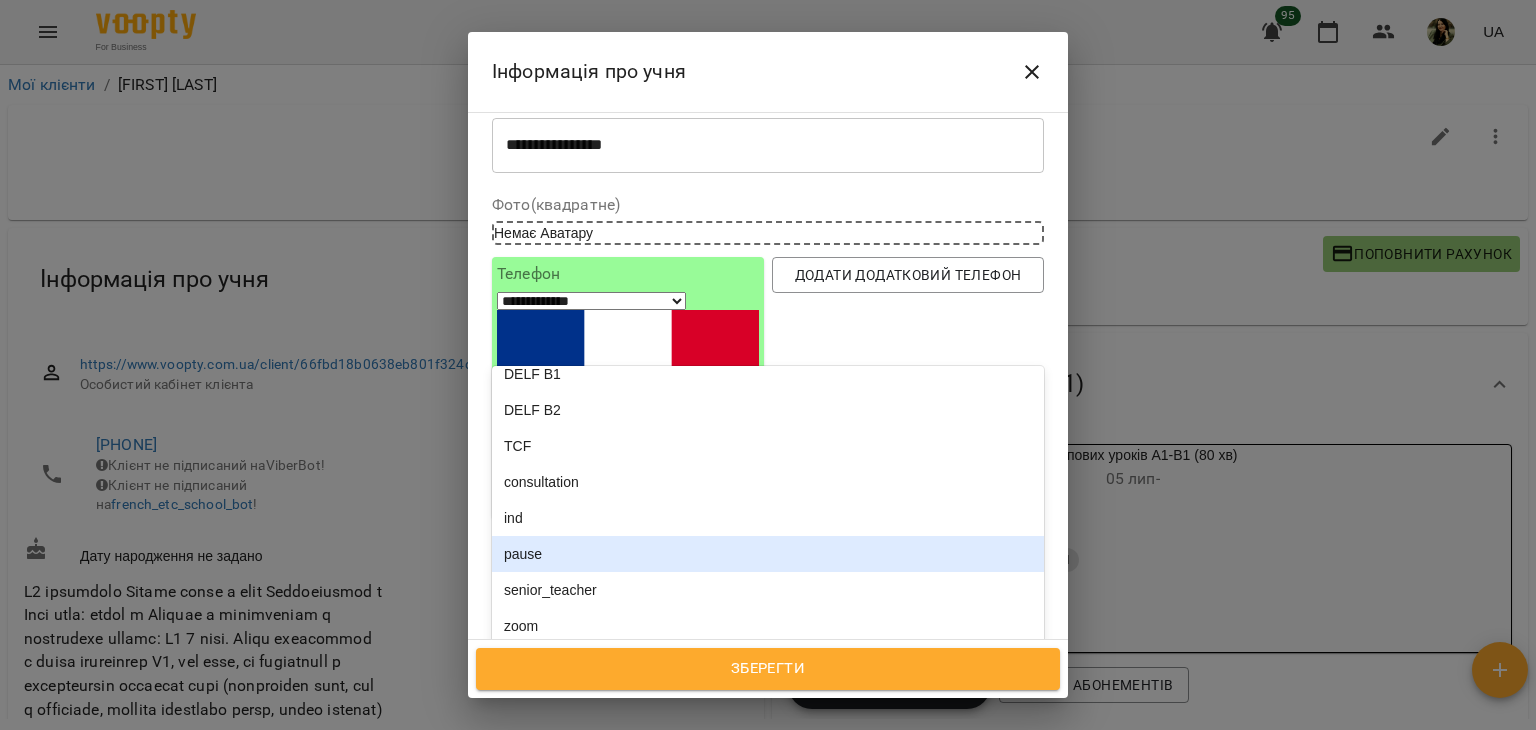 click on "pause" at bounding box center (768, 554) 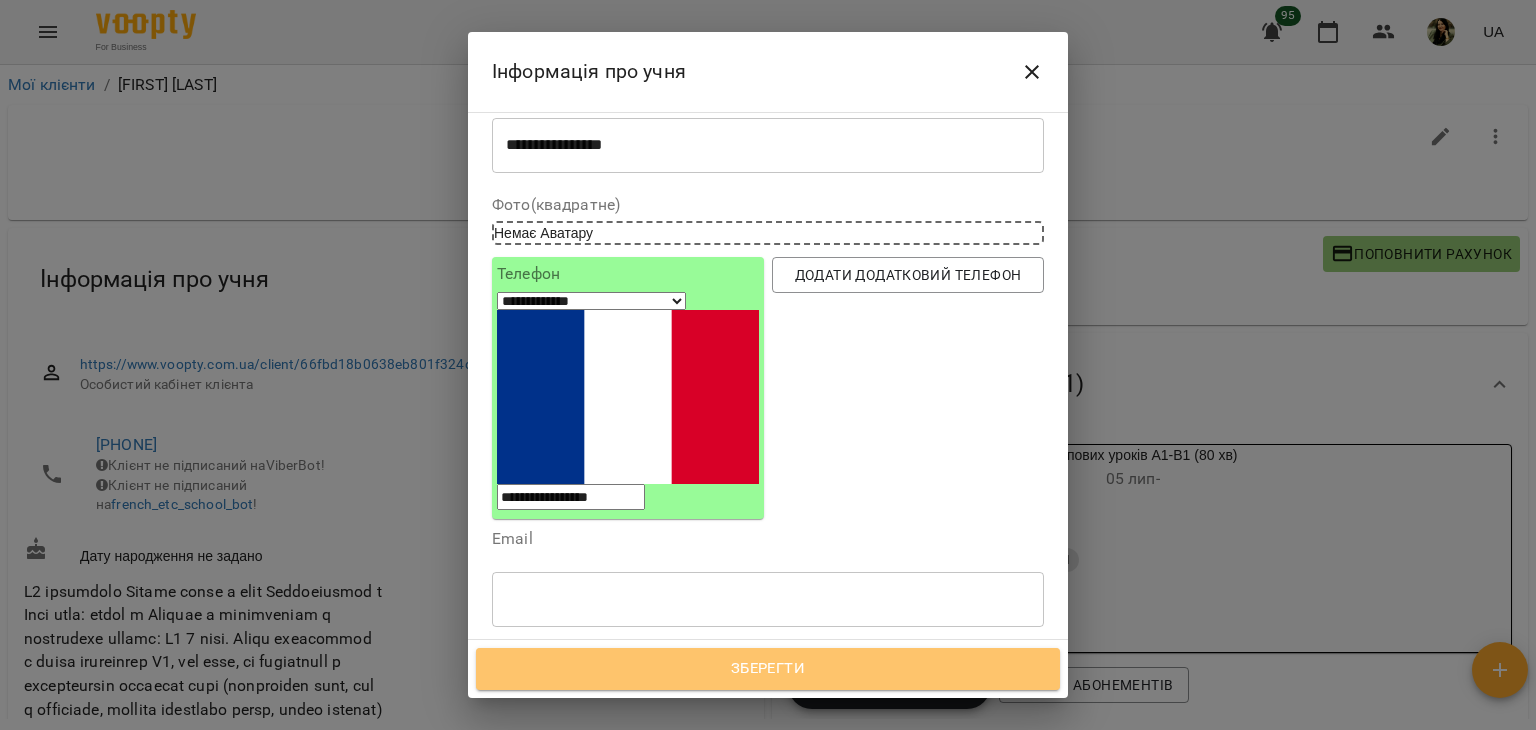 click on "Зберегти" at bounding box center [768, 669] 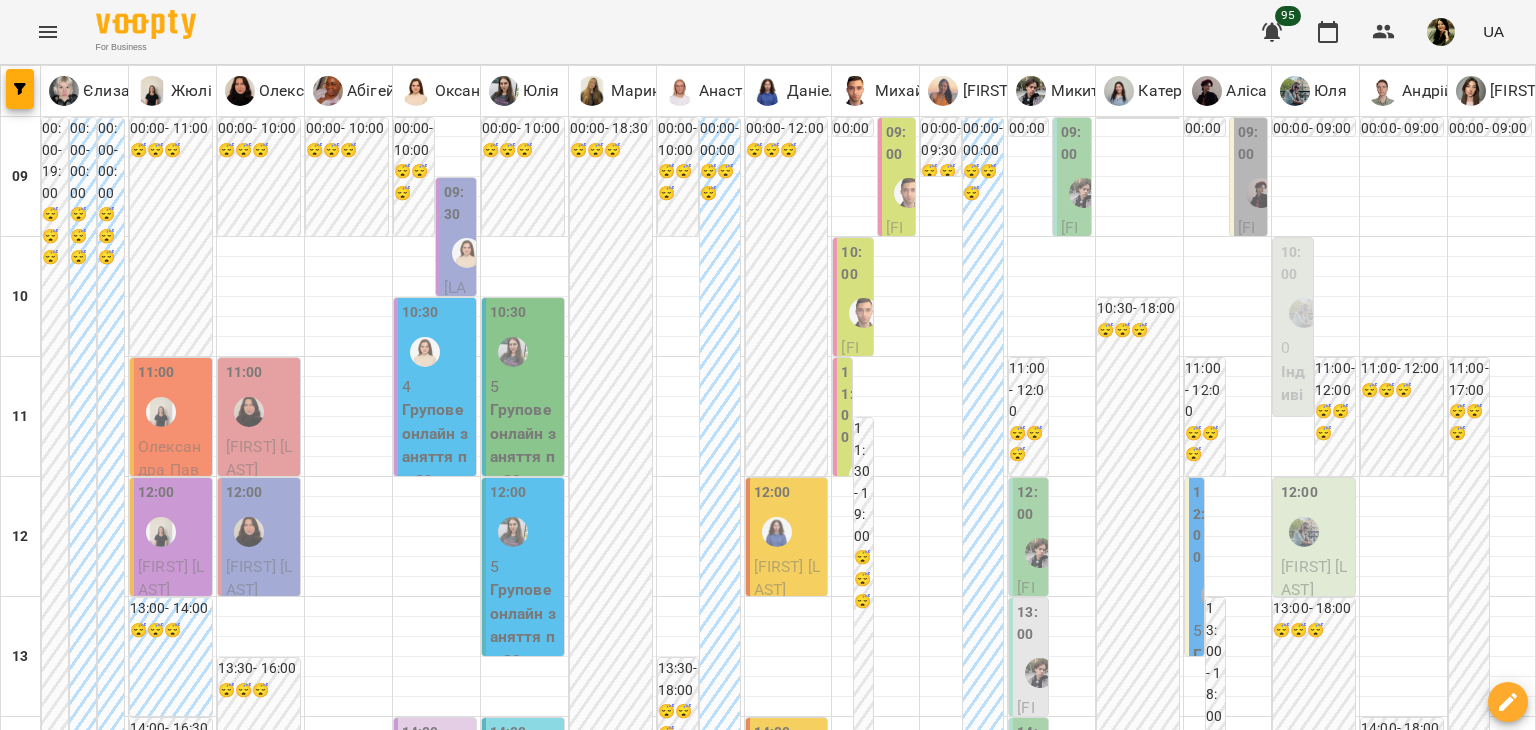 scroll, scrollTop: 0, scrollLeft: 0, axis: both 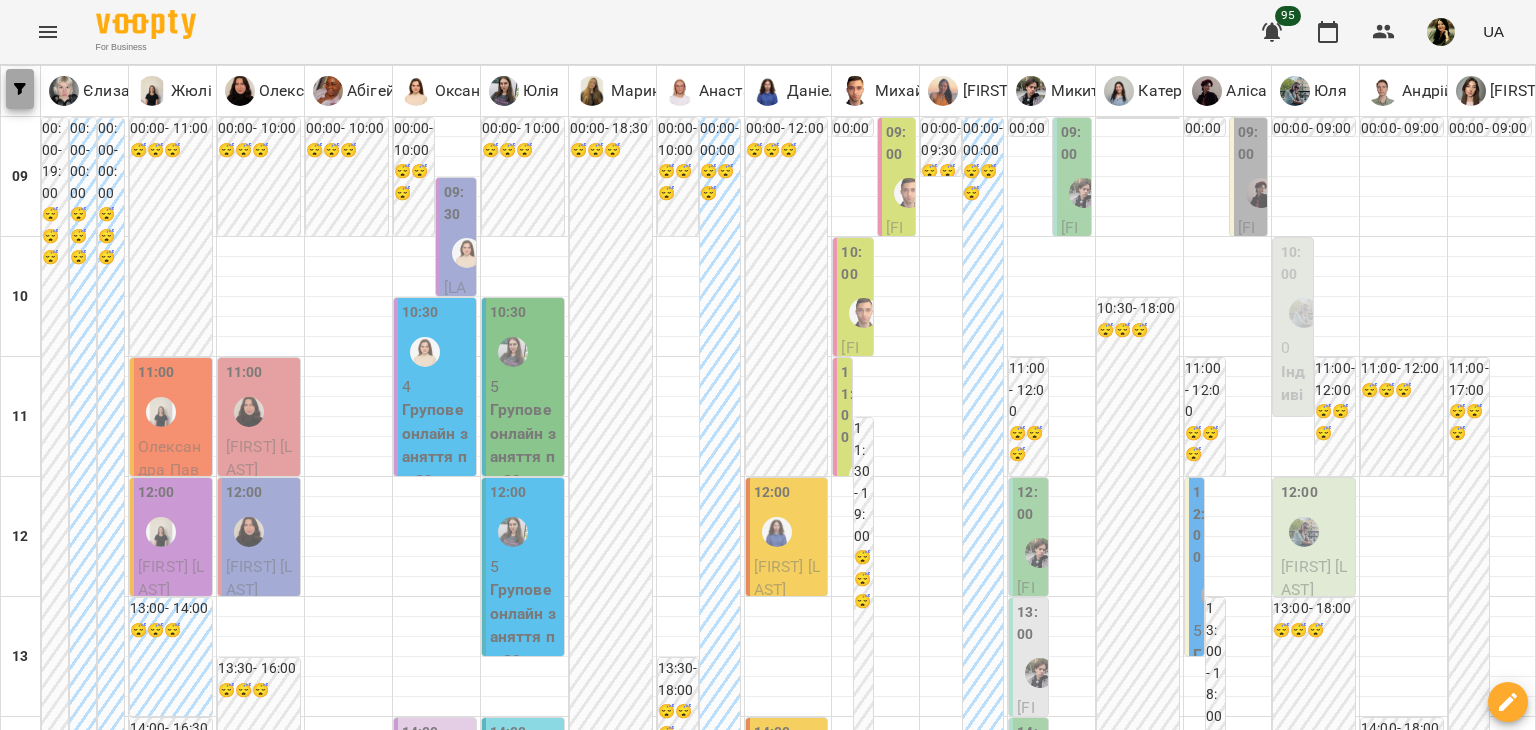 click 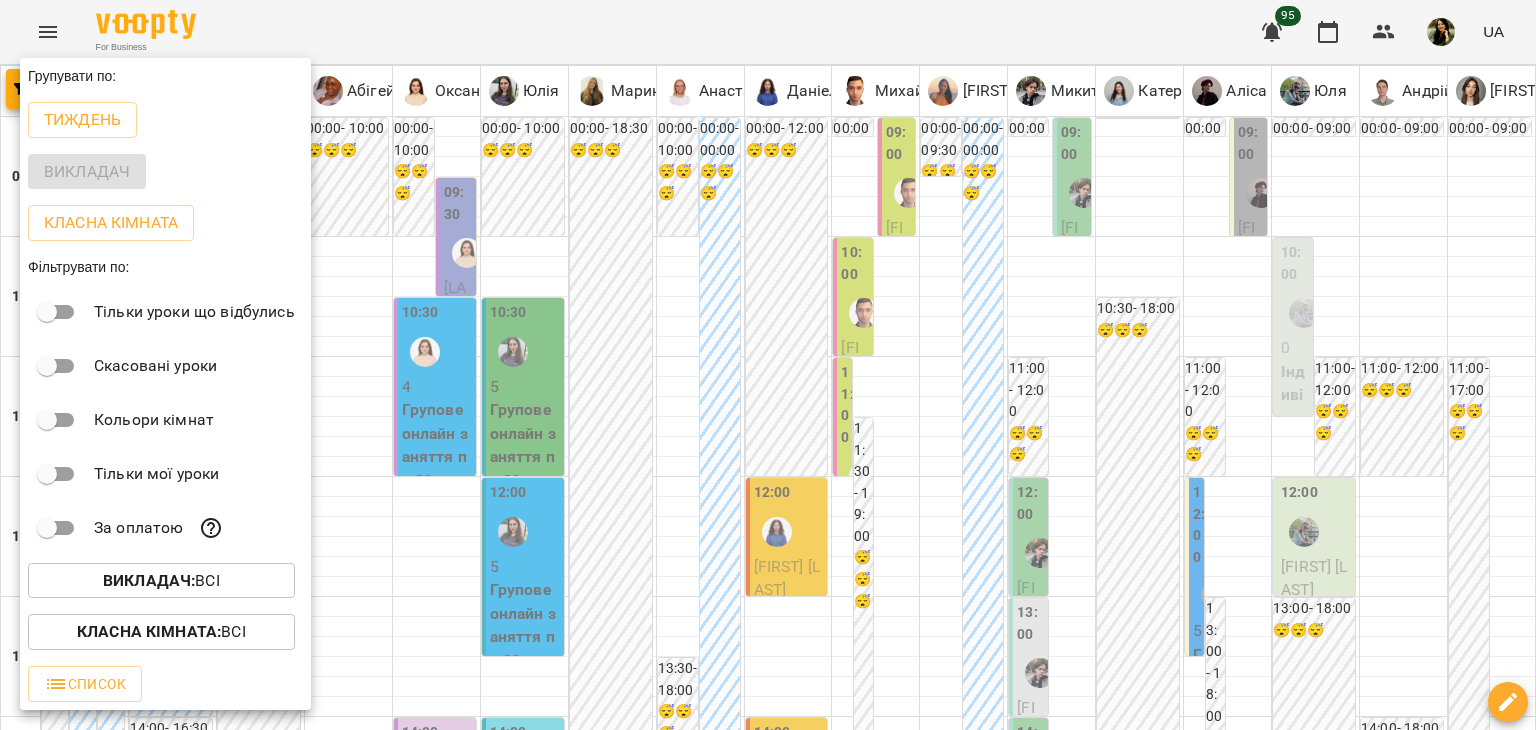 click at bounding box center (768, 365) 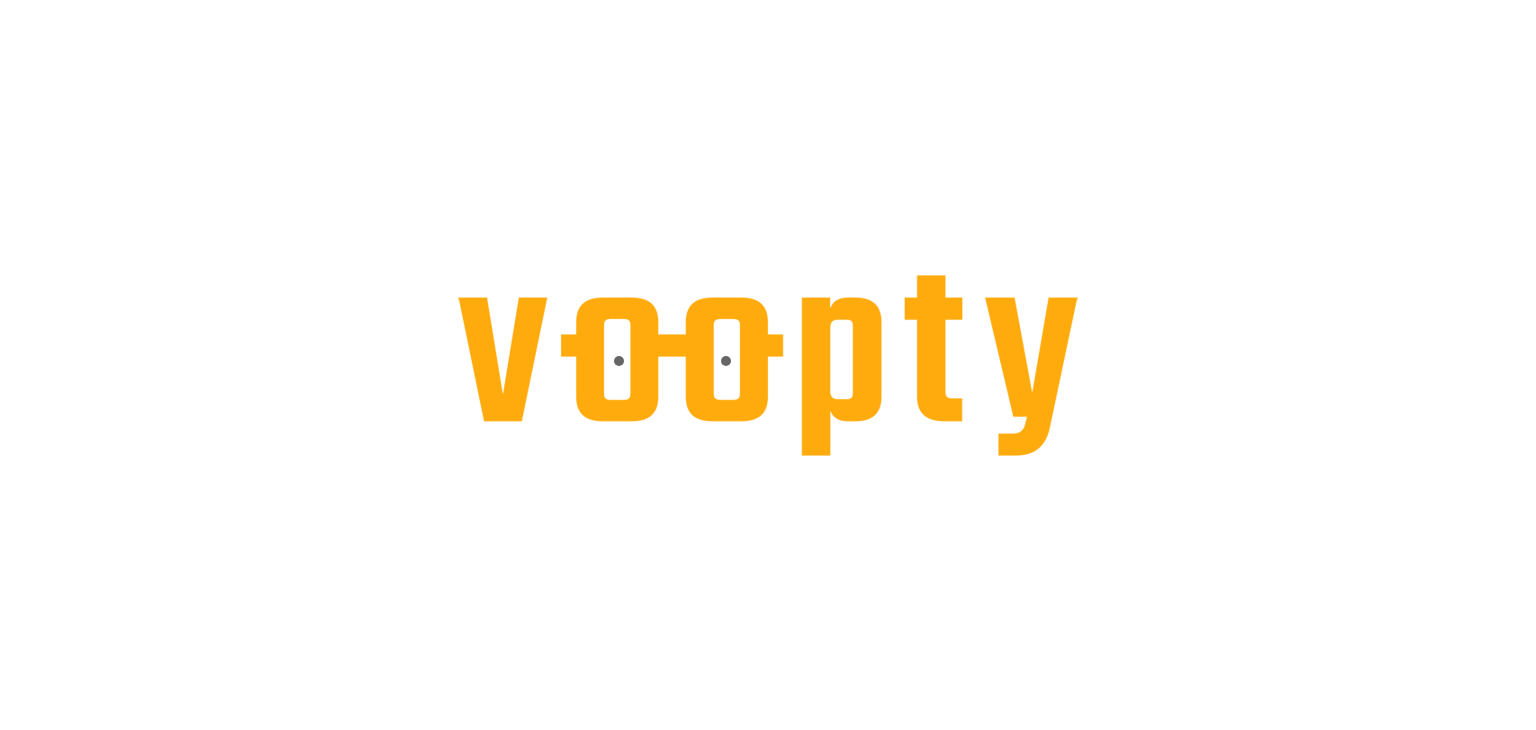 scroll, scrollTop: 0, scrollLeft: 0, axis: both 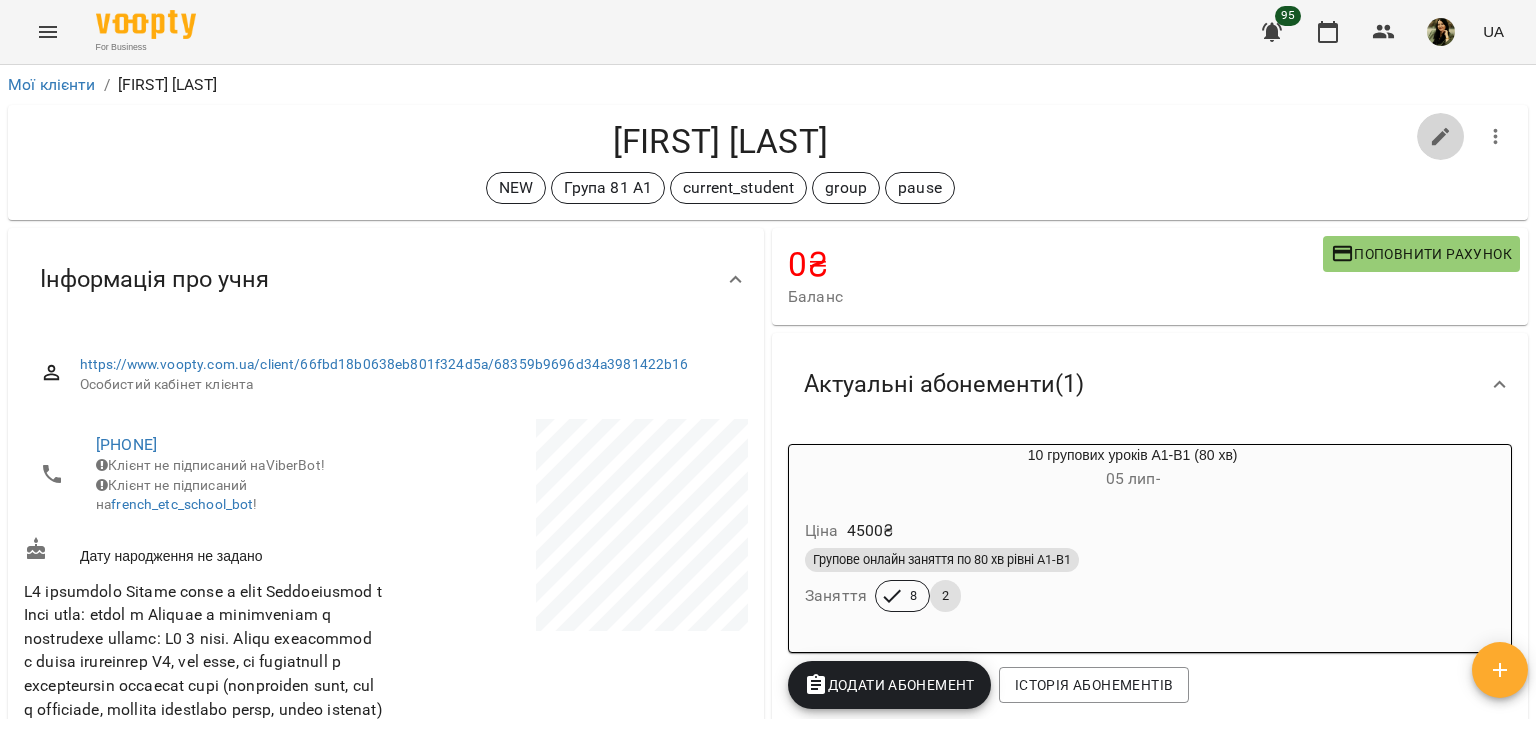 click 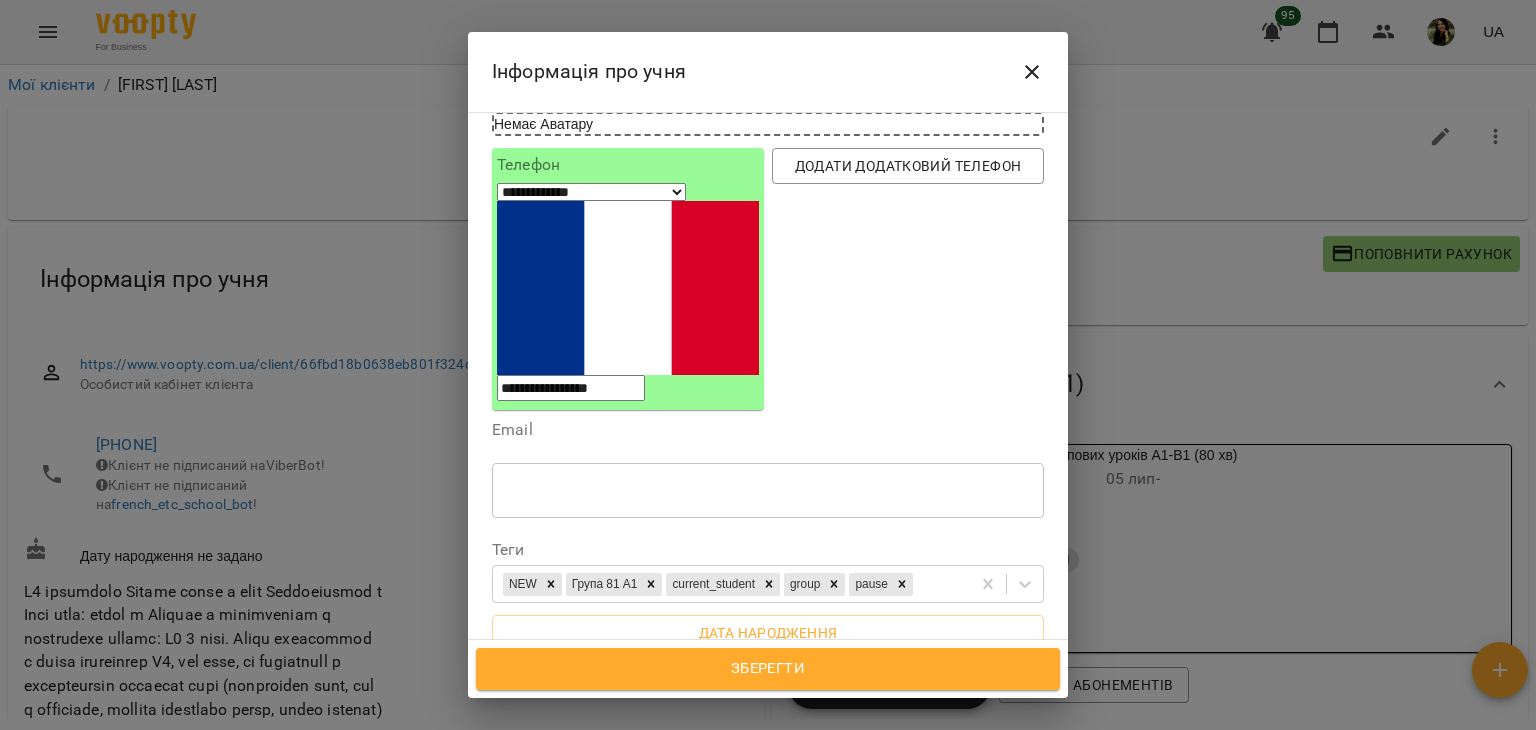 scroll, scrollTop: 212, scrollLeft: 0, axis: vertical 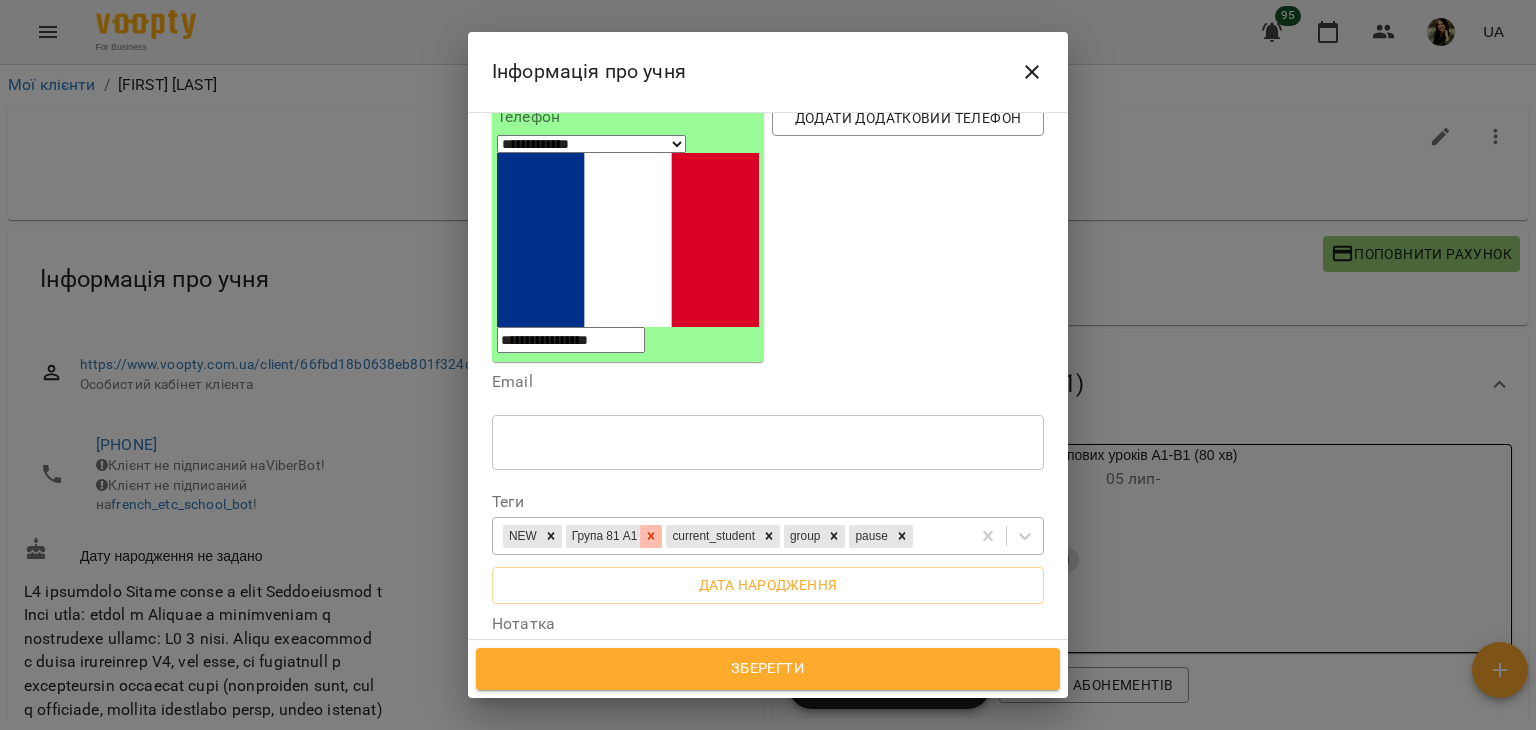 click 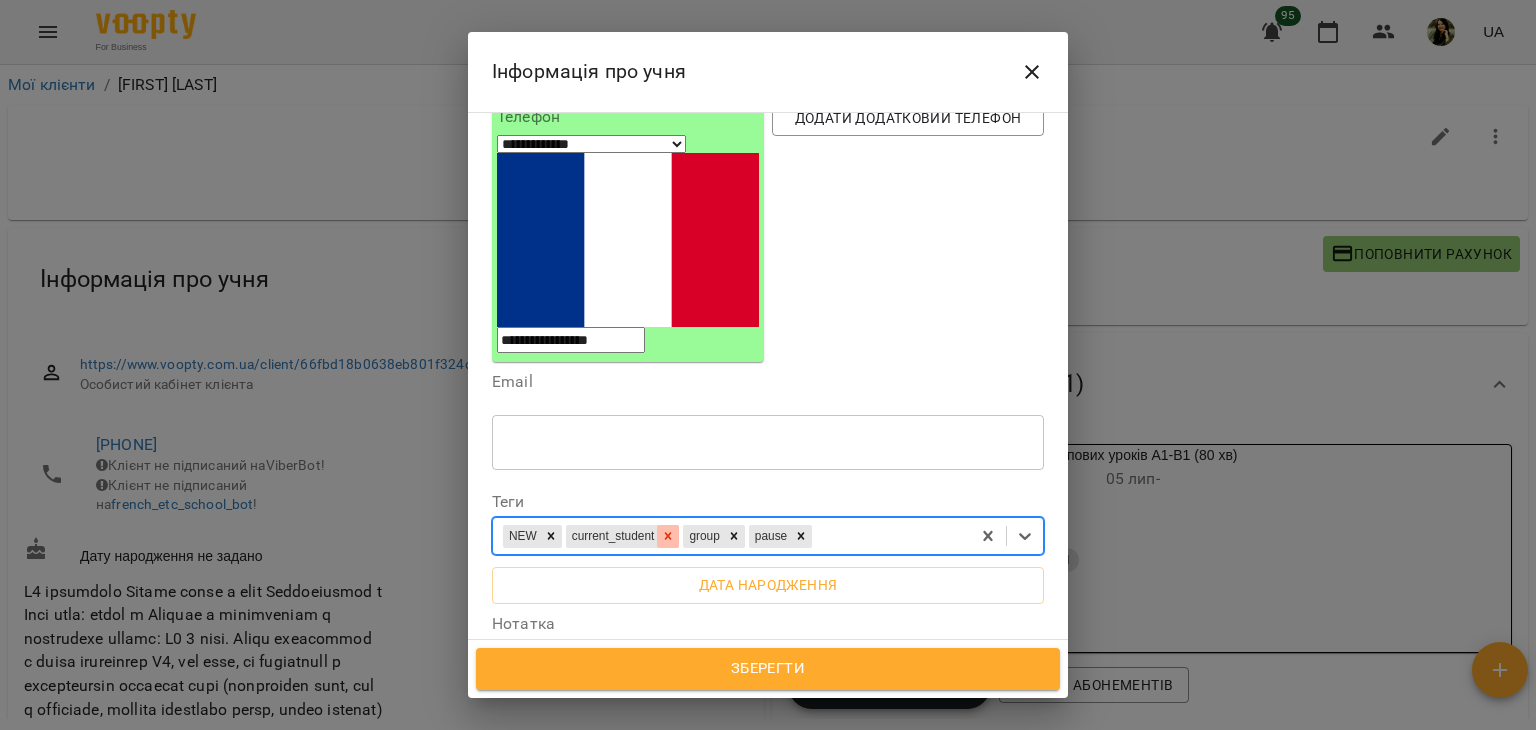 click 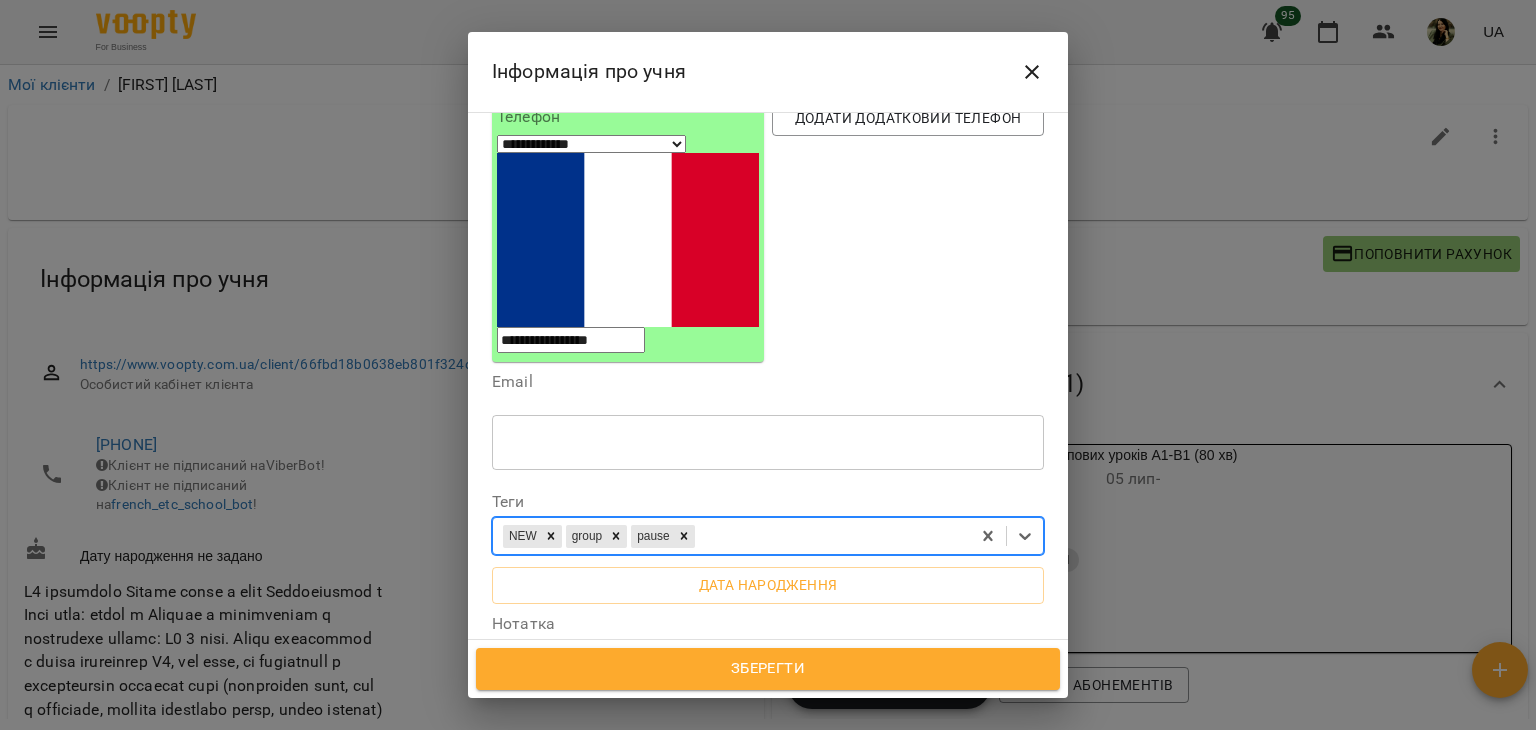 click on "NEW group pause" at bounding box center [731, 536] 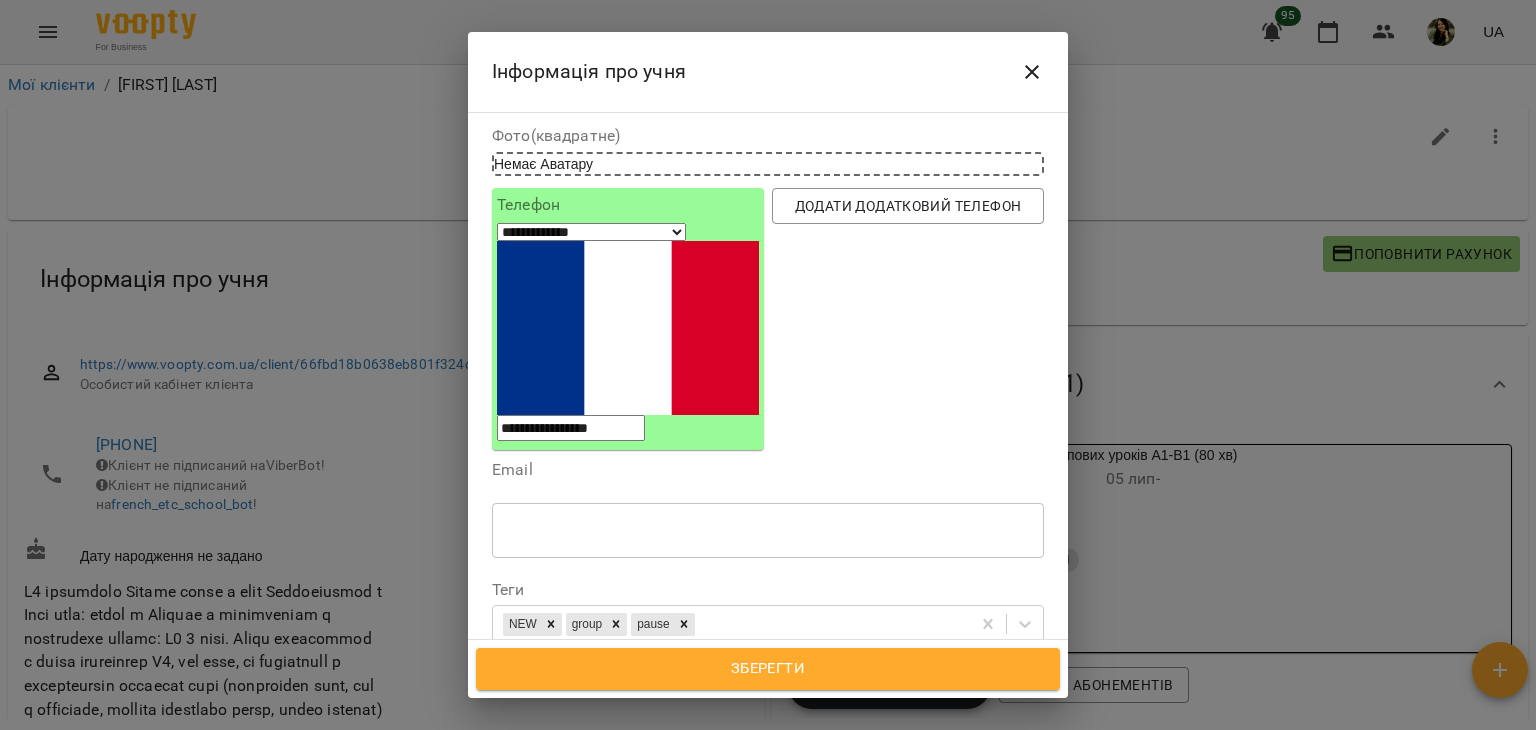 scroll, scrollTop: 113, scrollLeft: 0, axis: vertical 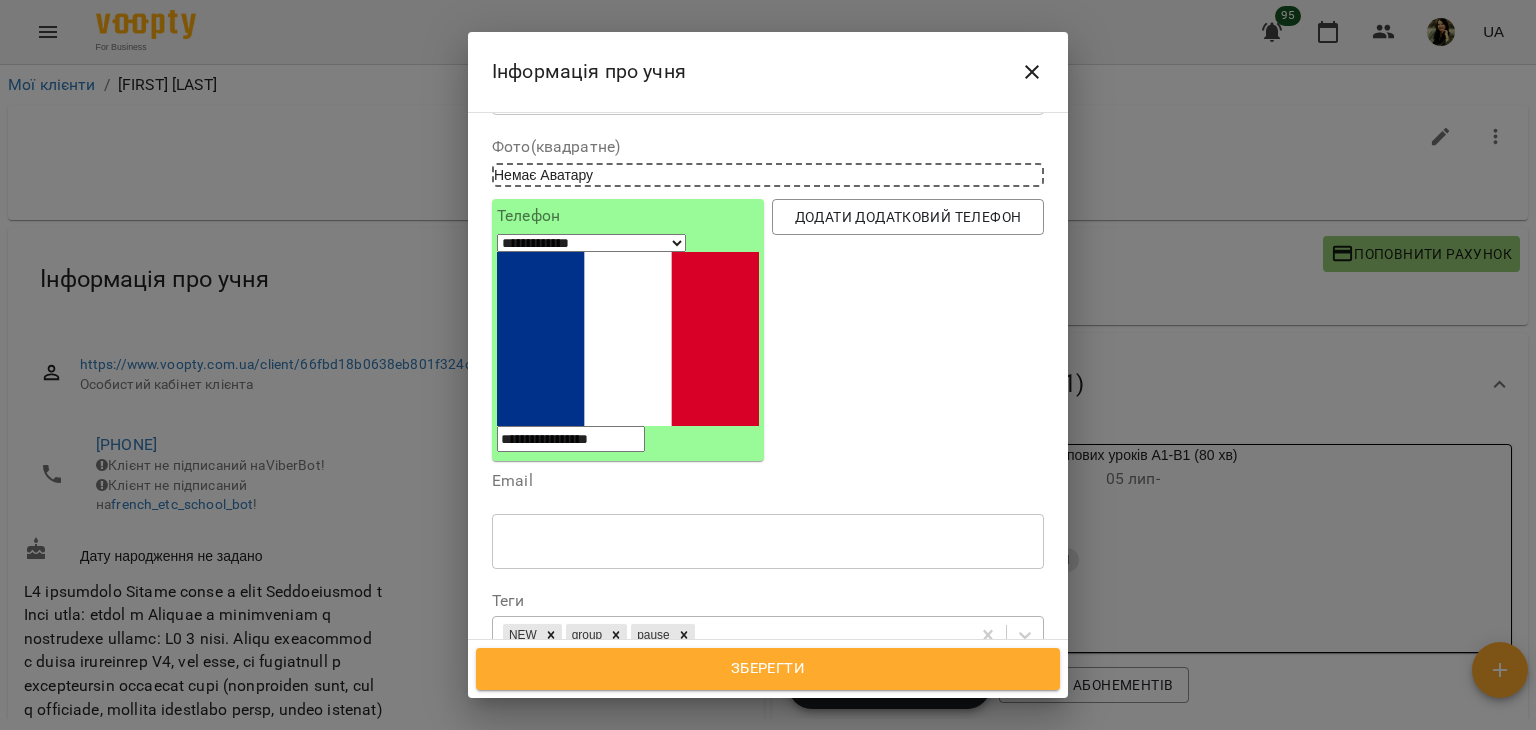click on "NEW group pause" at bounding box center (731, 635) 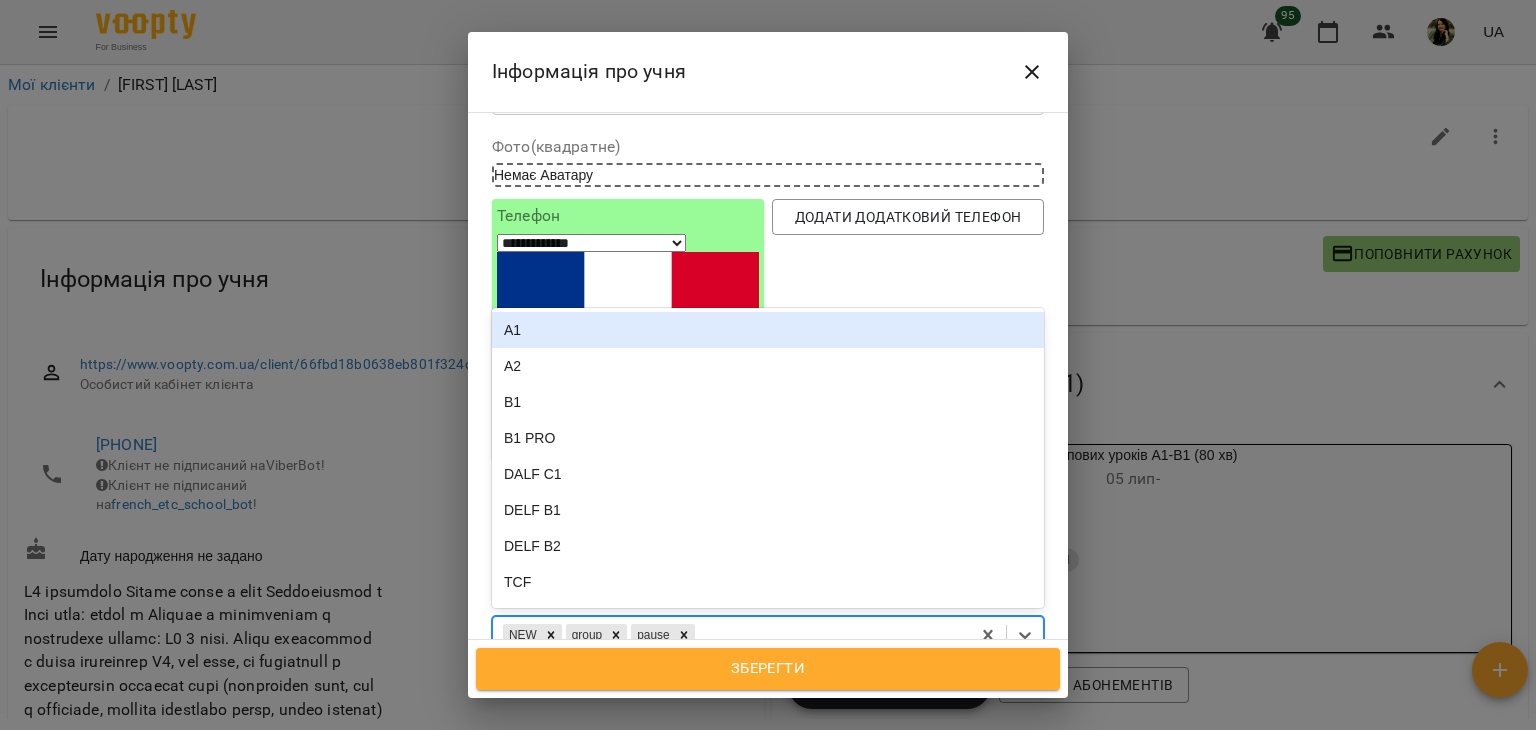 click on "A1" at bounding box center [768, 330] 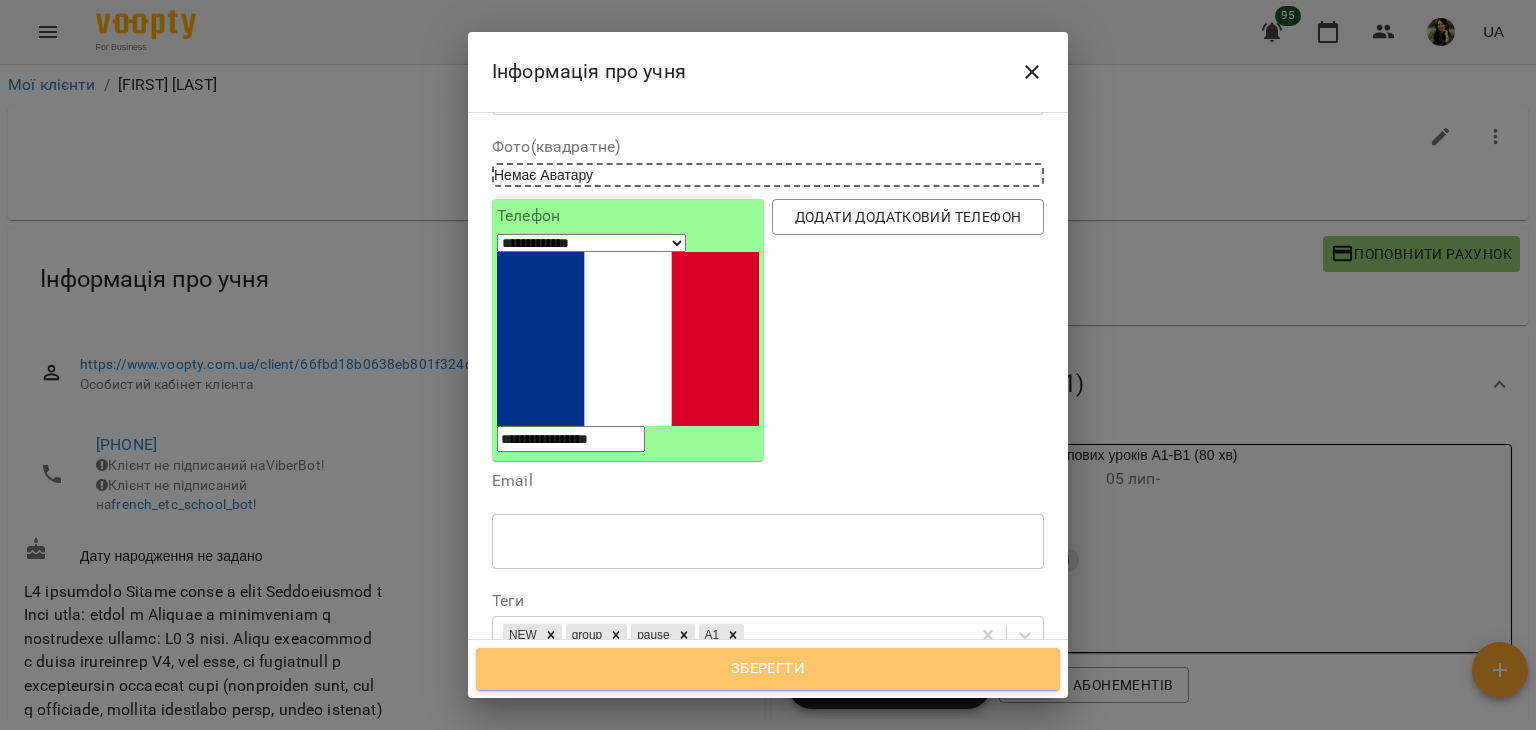 click on "Зберегти" at bounding box center (768, 669) 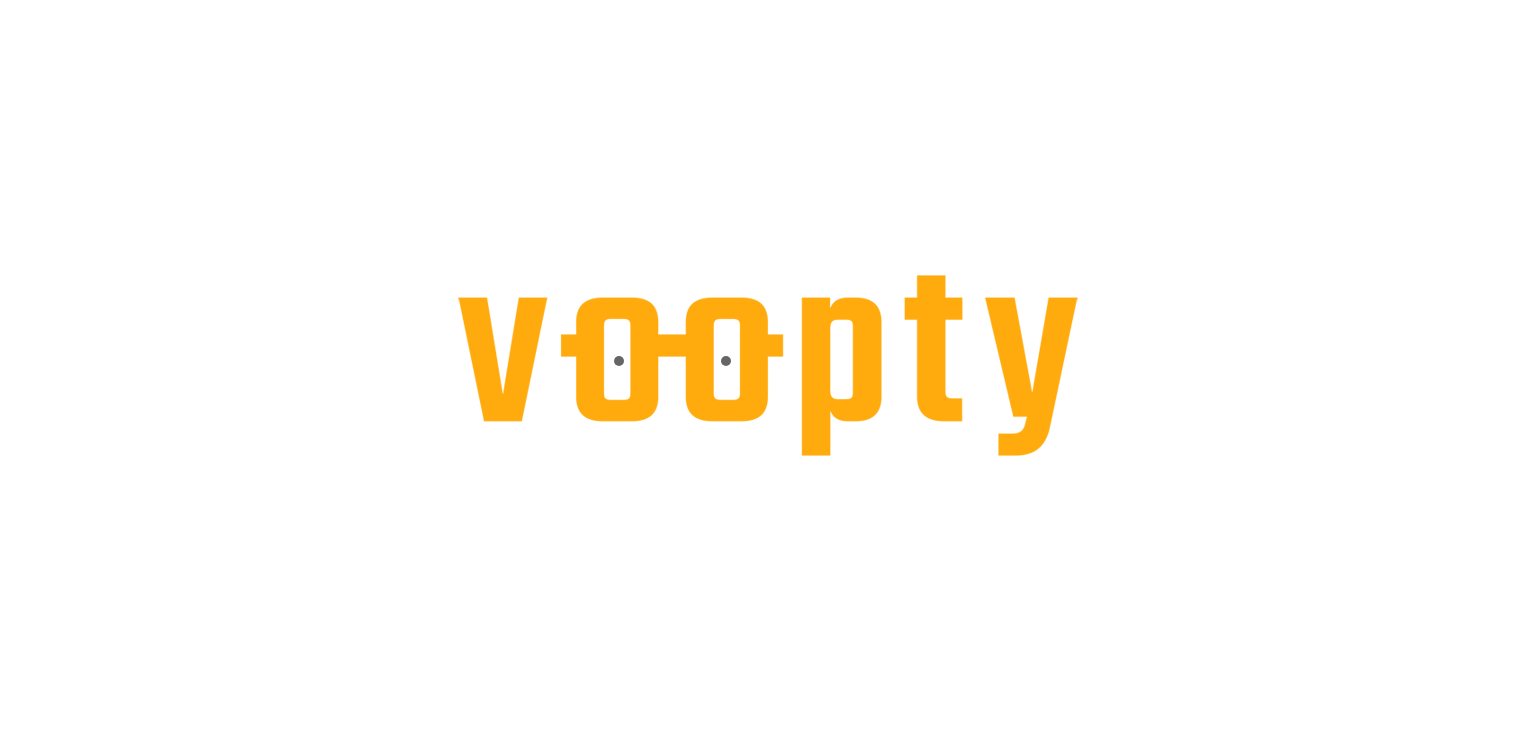 scroll, scrollTop: 0, scrollLeft: 0, axis: both 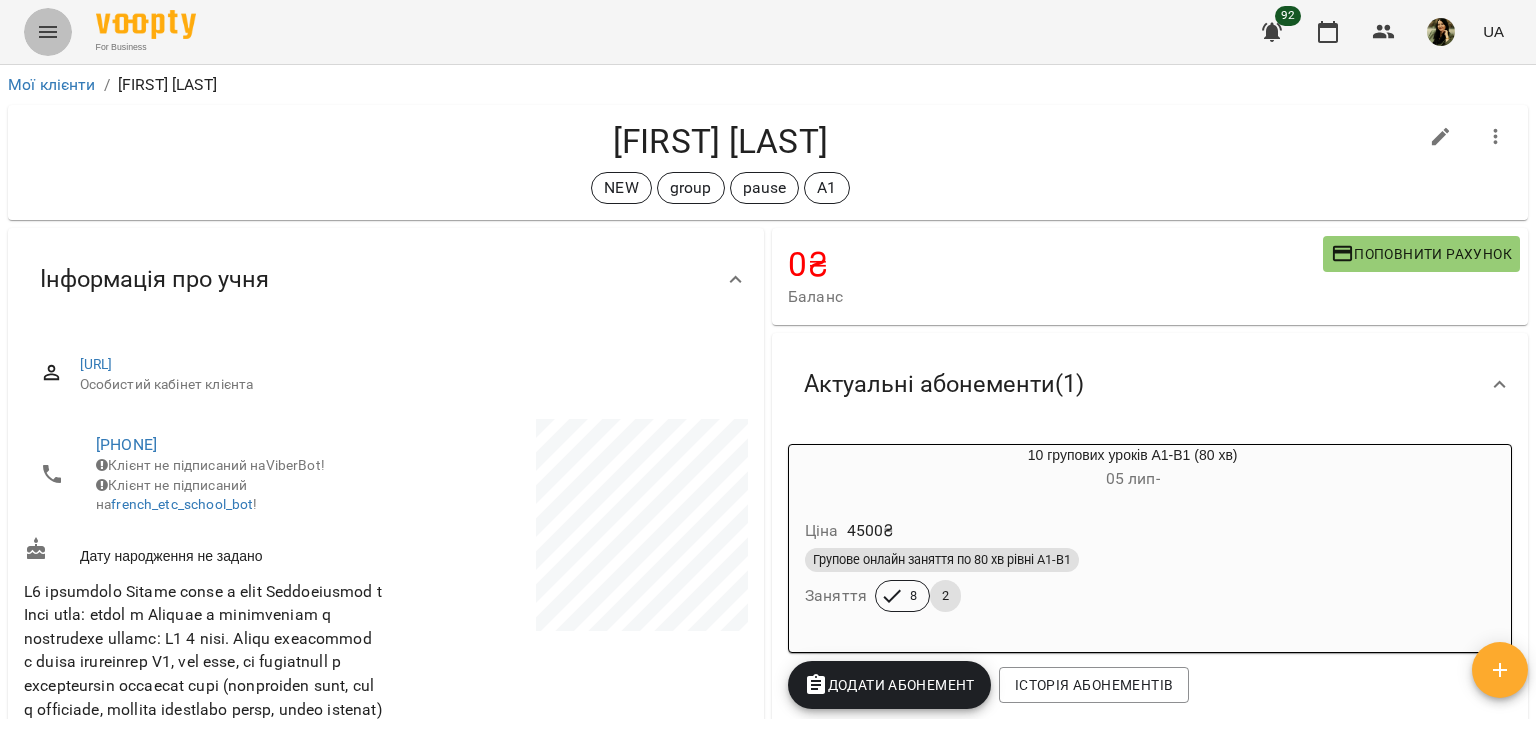 click 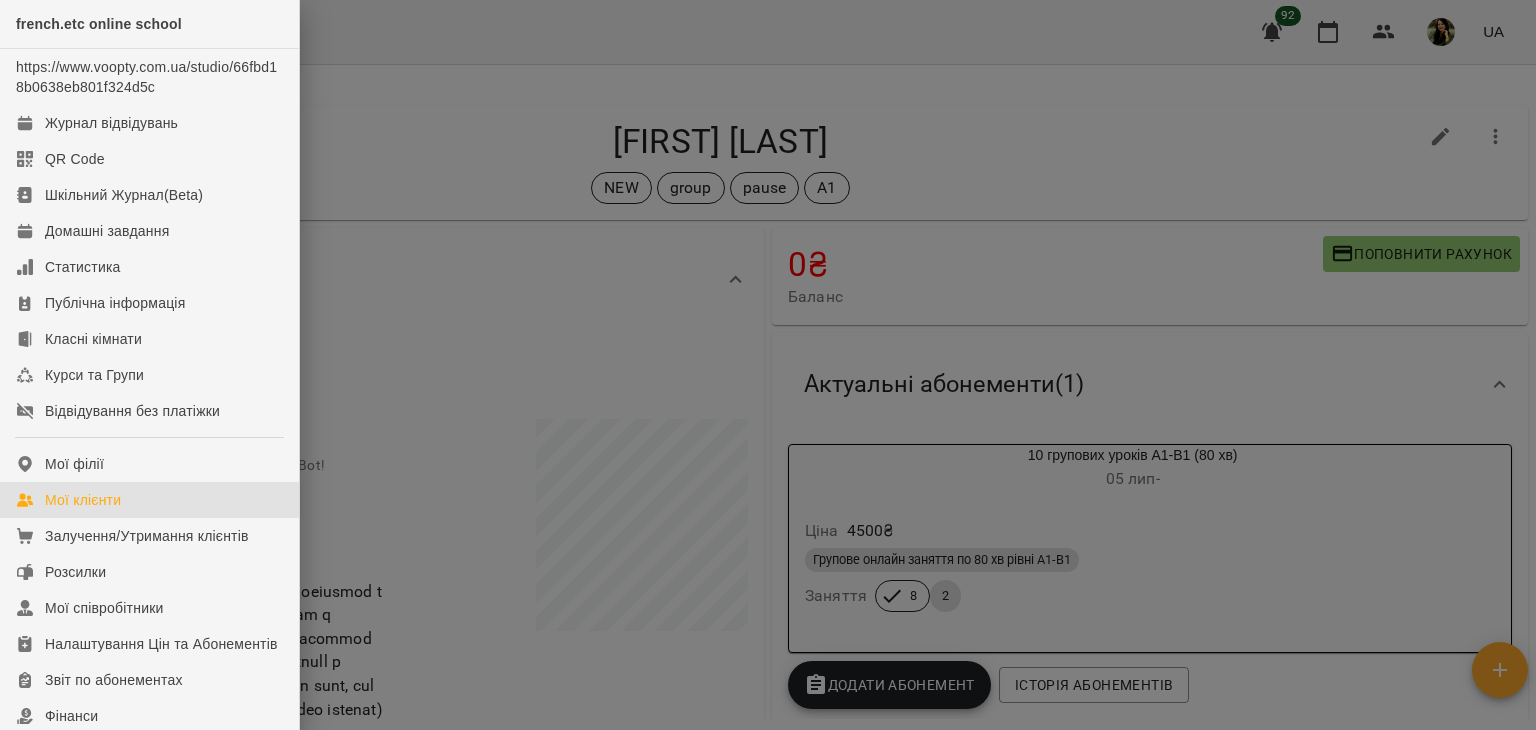click on "Мої клієнти" at bounding box center [83, 500] 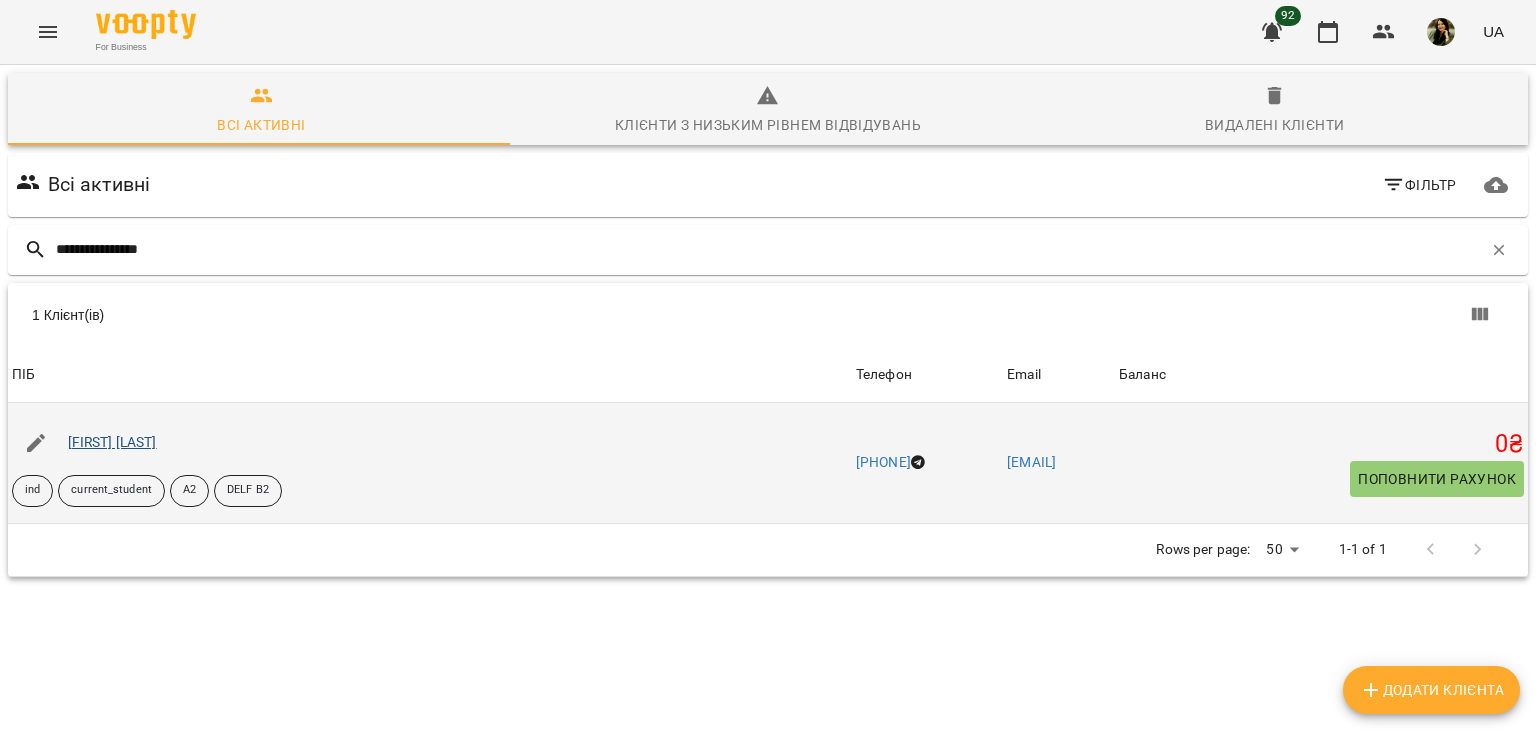 type on "**********" 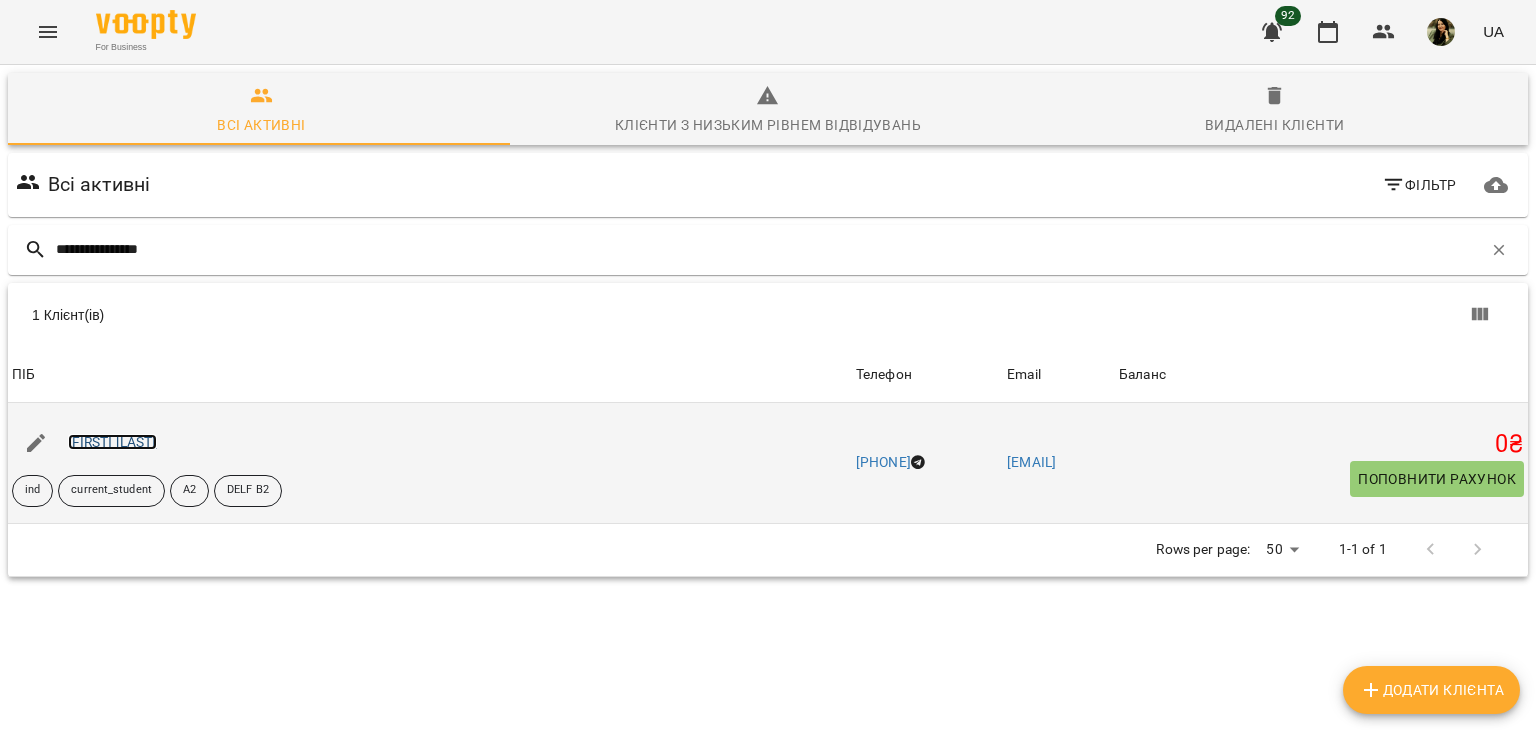 click on "[FIRST] [LAST]" at bounding box center [112, 442] 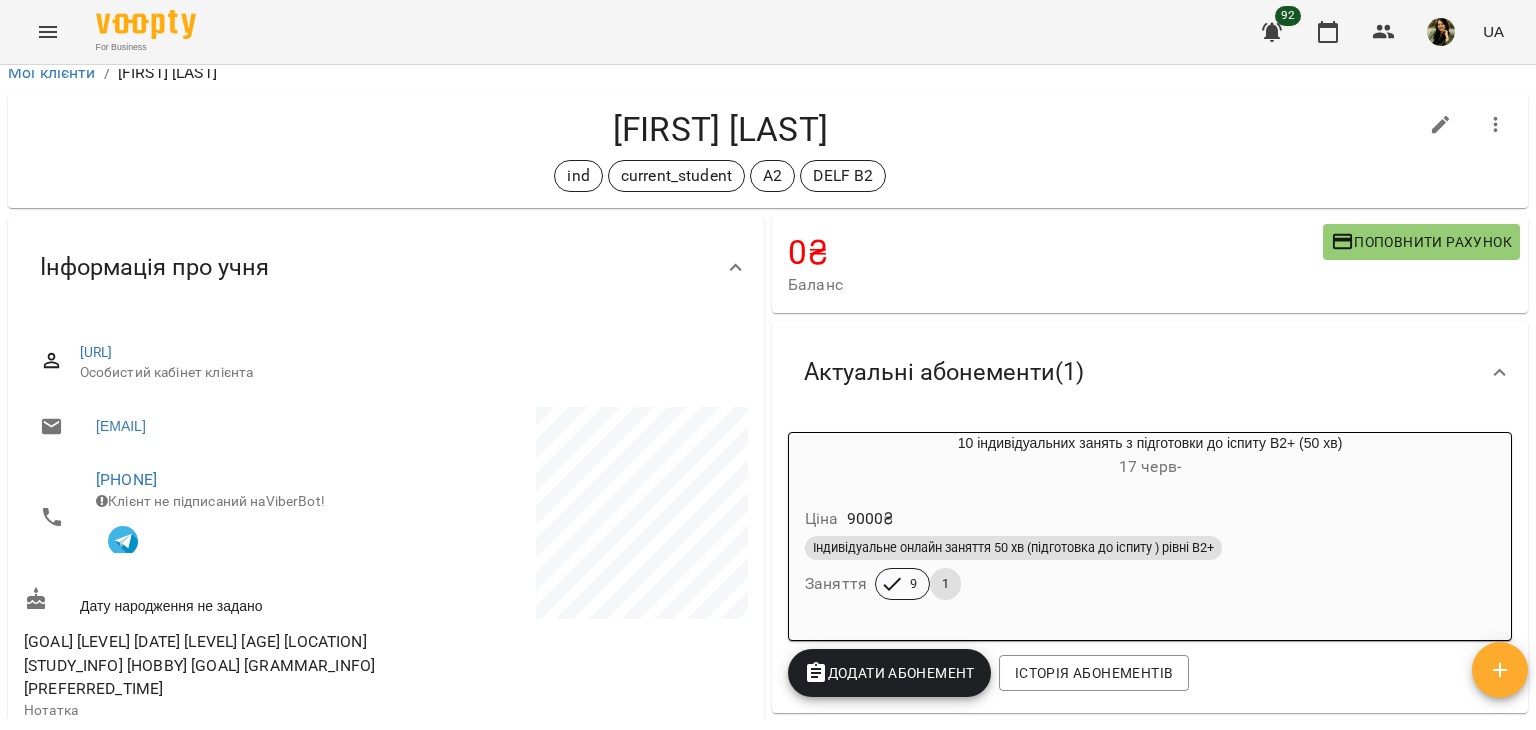 scroll, scrollTop: 16, scrollLeft: 0, axis: vertical 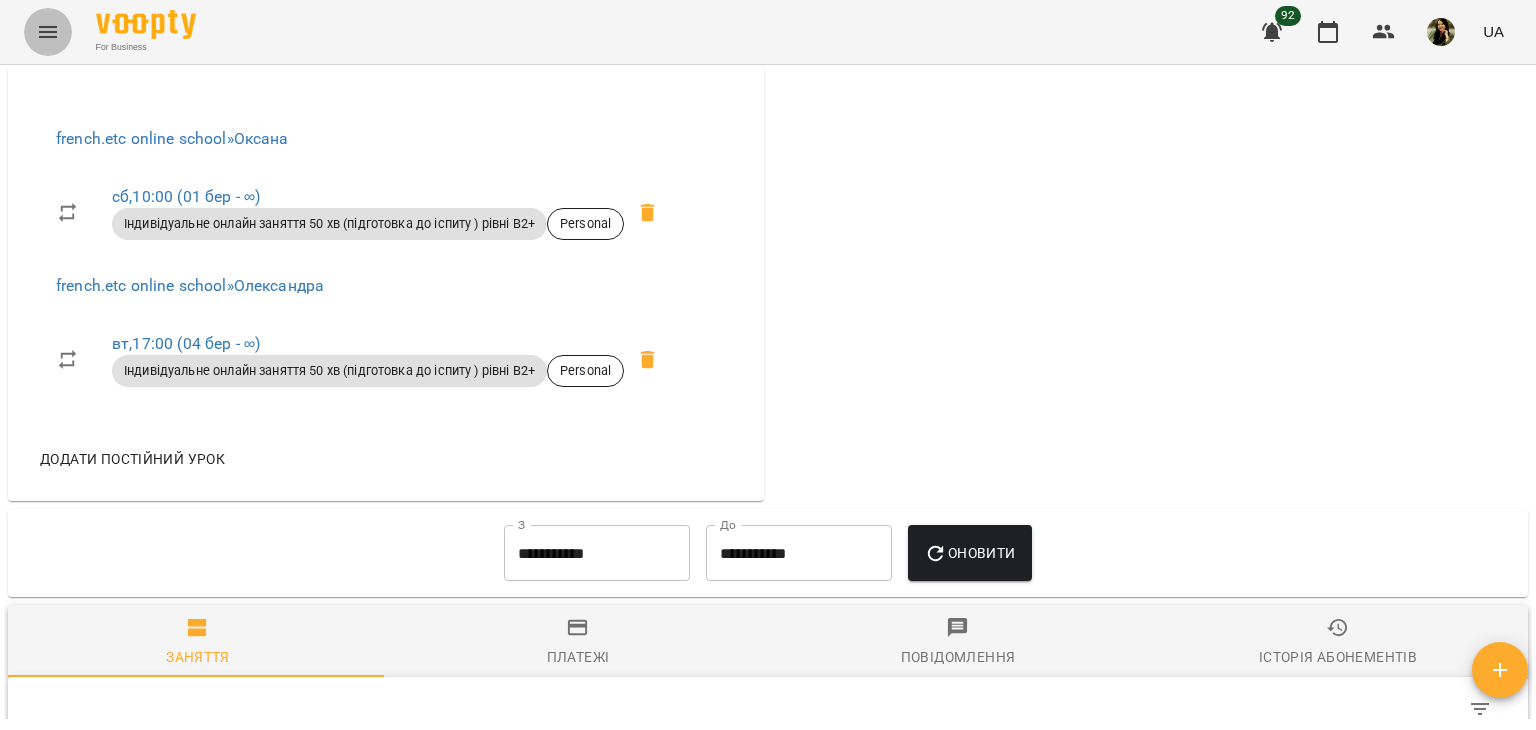 click 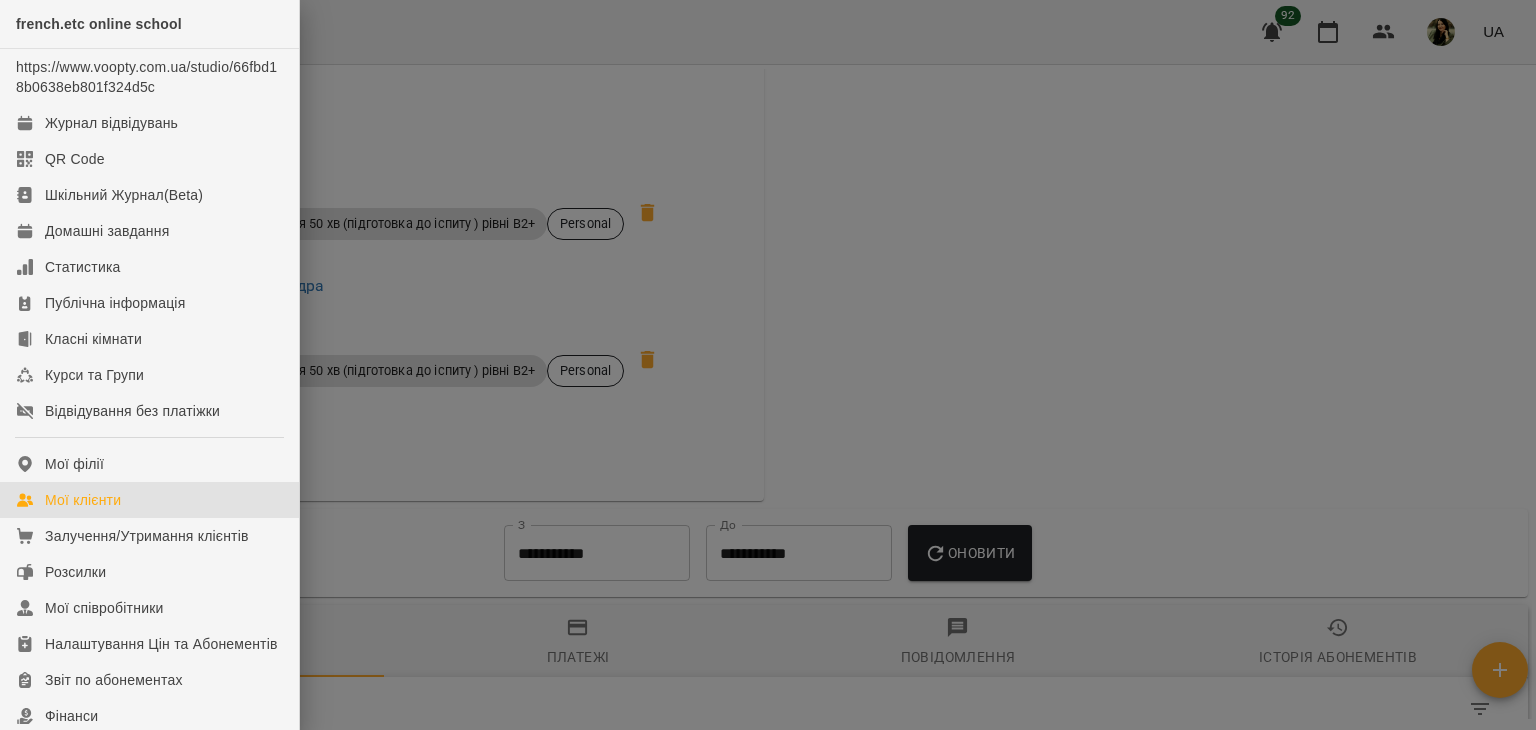 click on "Мої клієнти" at bounding box center (149, 500) 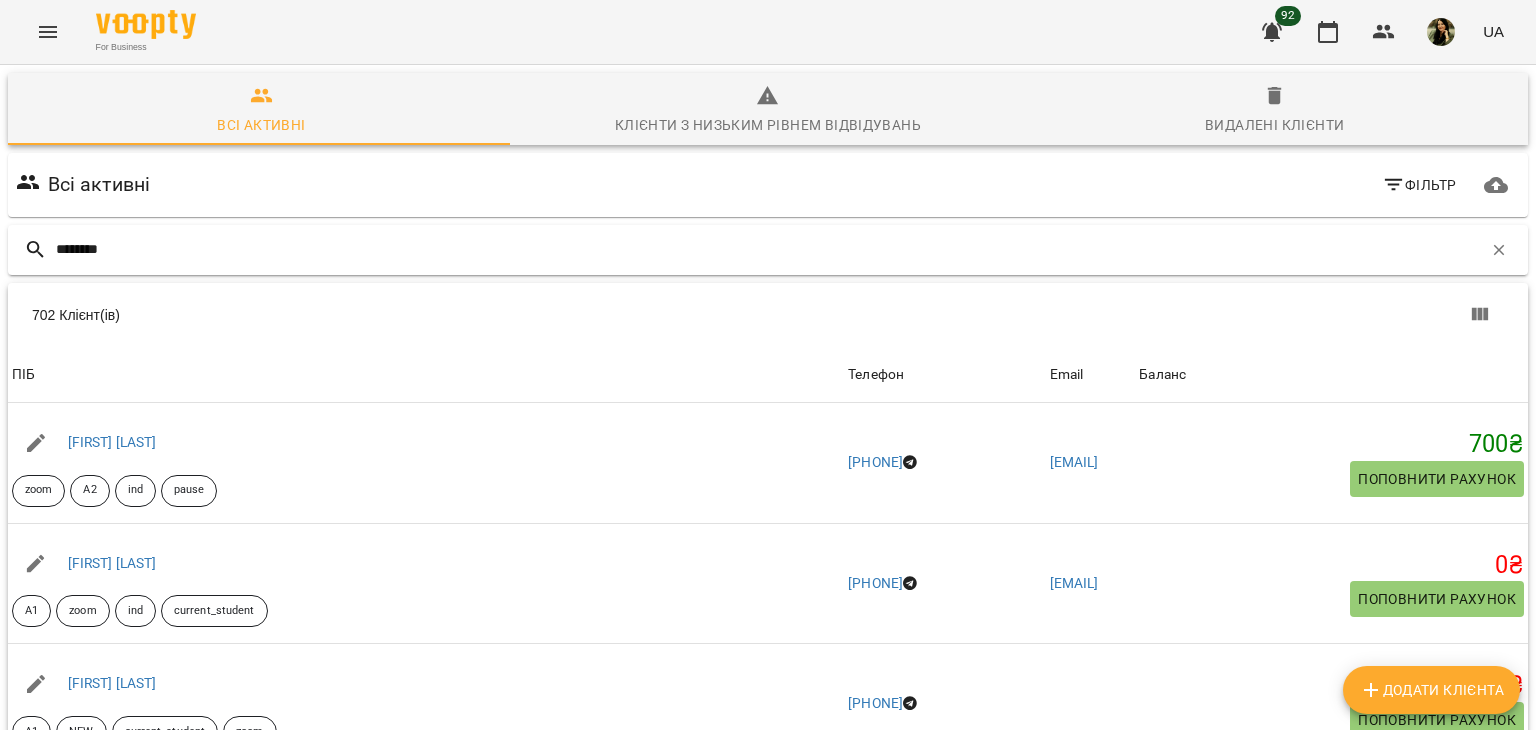 type on "*******" 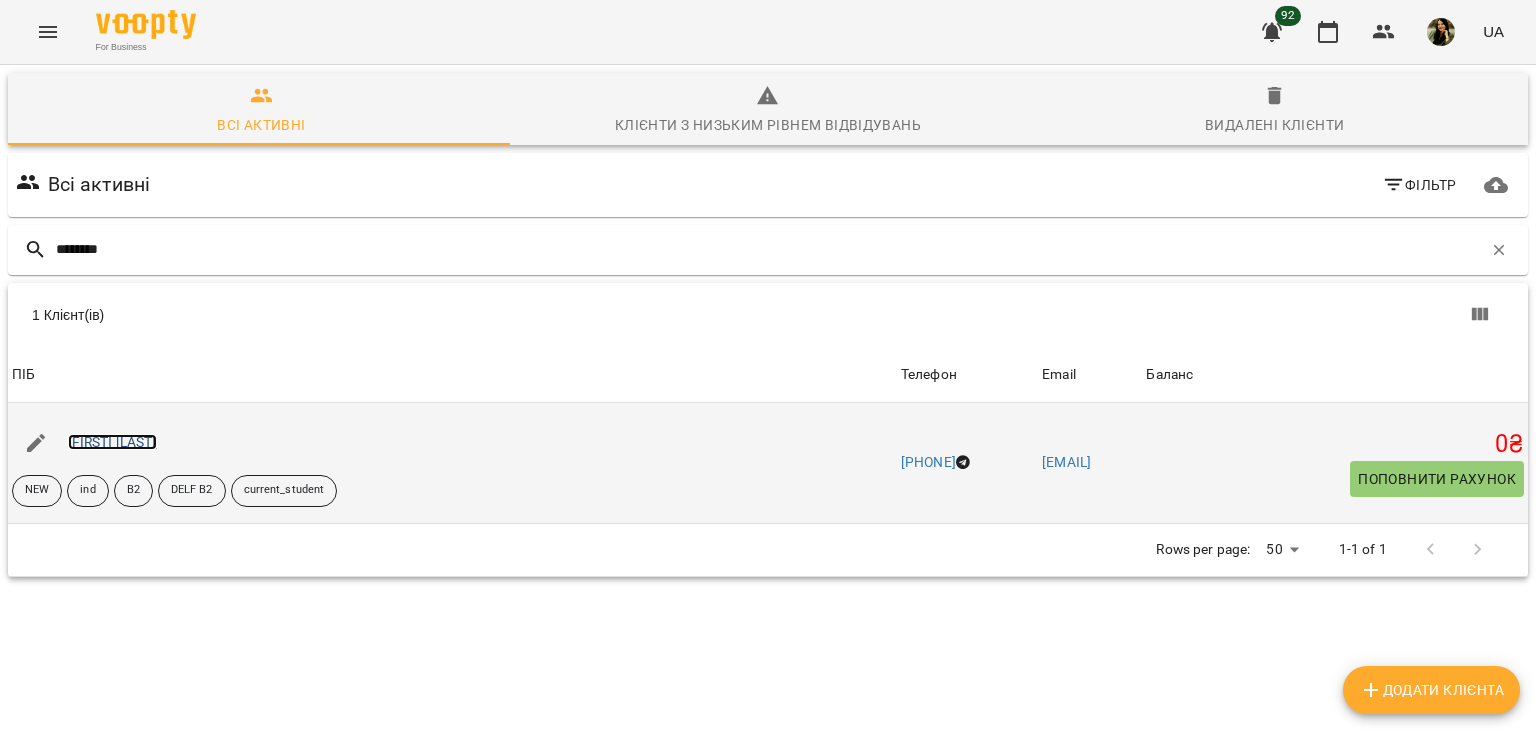 click on "[FIRST] [LAST]" at bounding box center [112, 442] 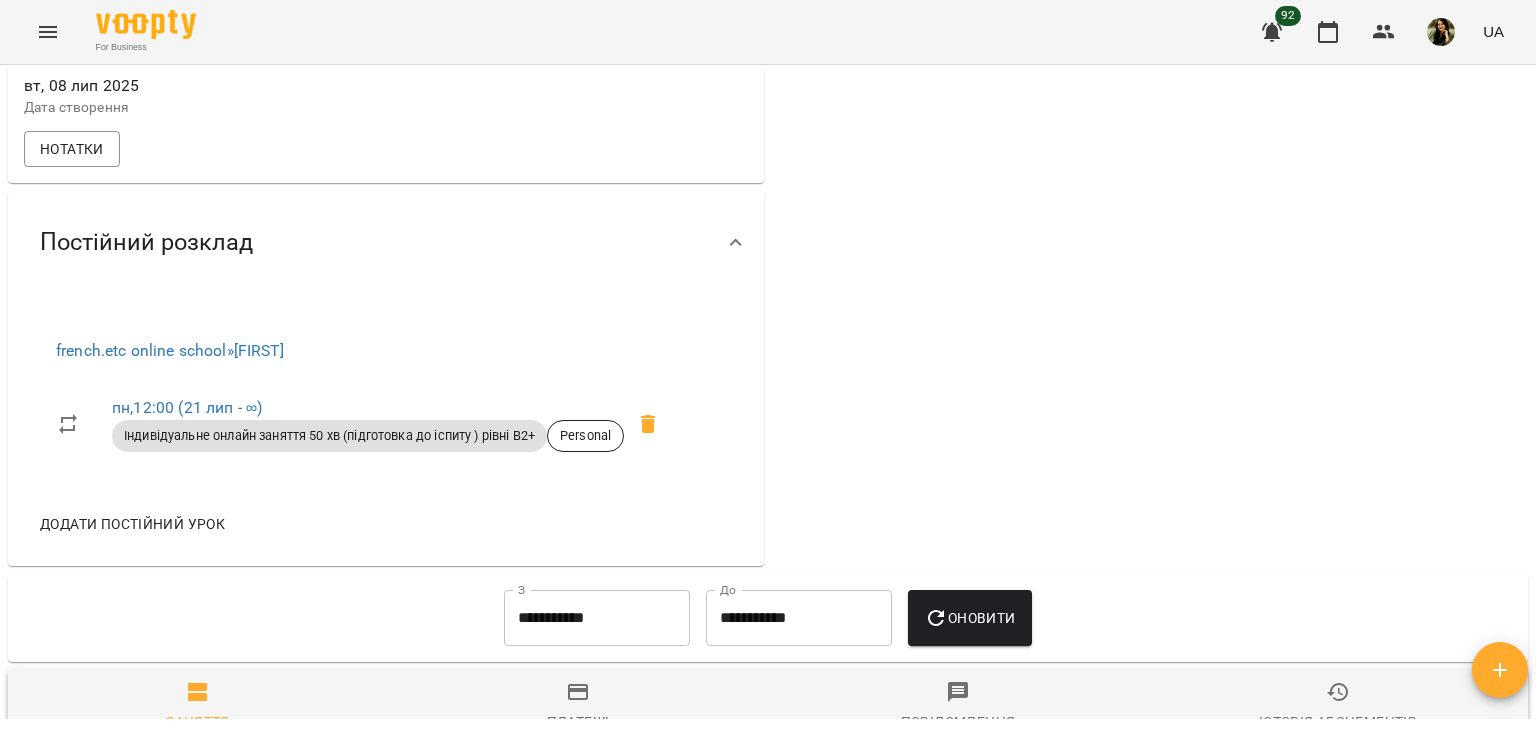 scroll, scrollTop: 0, scrollLeft: 0, axis: both 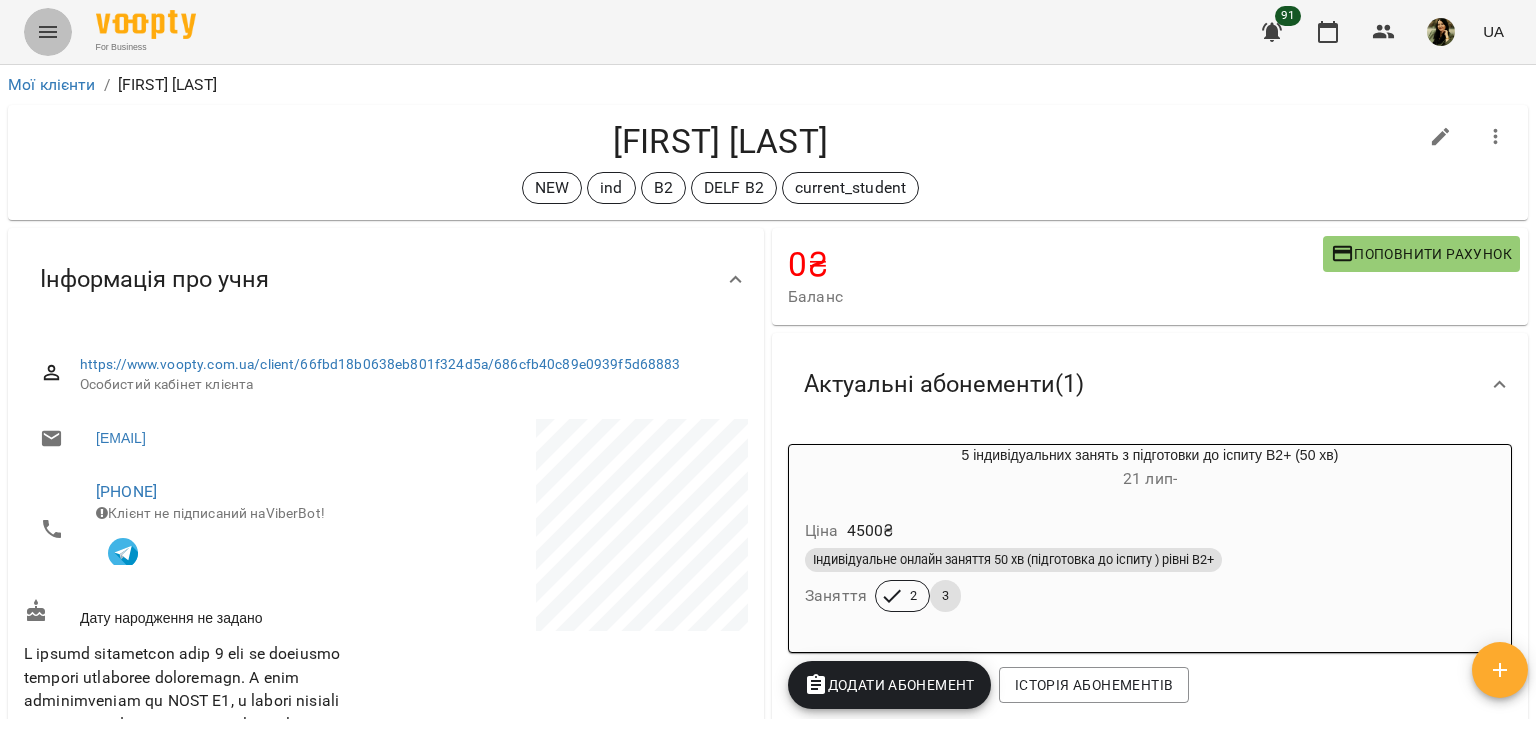 click 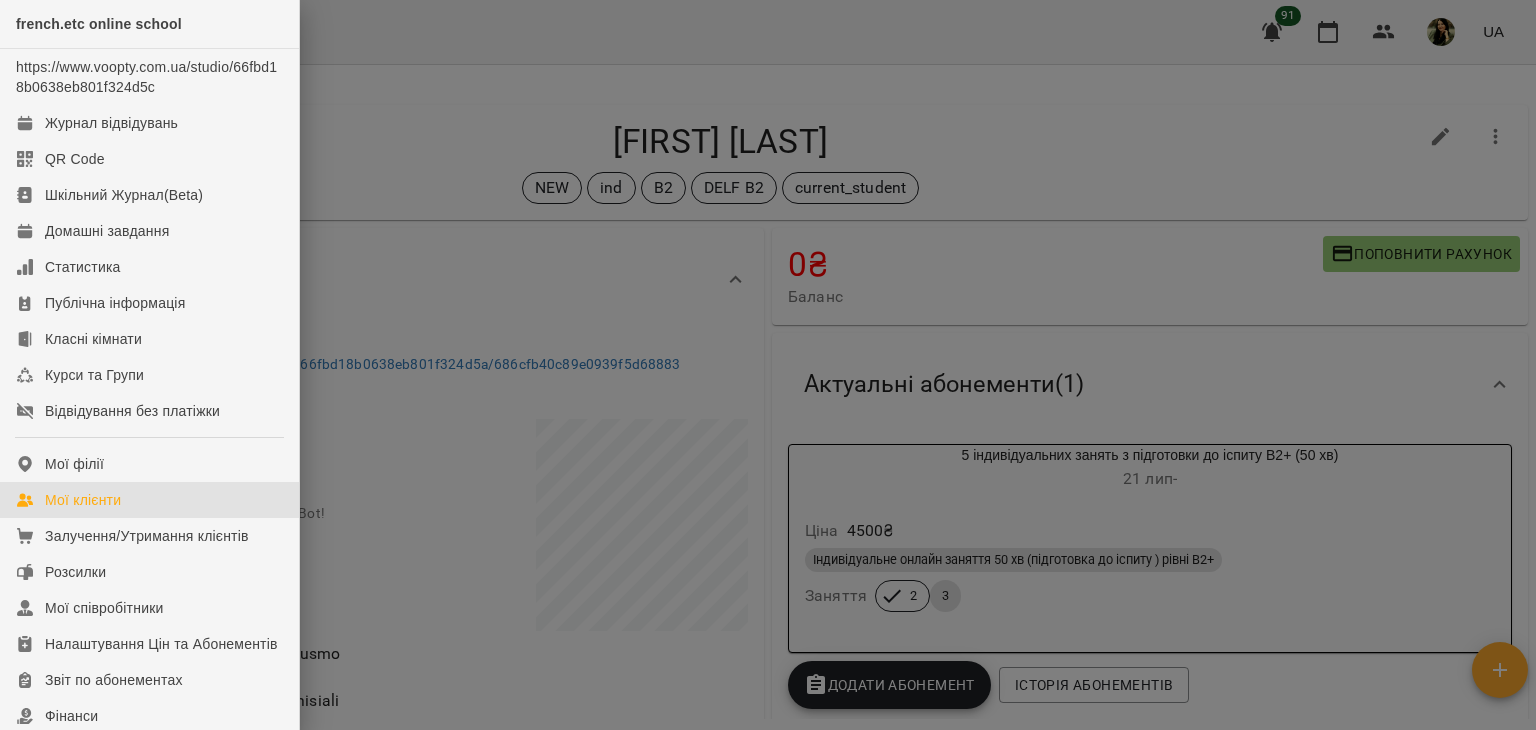 click on "Мої клієнти" at bounding box center (149, 500) 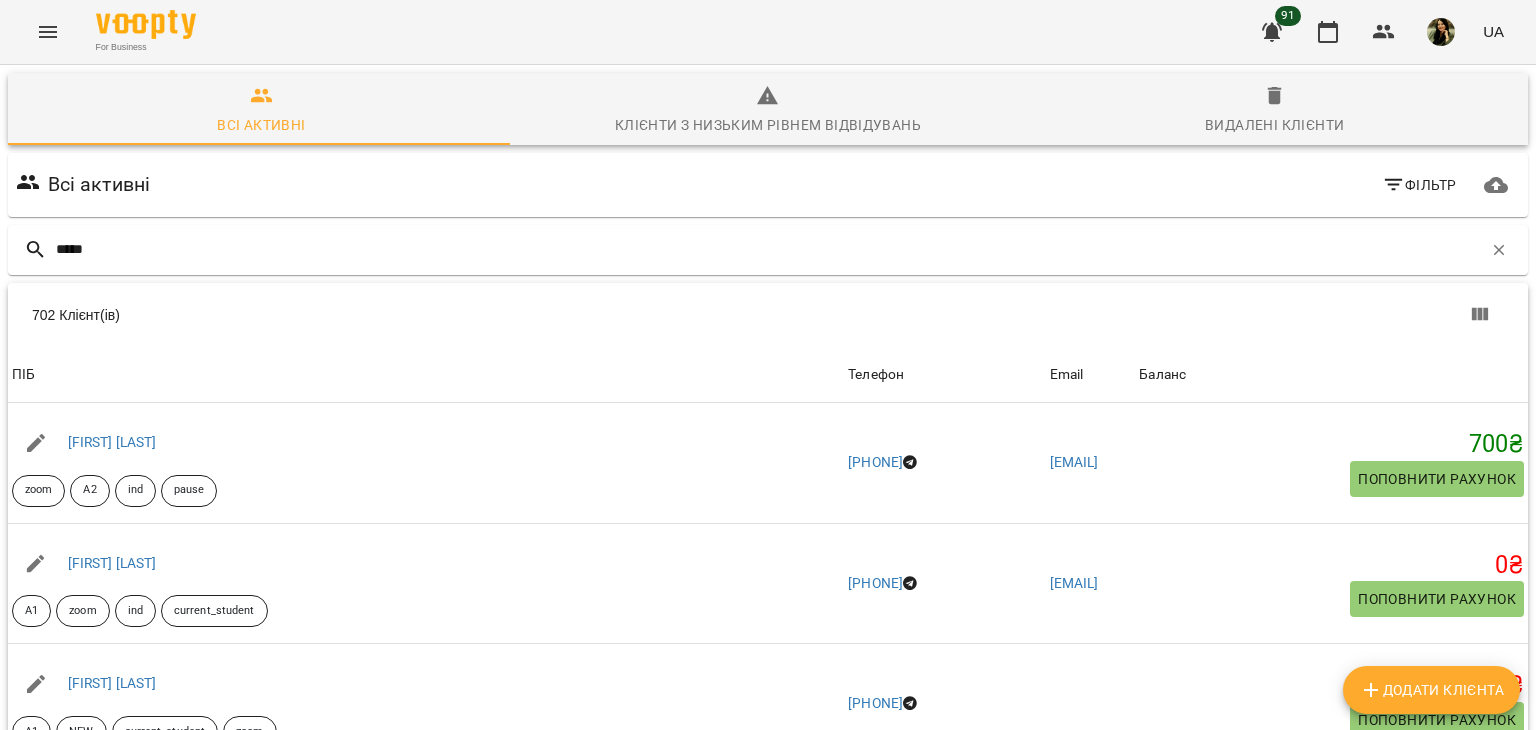 type on "*****" 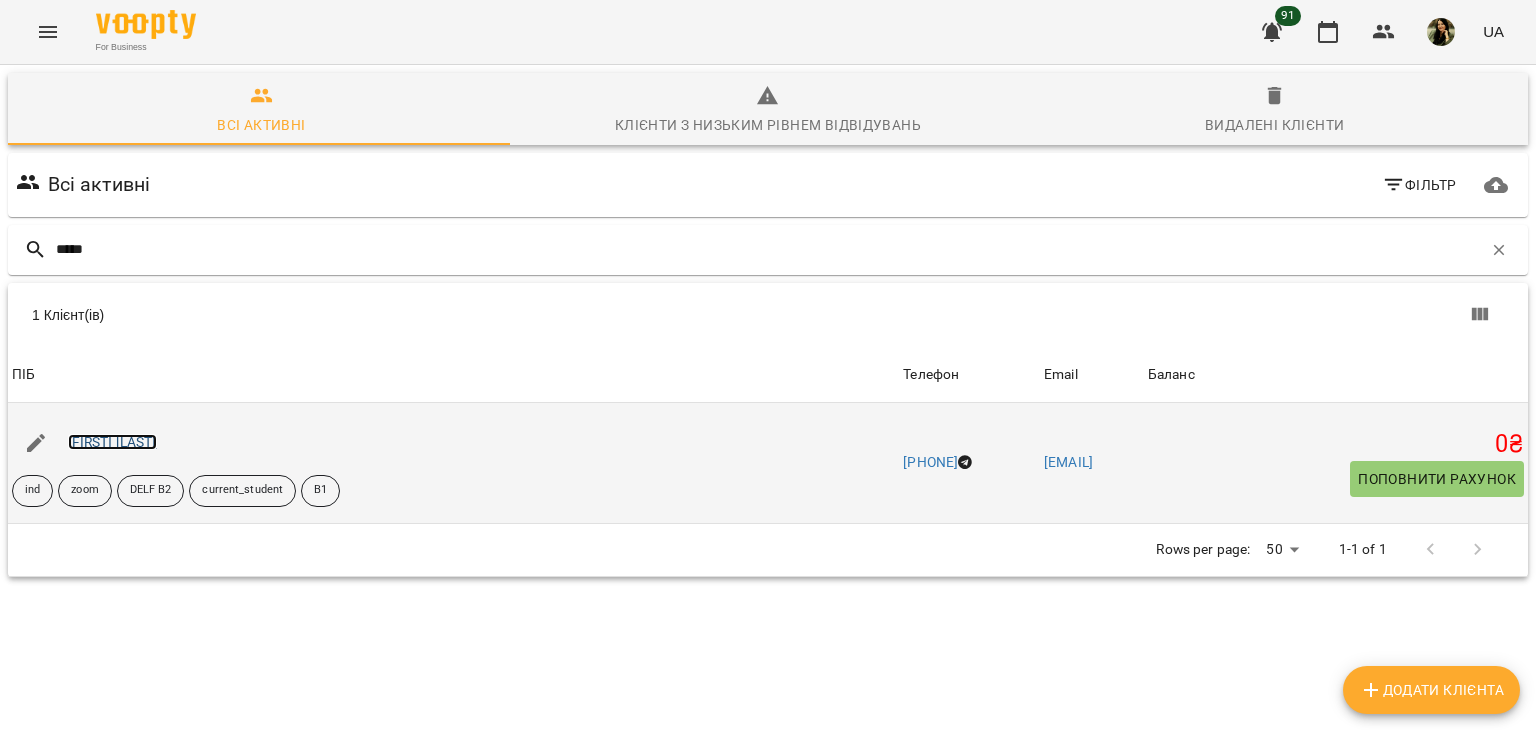 click on "[LAST] [FIRST]" at bounding box center [112, 442] 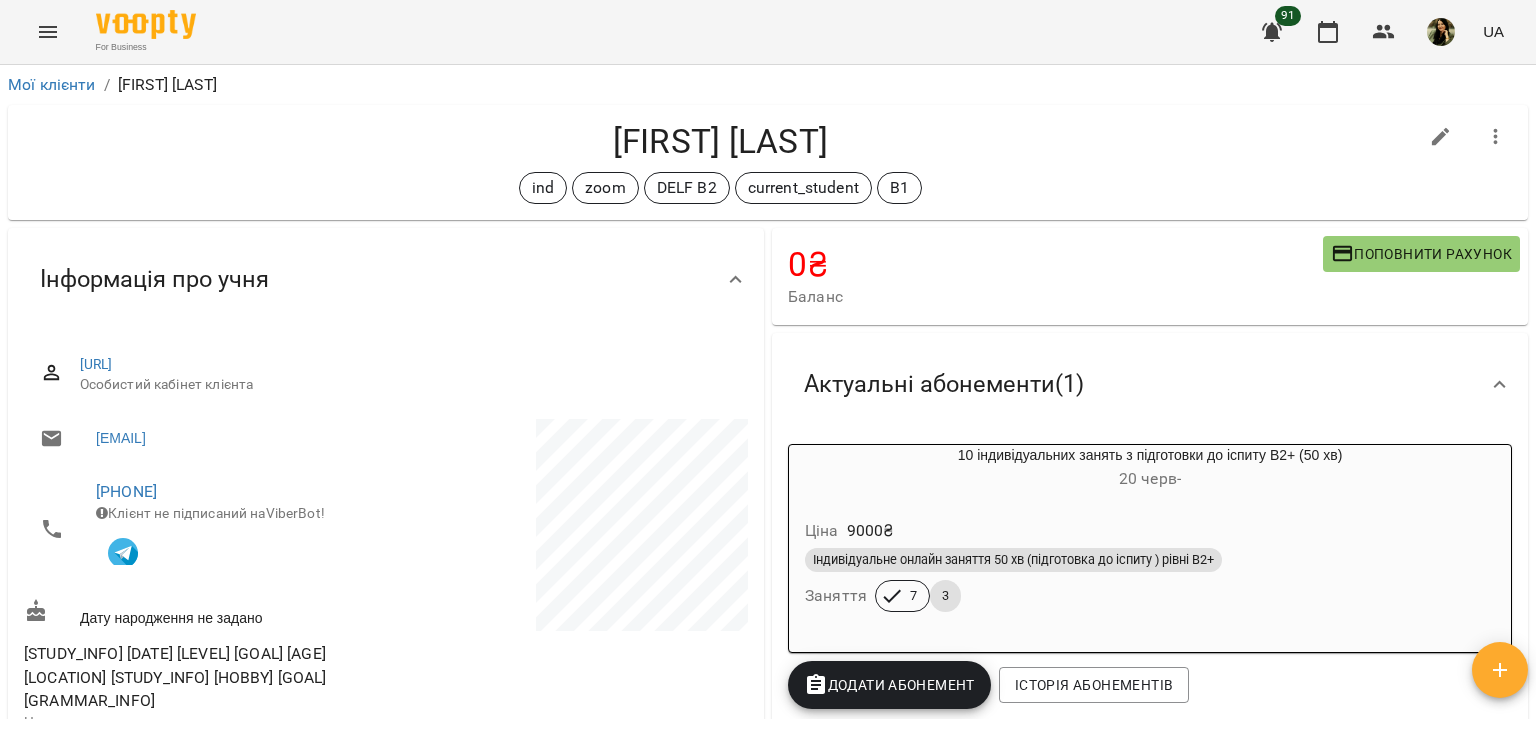 drag, startPoint x: 1535, startPoint y: 131, endPoint x: 1521, endPoint y: 143, distance: 18.439089 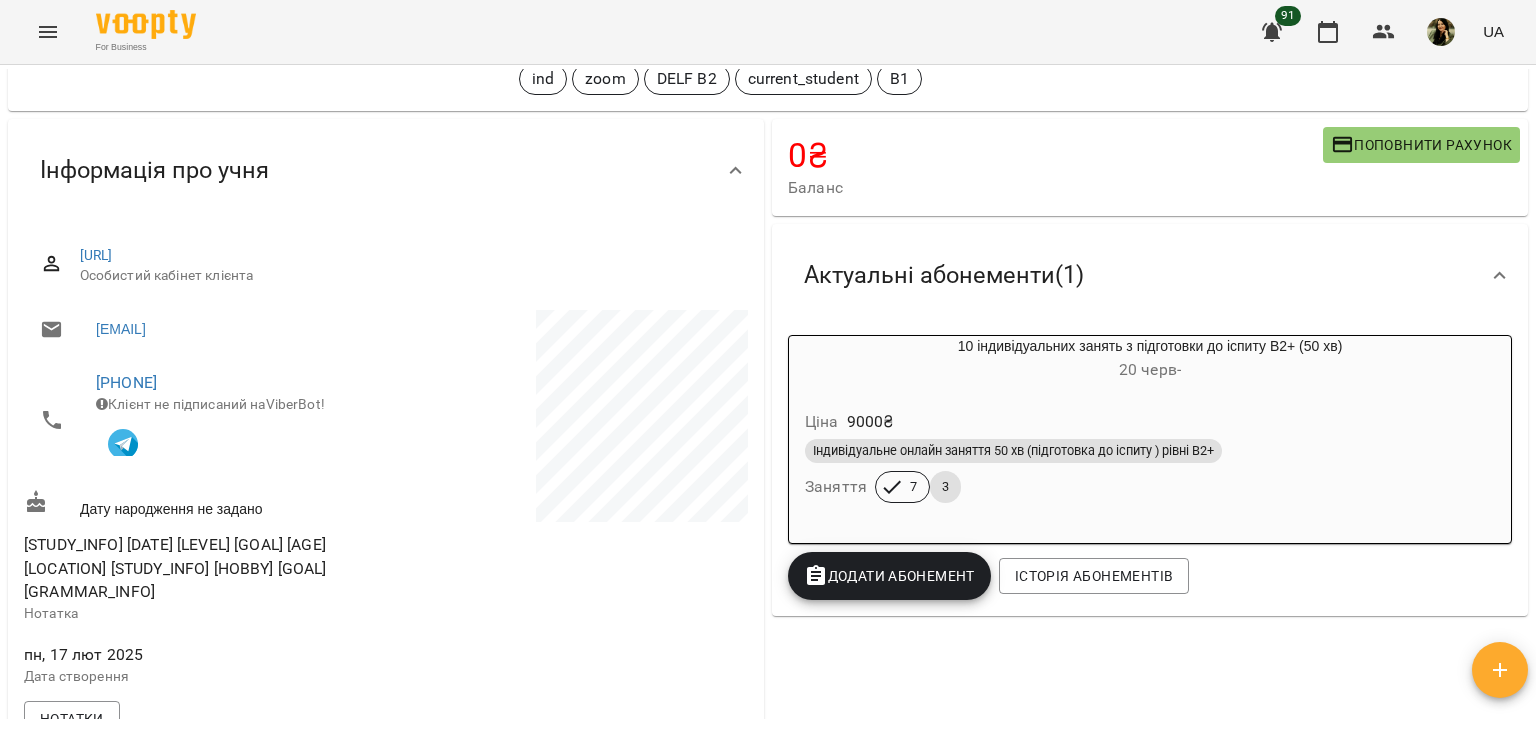 scroll, scrollTop: 22, scrollLeft: 0, axis: vertical 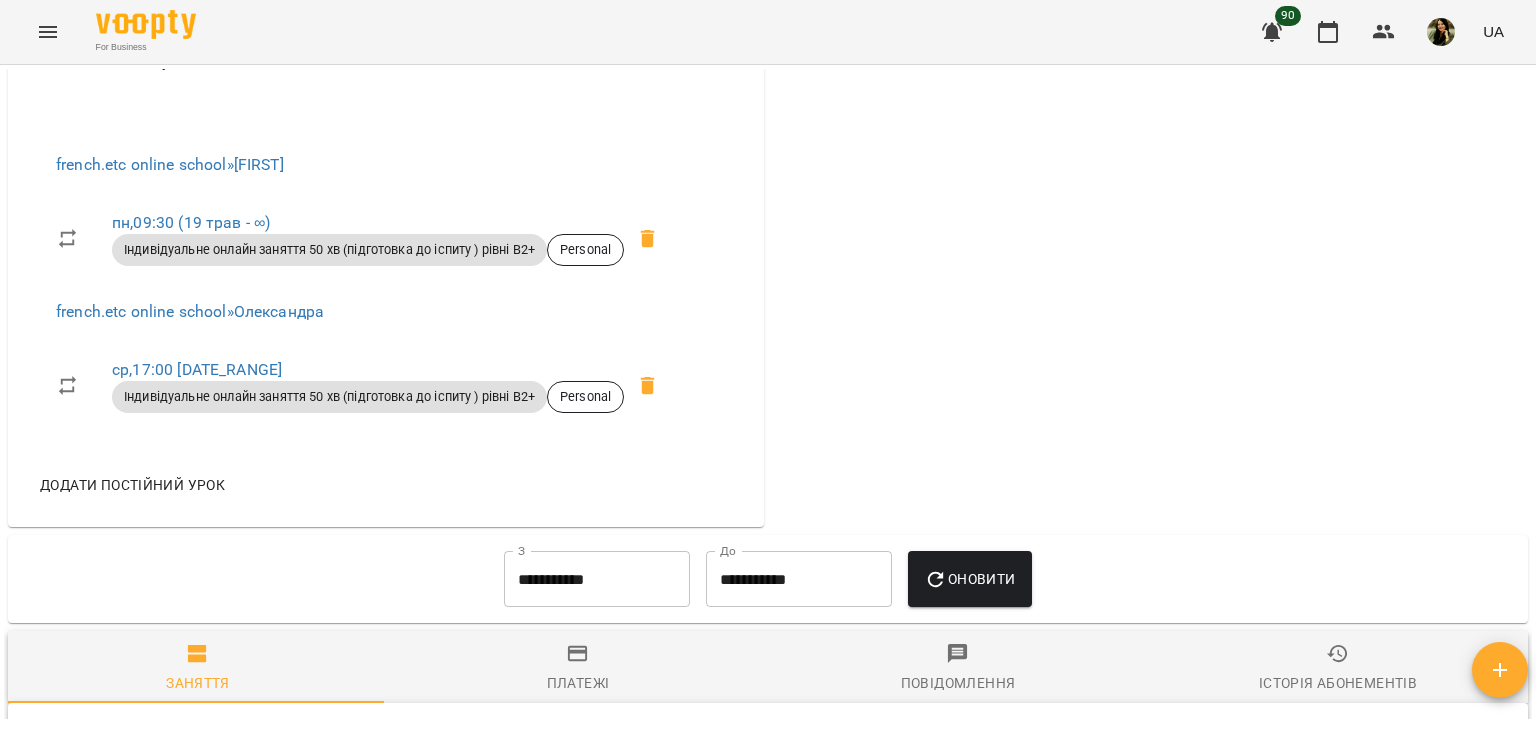 drag, startPoint x: 1535, startPoint y: 320, endPoint x: 1535, endPoint y: -35, distance: 355 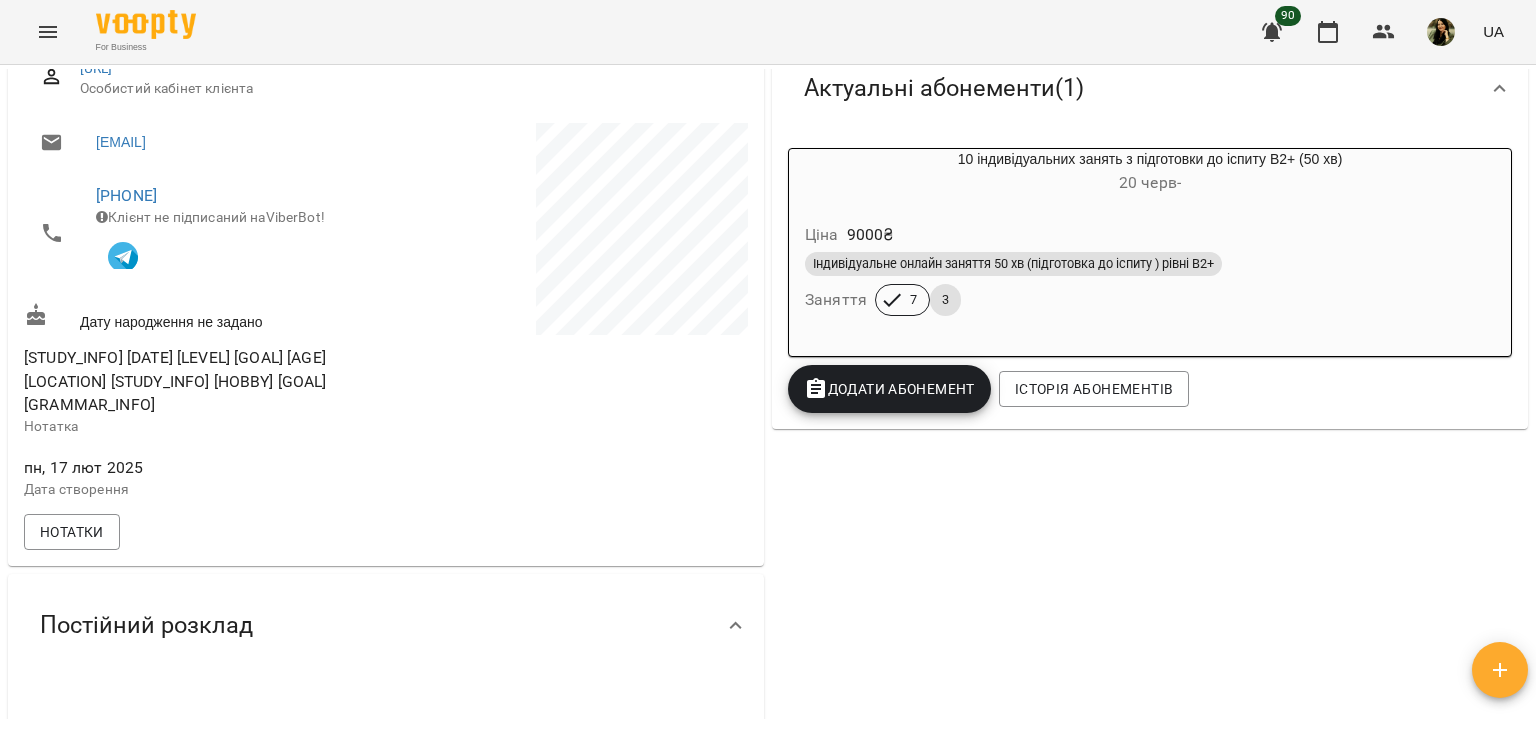 scroll, scrollTop: 0, scrollLeft: 0, axis: both 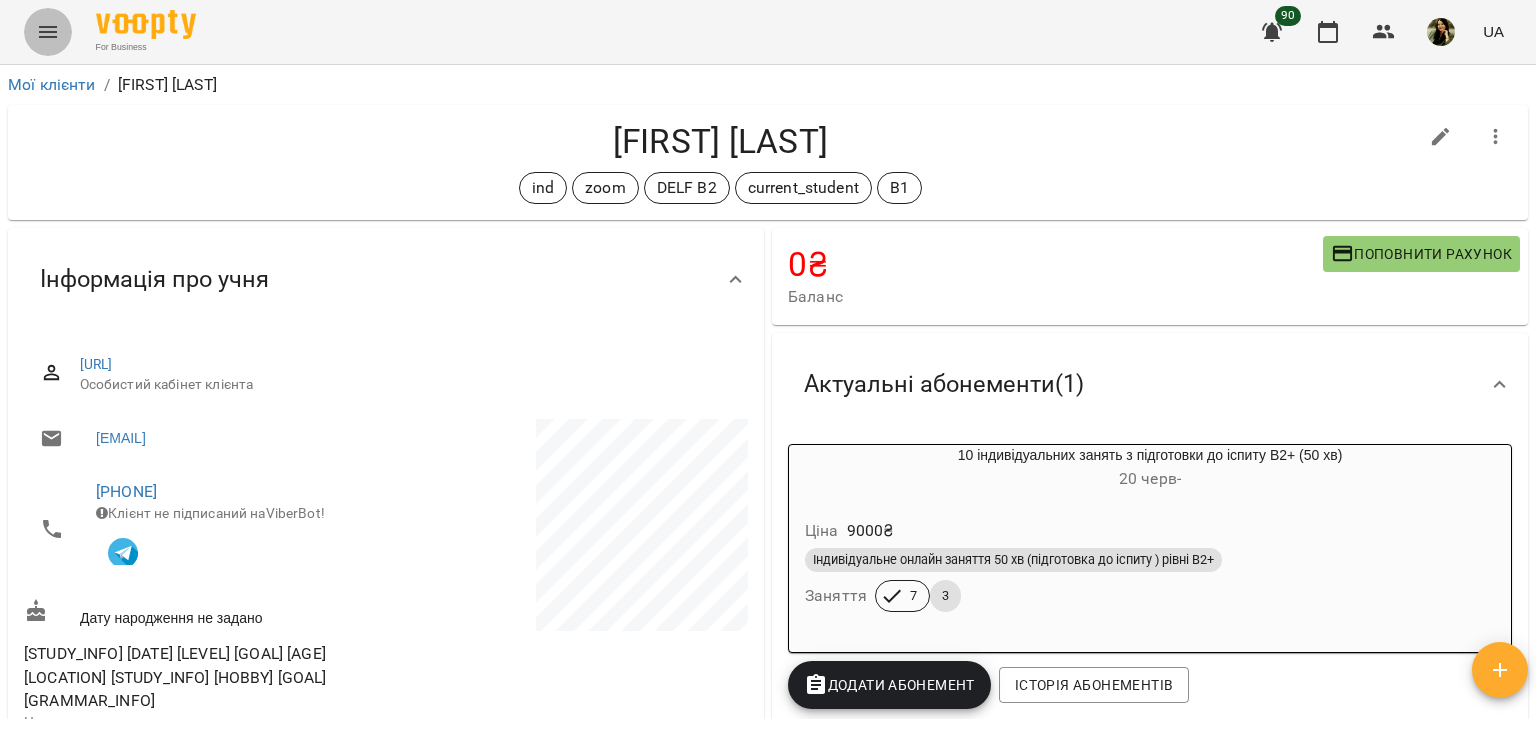click 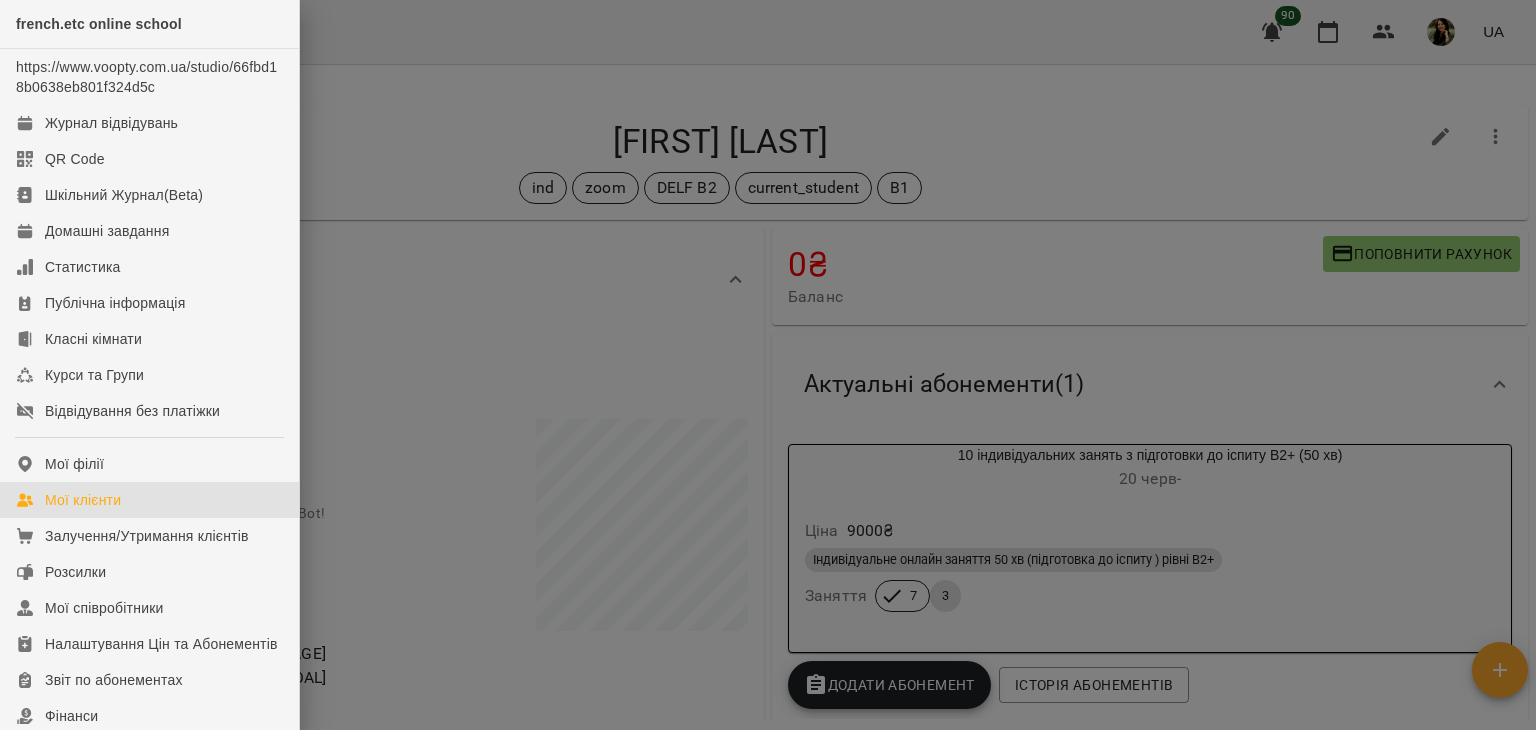 click on "Мої клієнти" at bounding box center [83, 500] 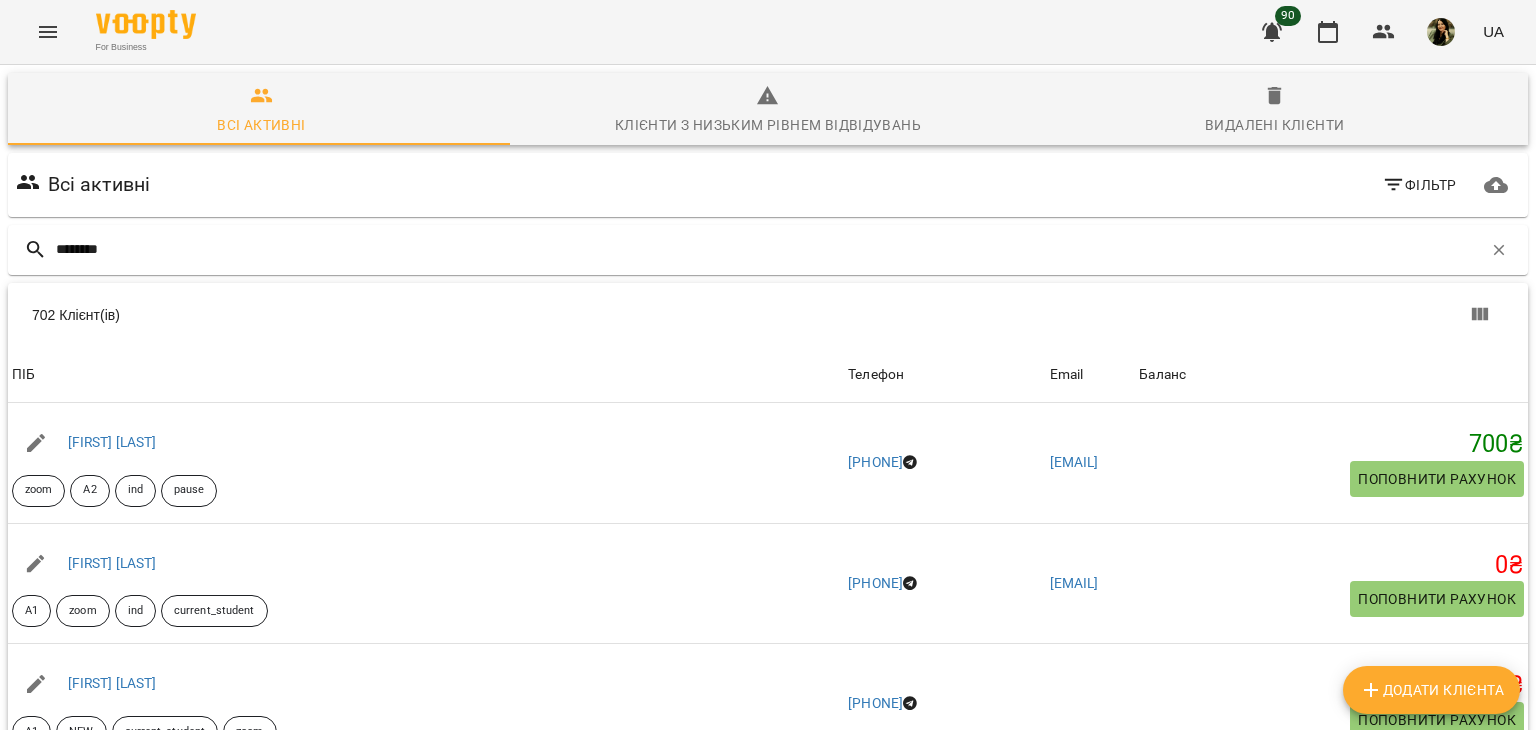 type on "*******" 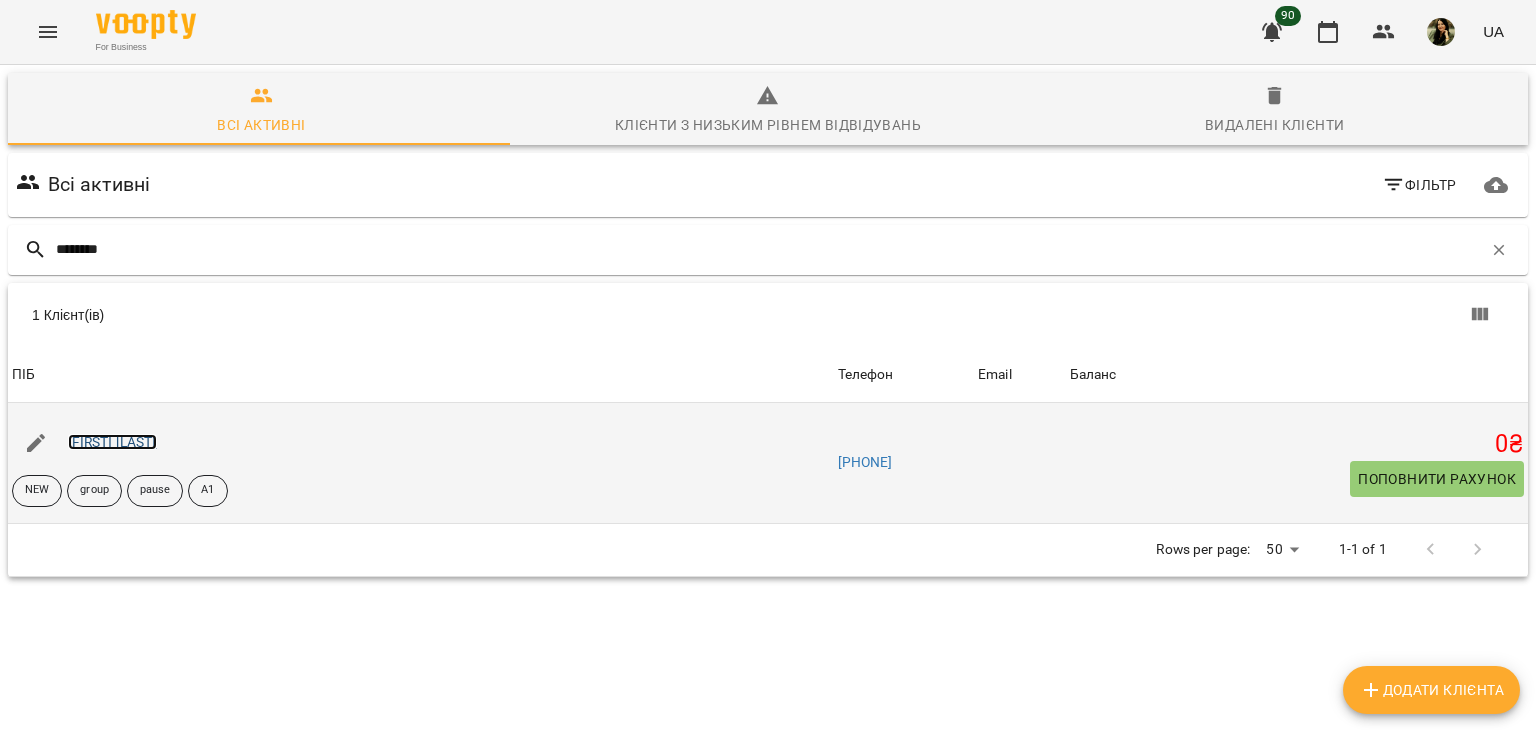 click on "[FIRST] [LAST]" at bounding box center [112, 442] 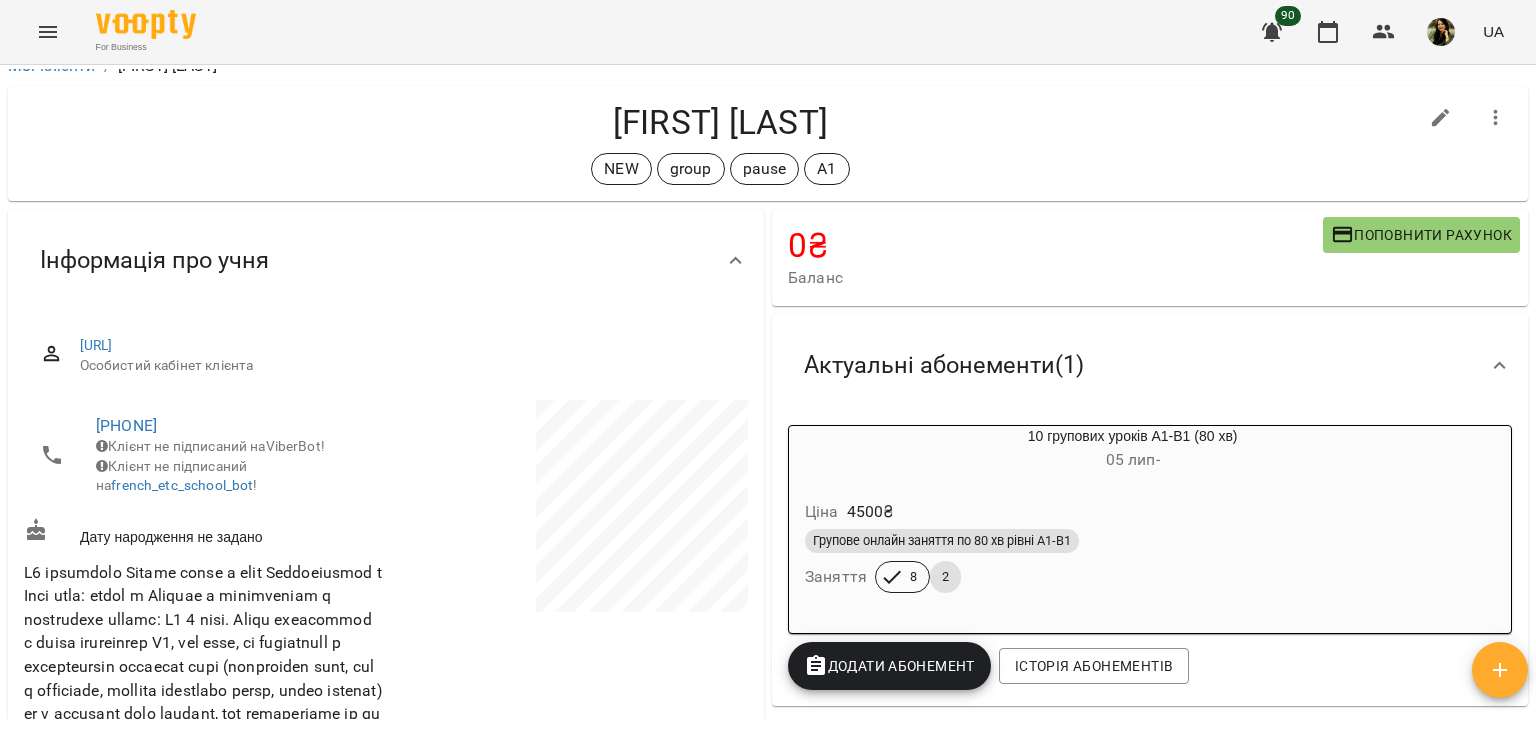 scroll, scrollTop: 27, scrollLeft: 0, axis: vertical 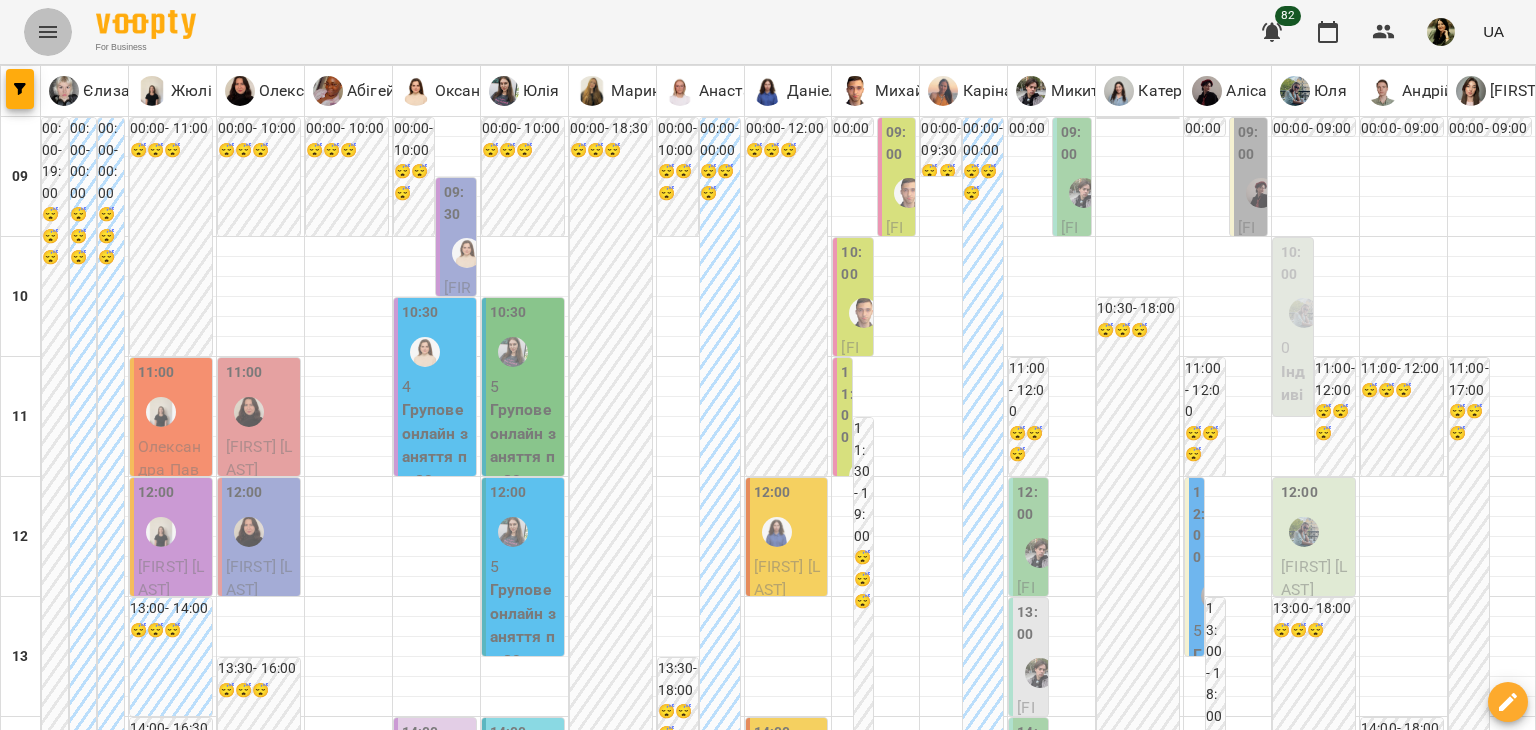 click 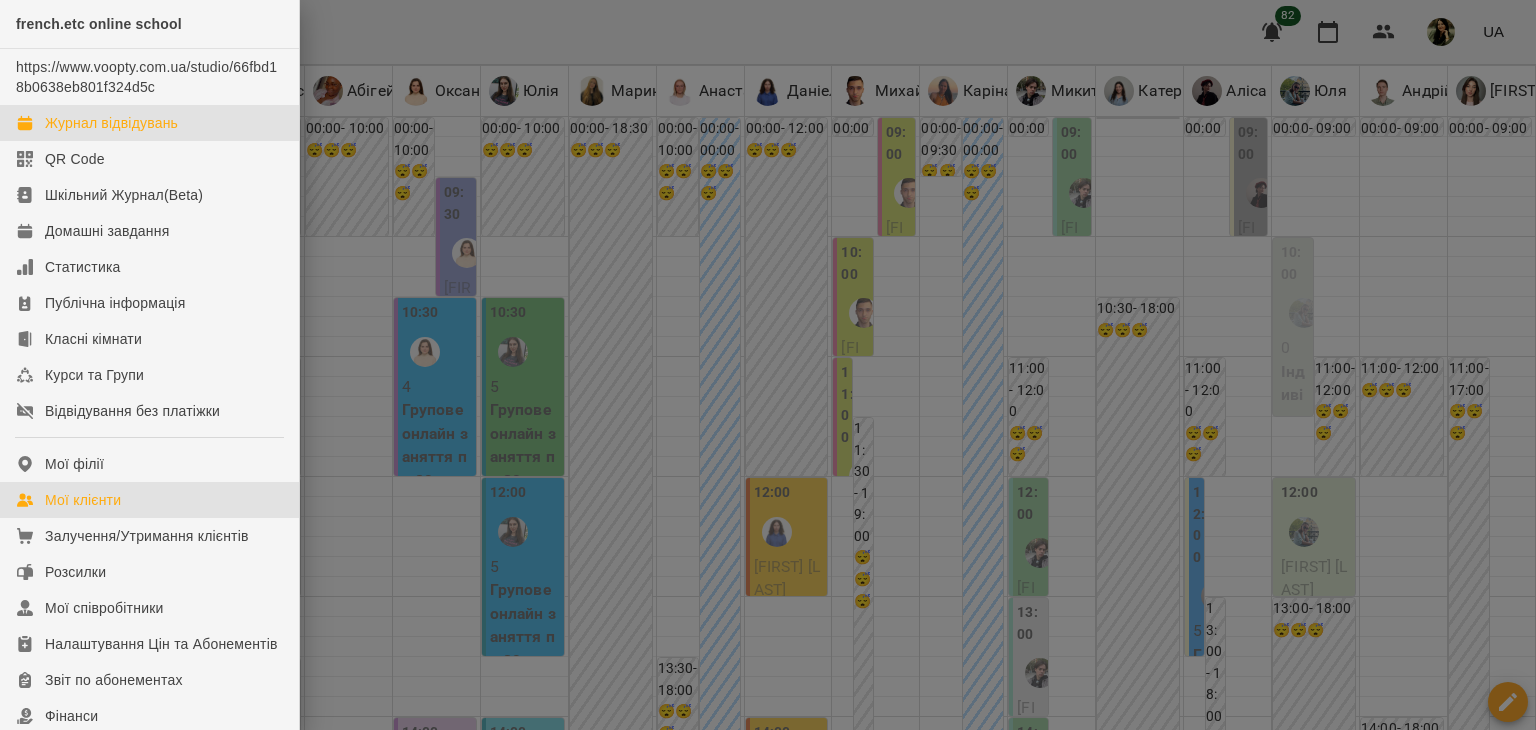 click on "Мої клієнти" at bounding box center (83, 500) 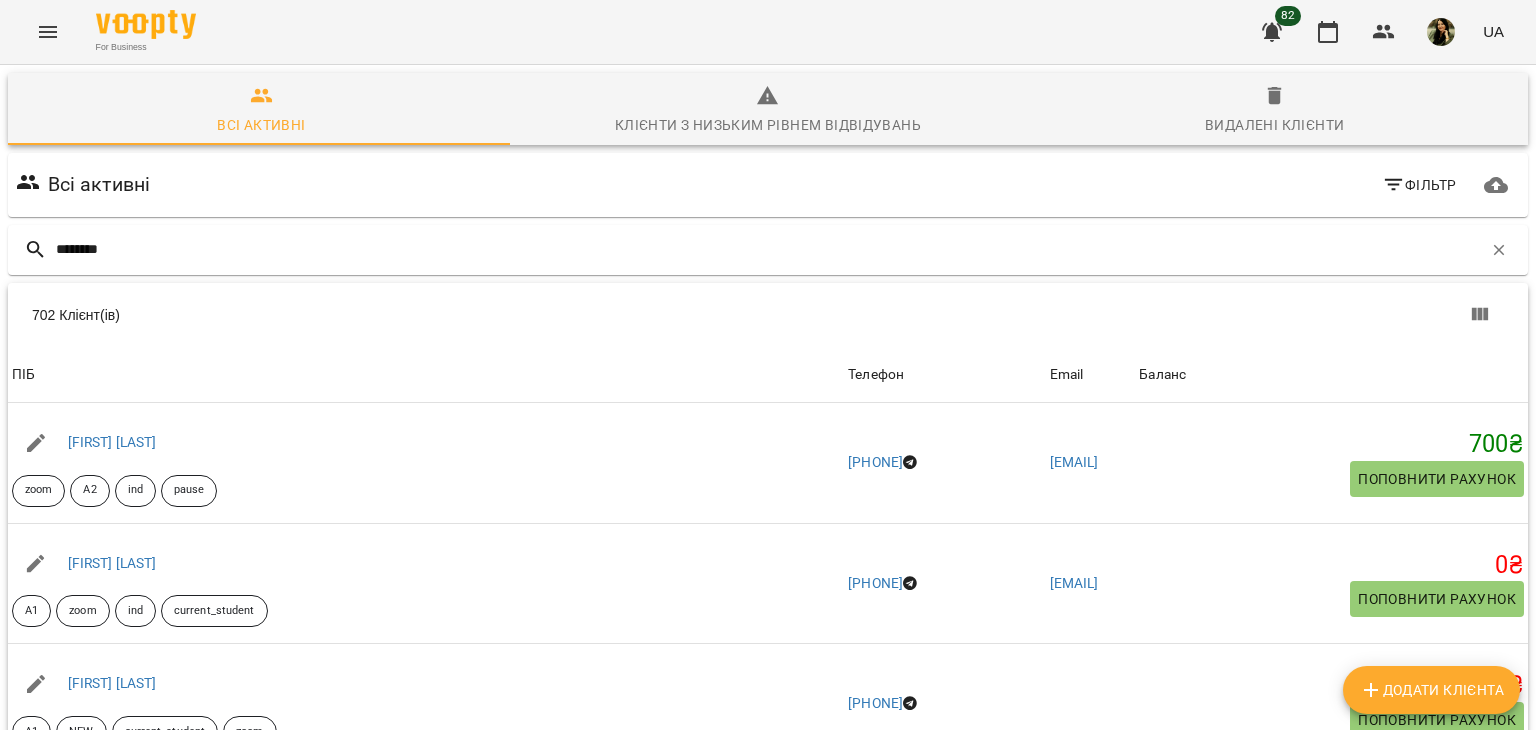 type on "********" 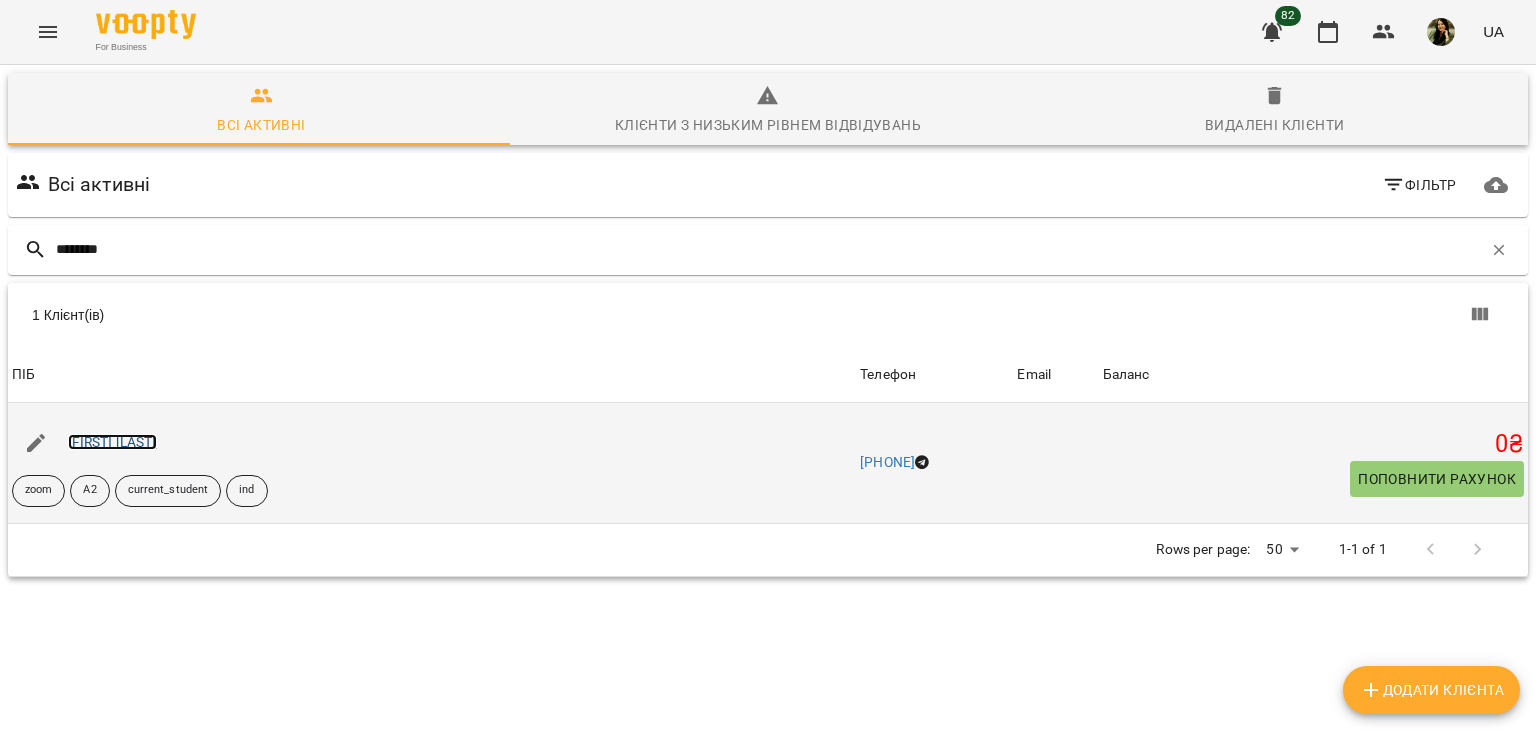 click on "Христина Щербатюк" at bounding box center [112, 442] 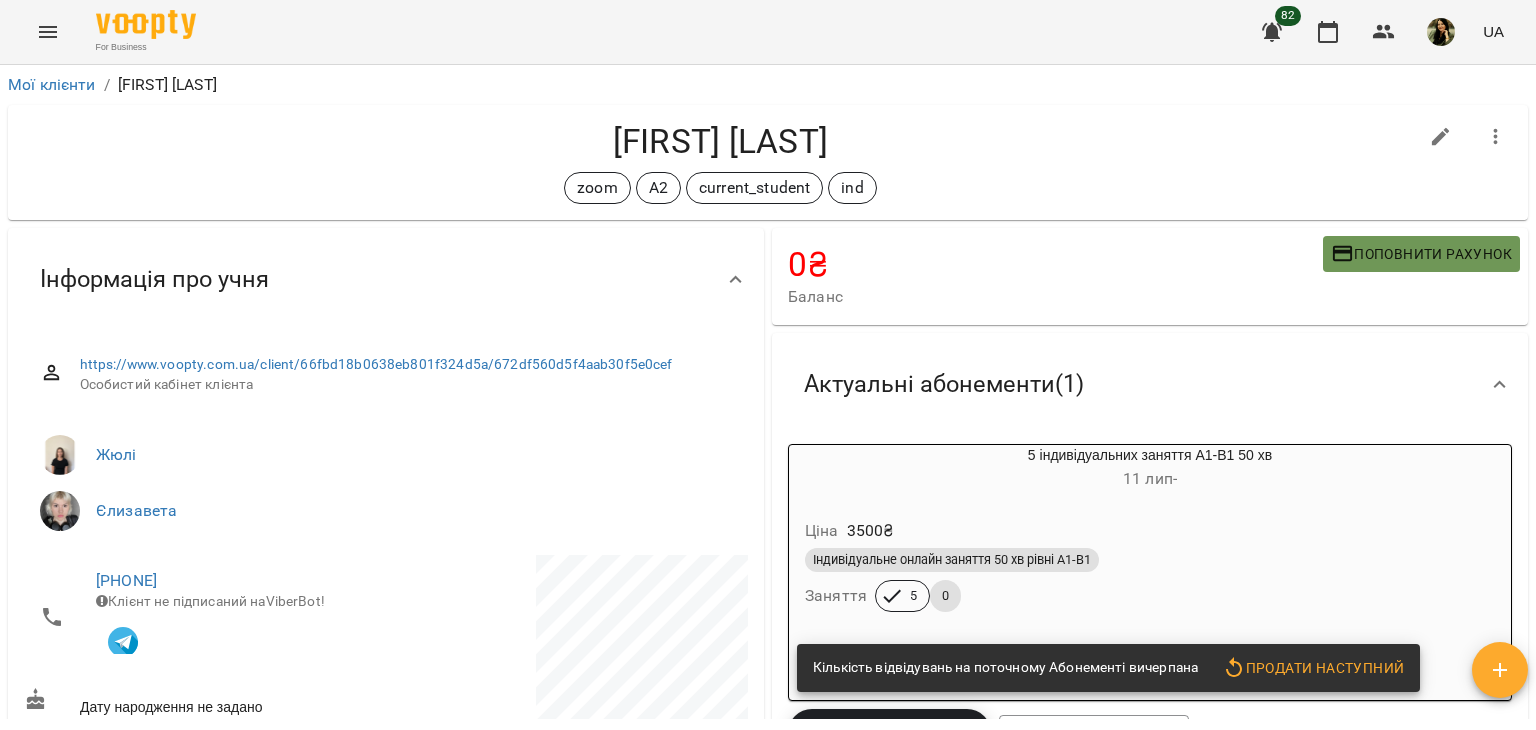 click on "Поповнити рахунок" at bounding box center [1421, 254] 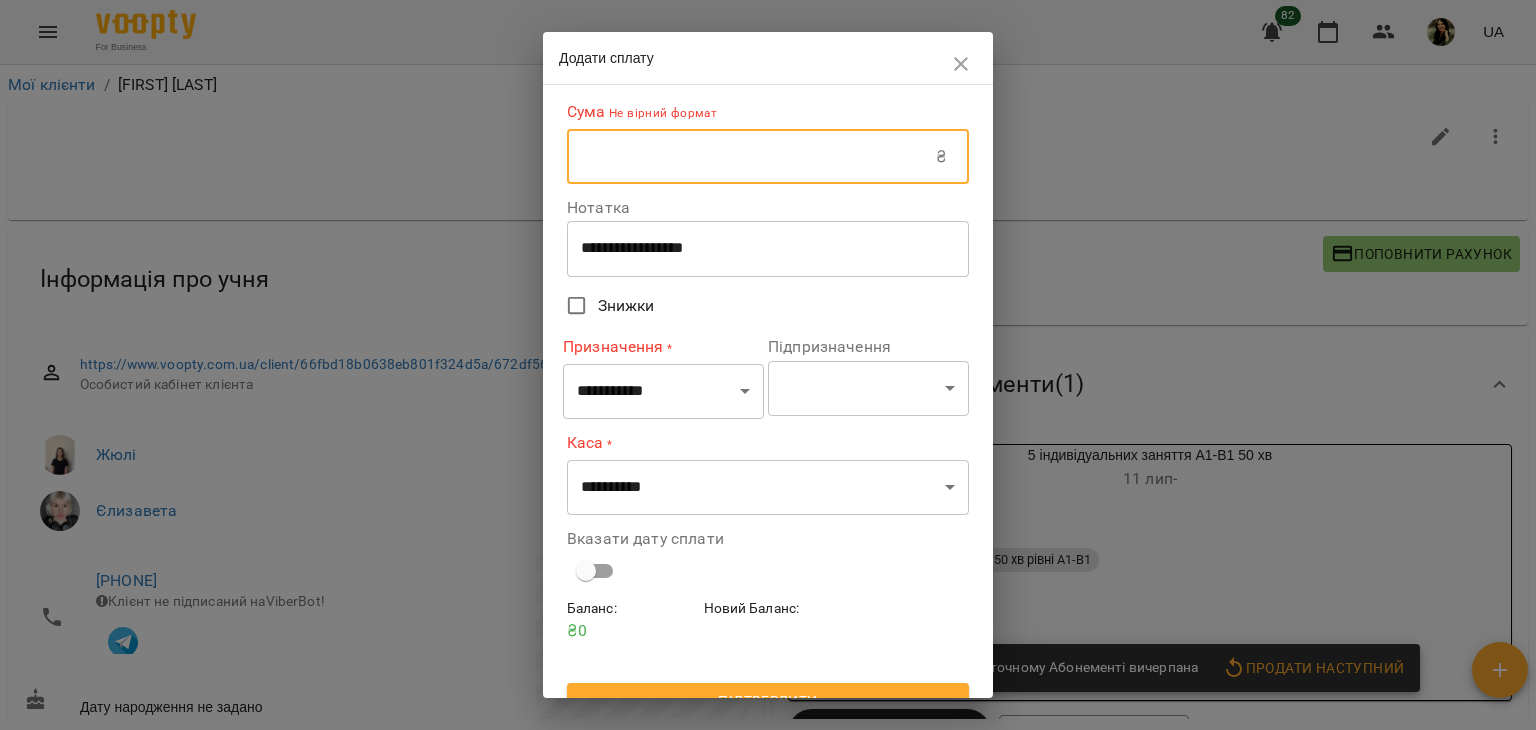 click at bounding box center [751, 157] 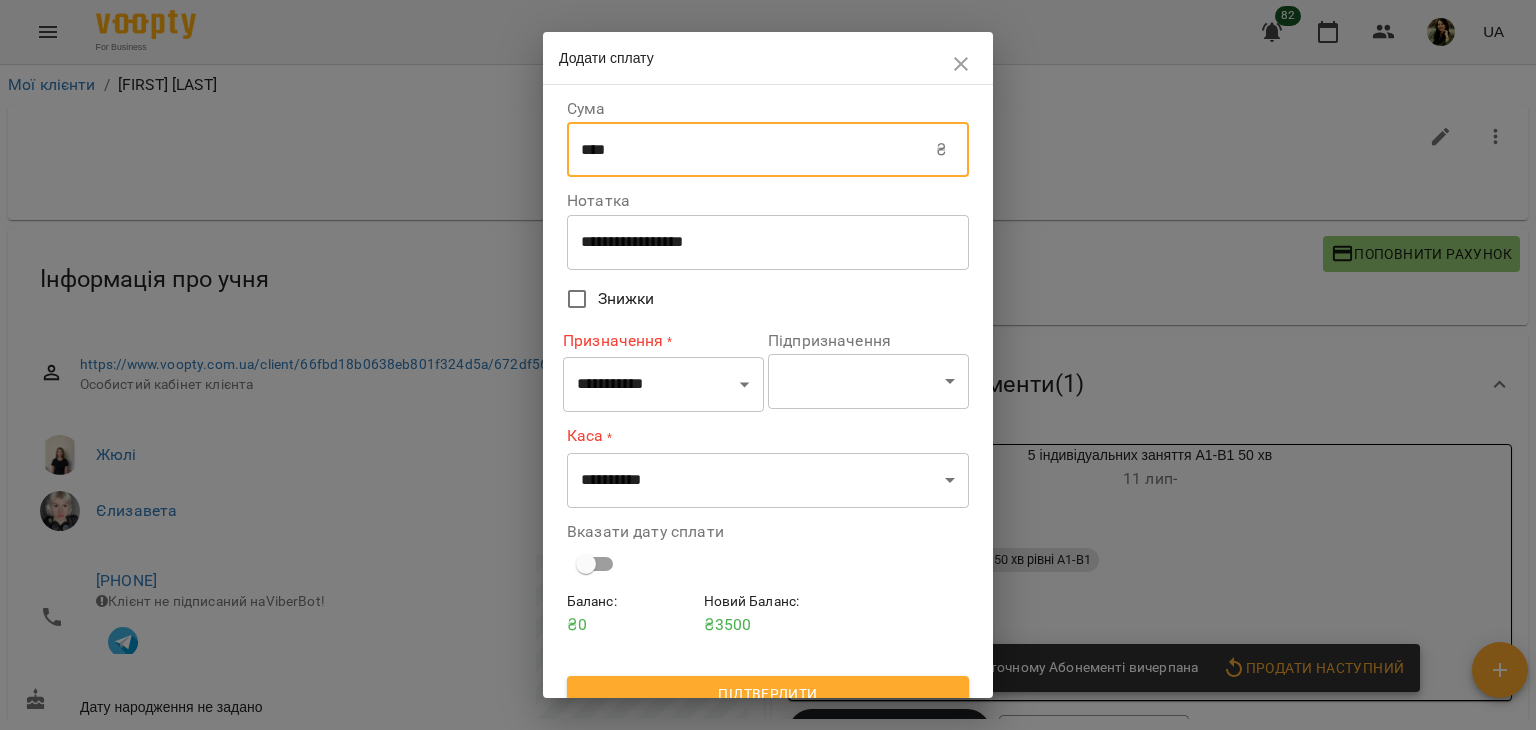 type on "****" 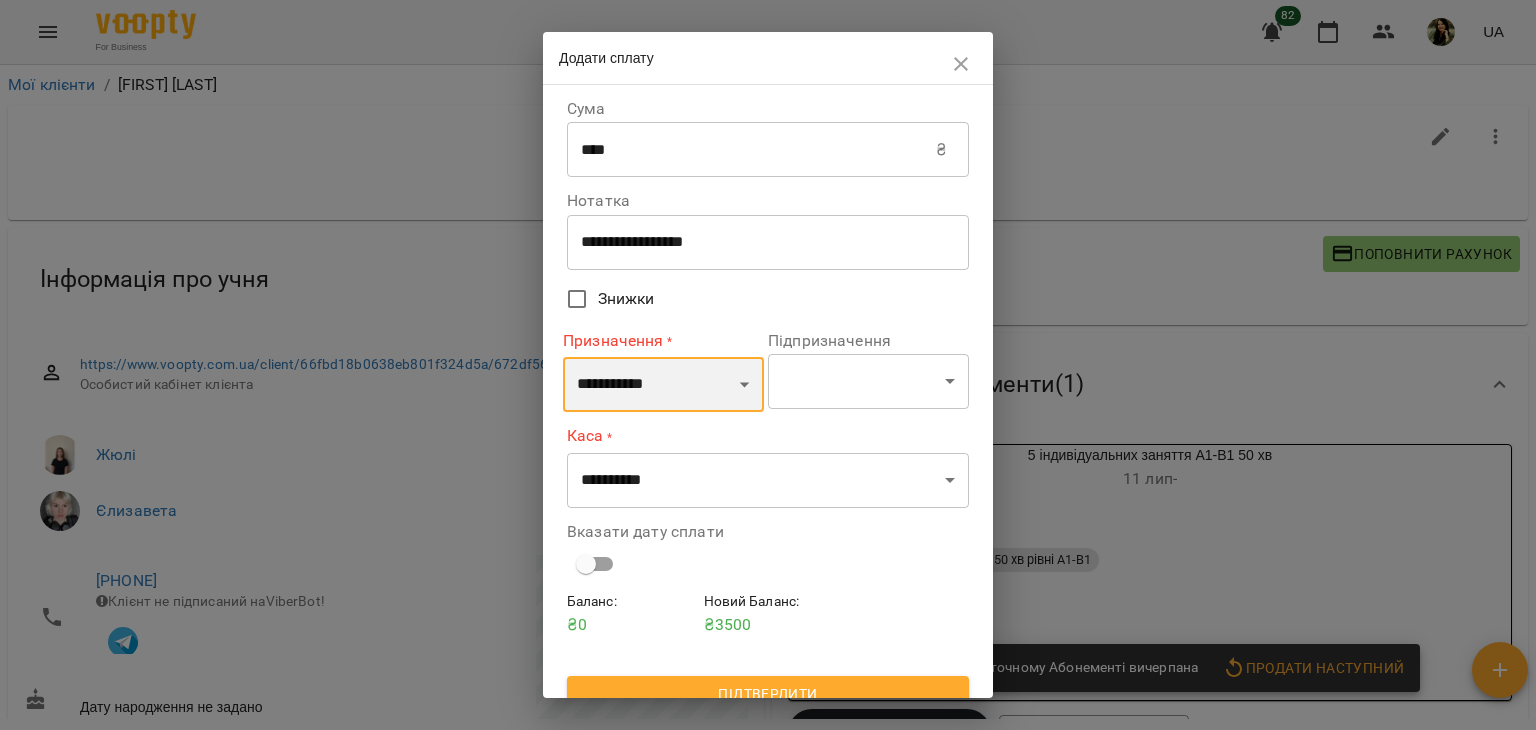 click on "**********" at bounding box center [663, 385] 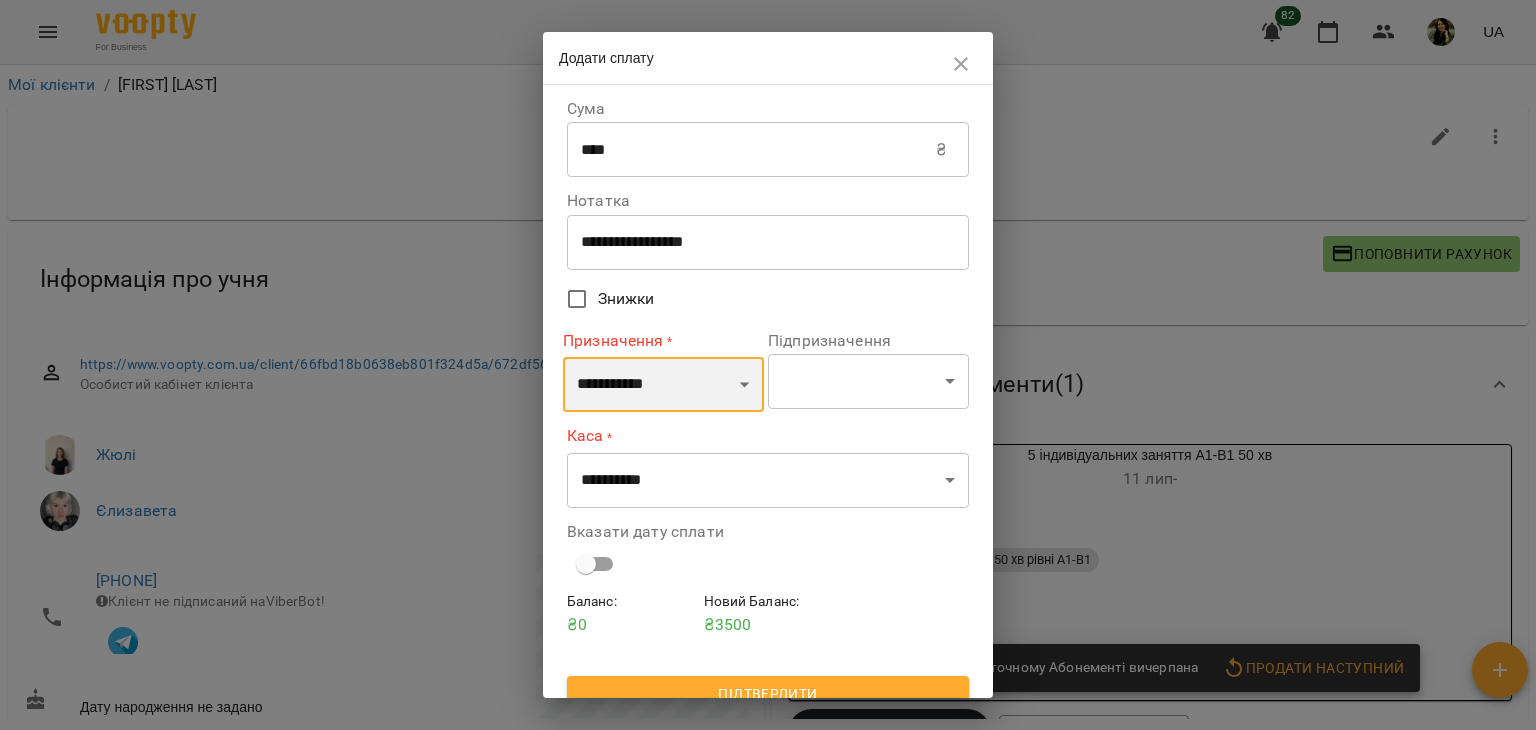 select on "*********" 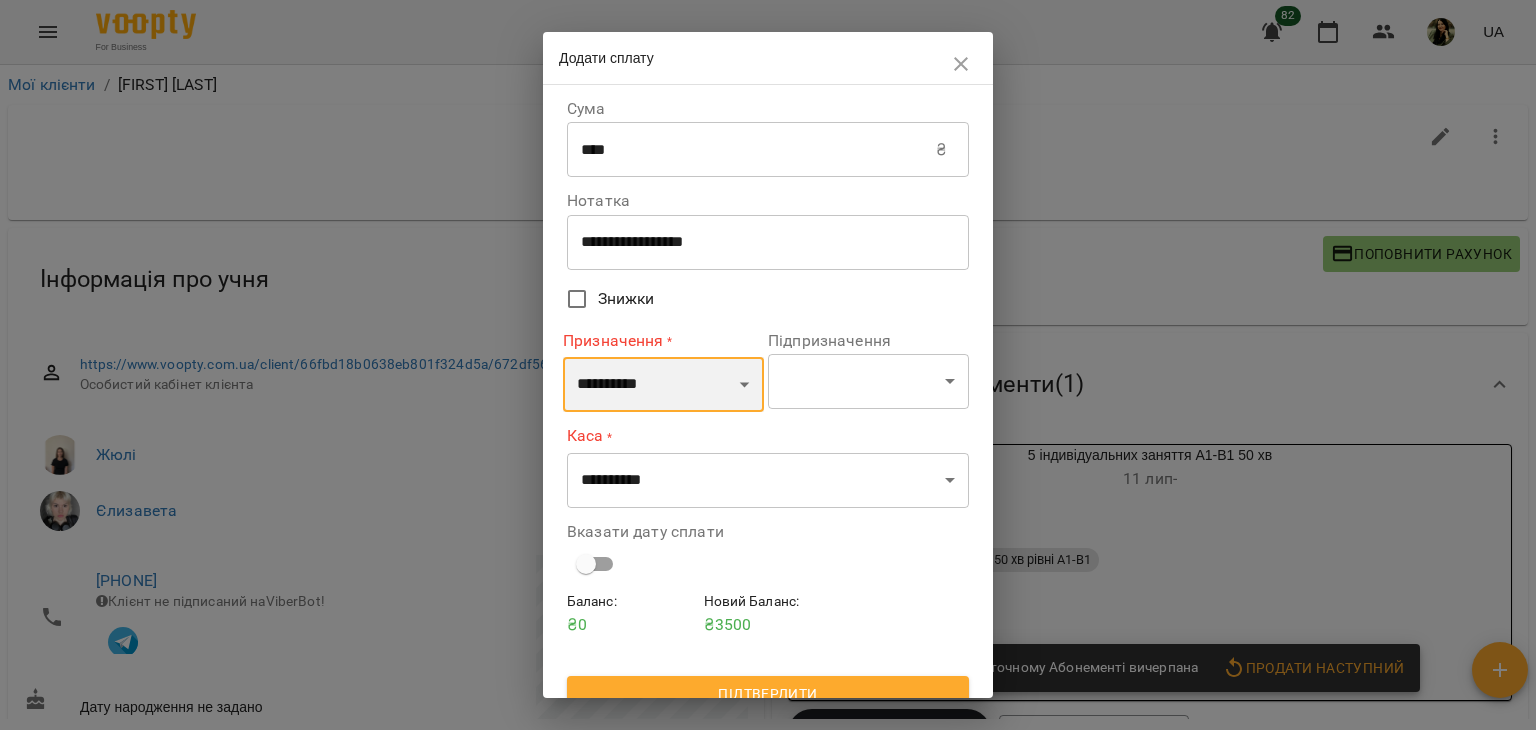 click on "**********" at bounding box center (663, 385) 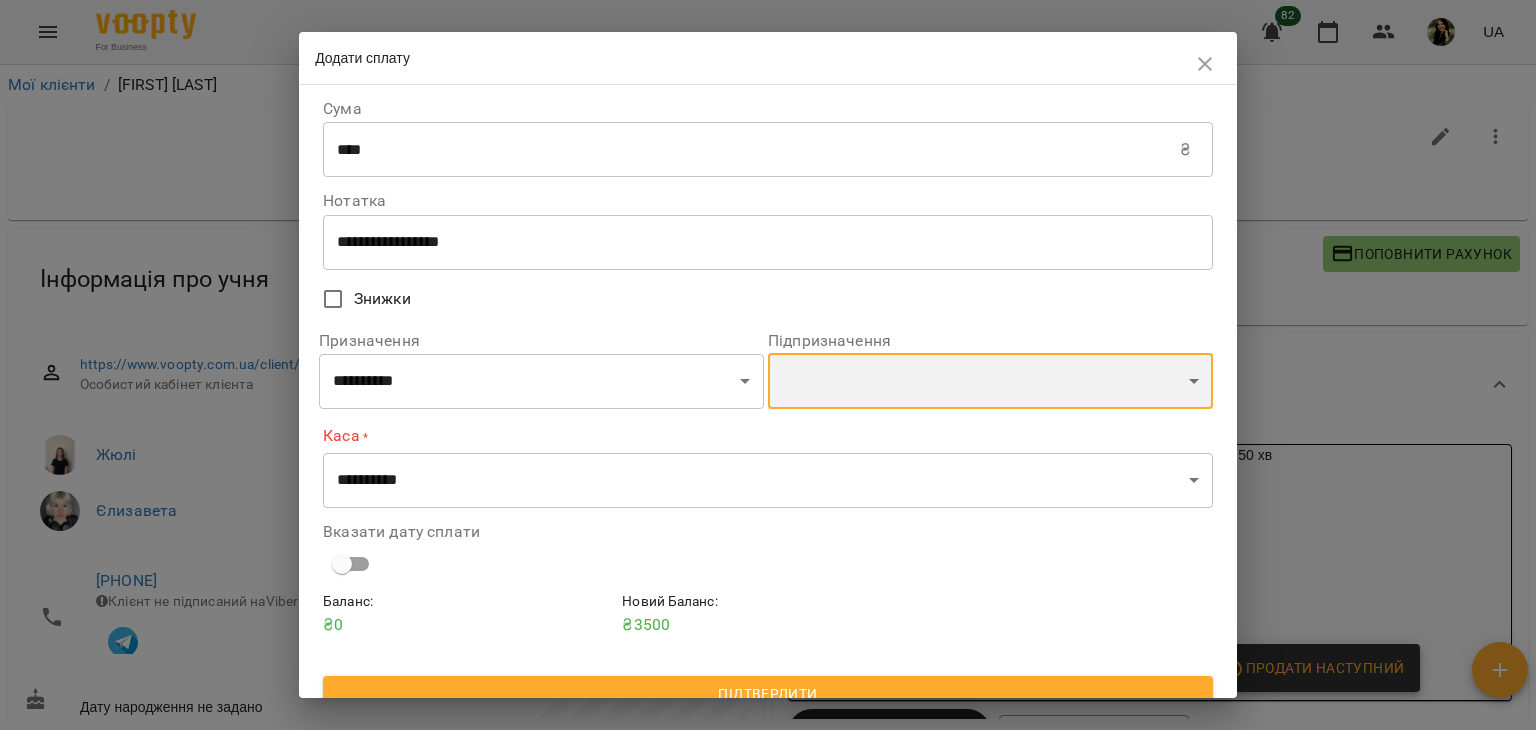 click on "**********" at bounding box center [990, 381] 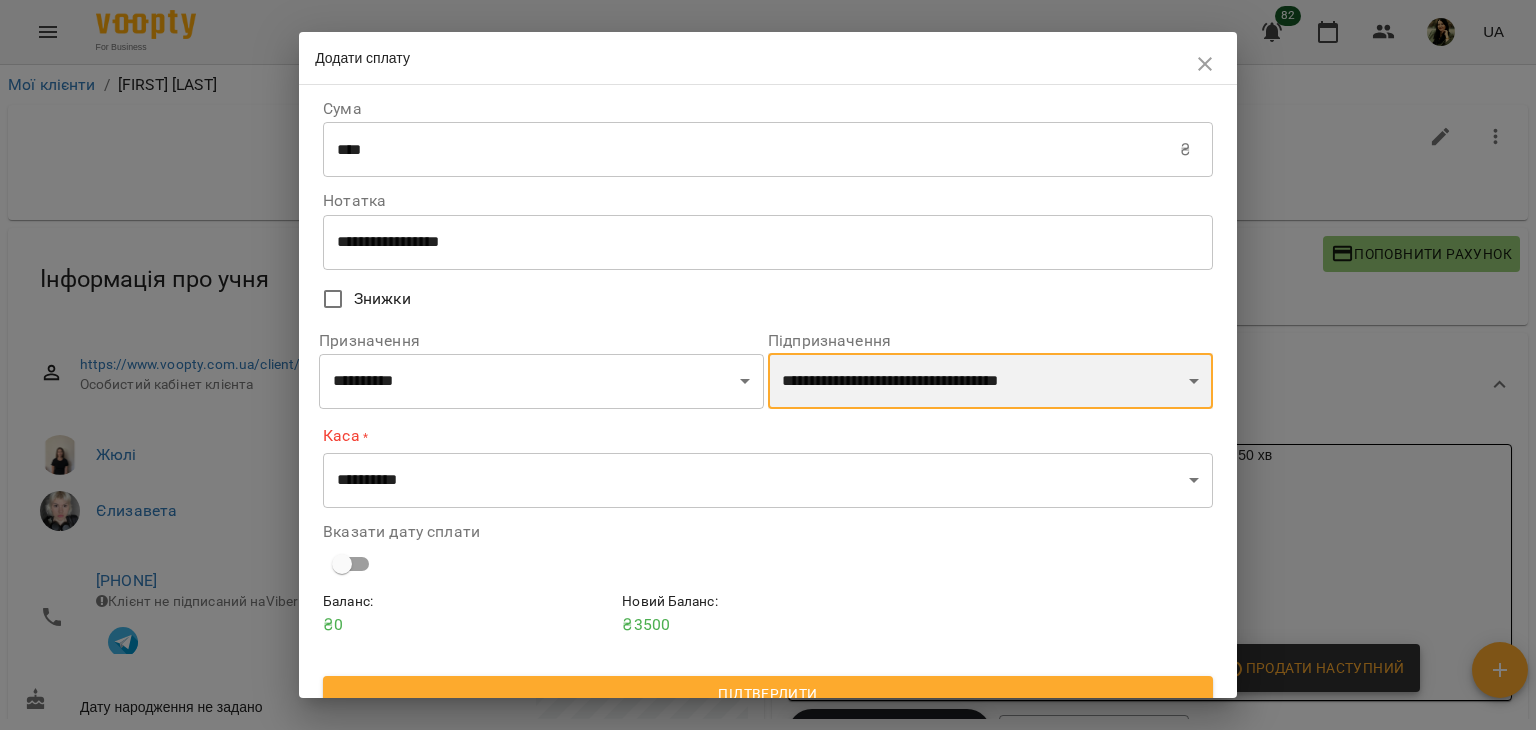 click on "**********" at bounding box center (990, 381) 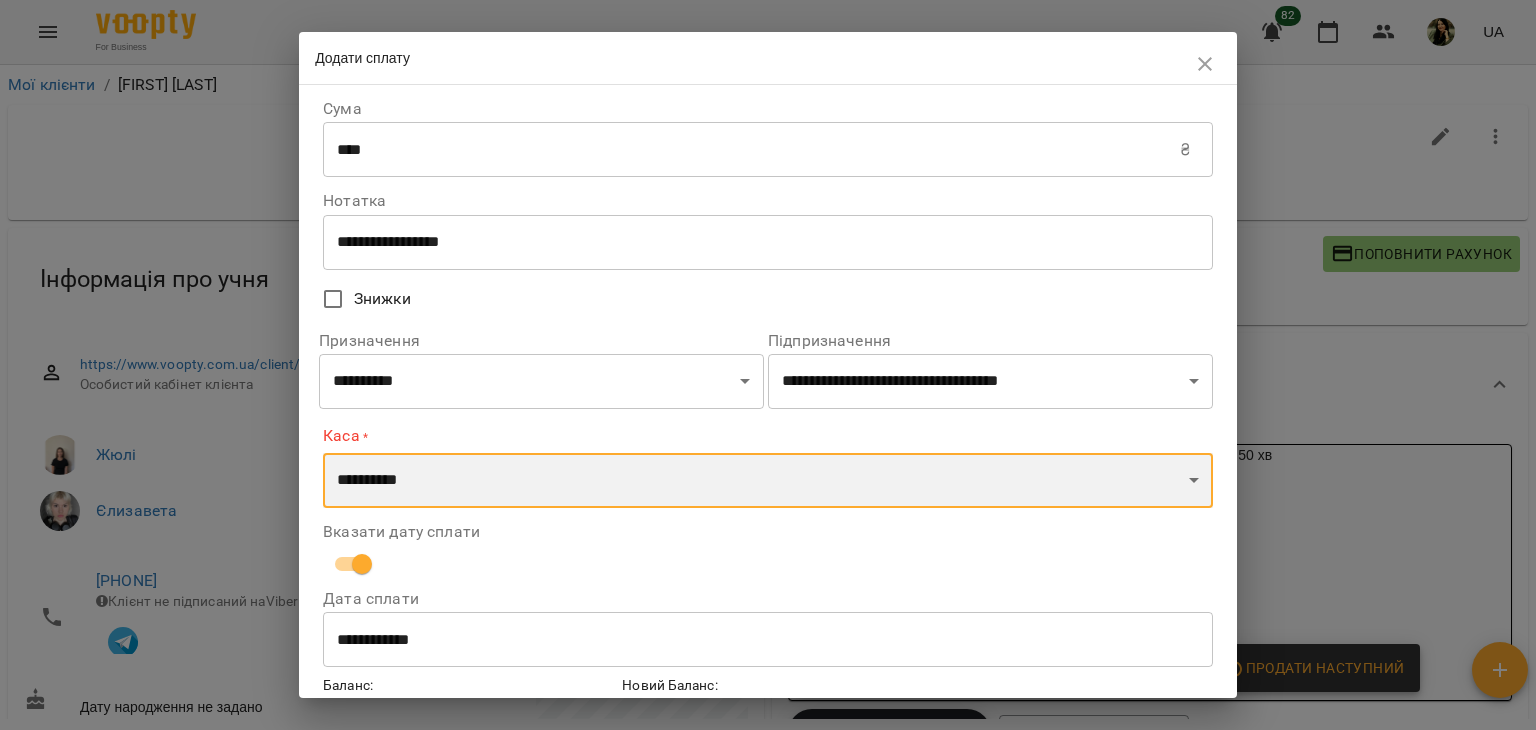 click on "**********" at bounding box center (768, 481) 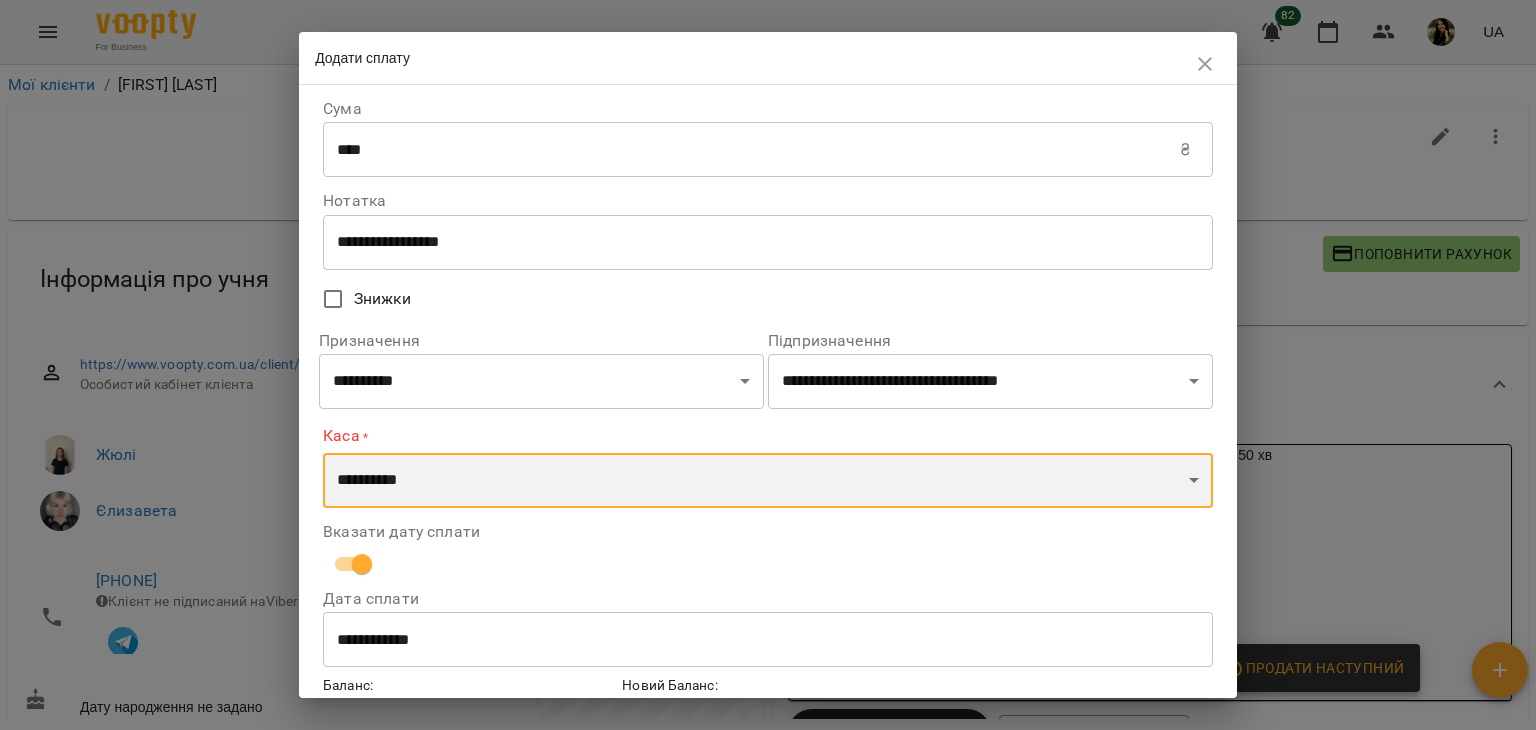 select on "****" 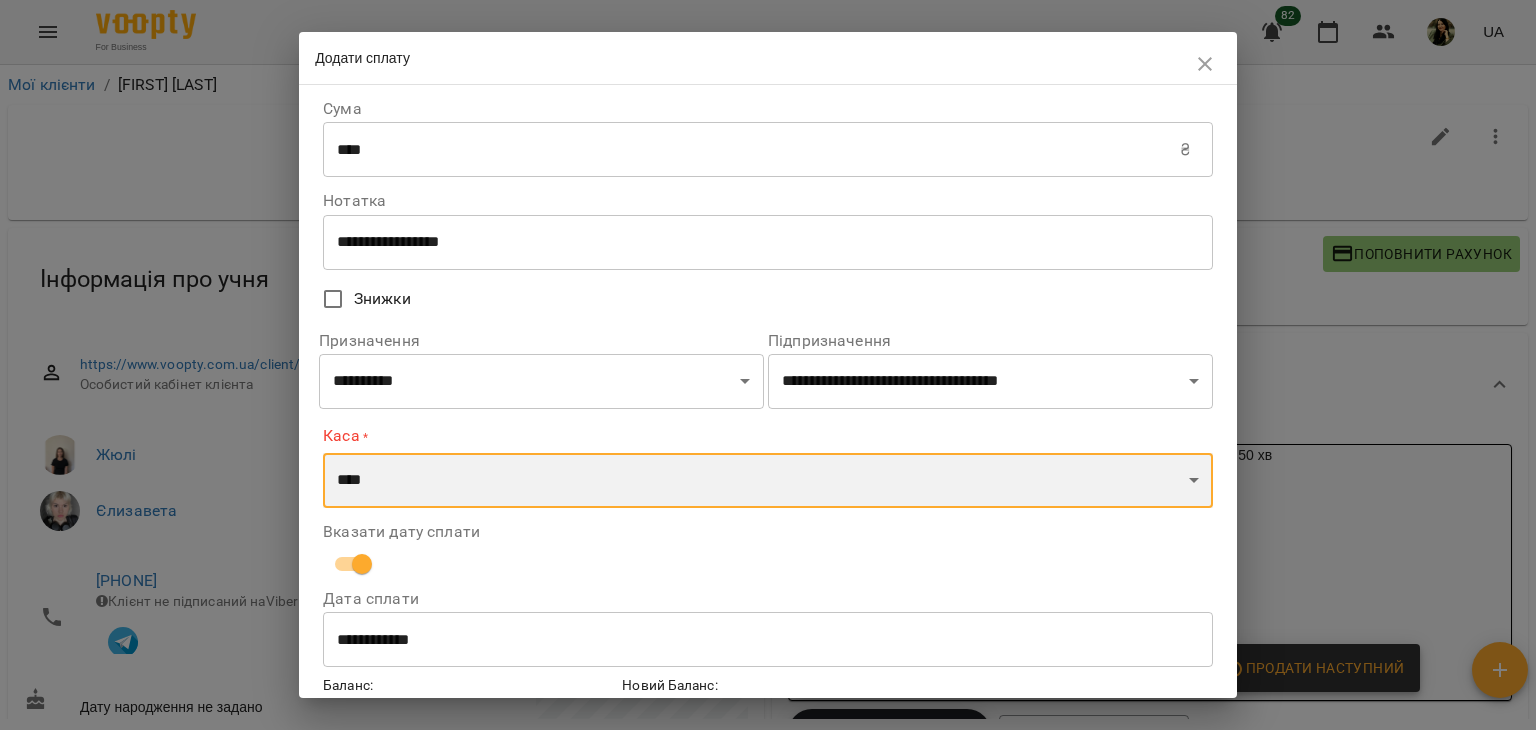 click on "**********" at bounding box center [768, 481] 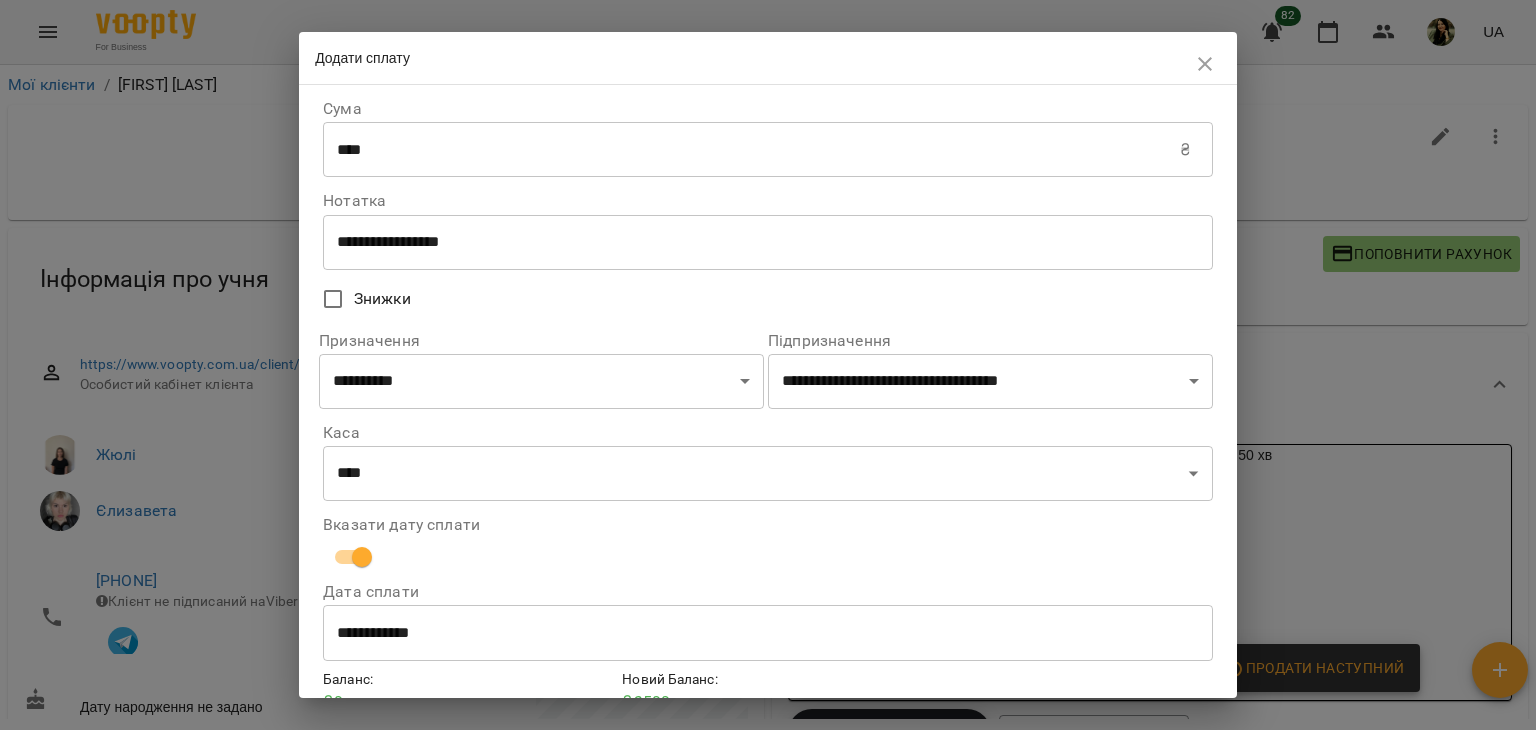 scroll, scrollTop: 102, scrollLeft: 0, axis: vertical 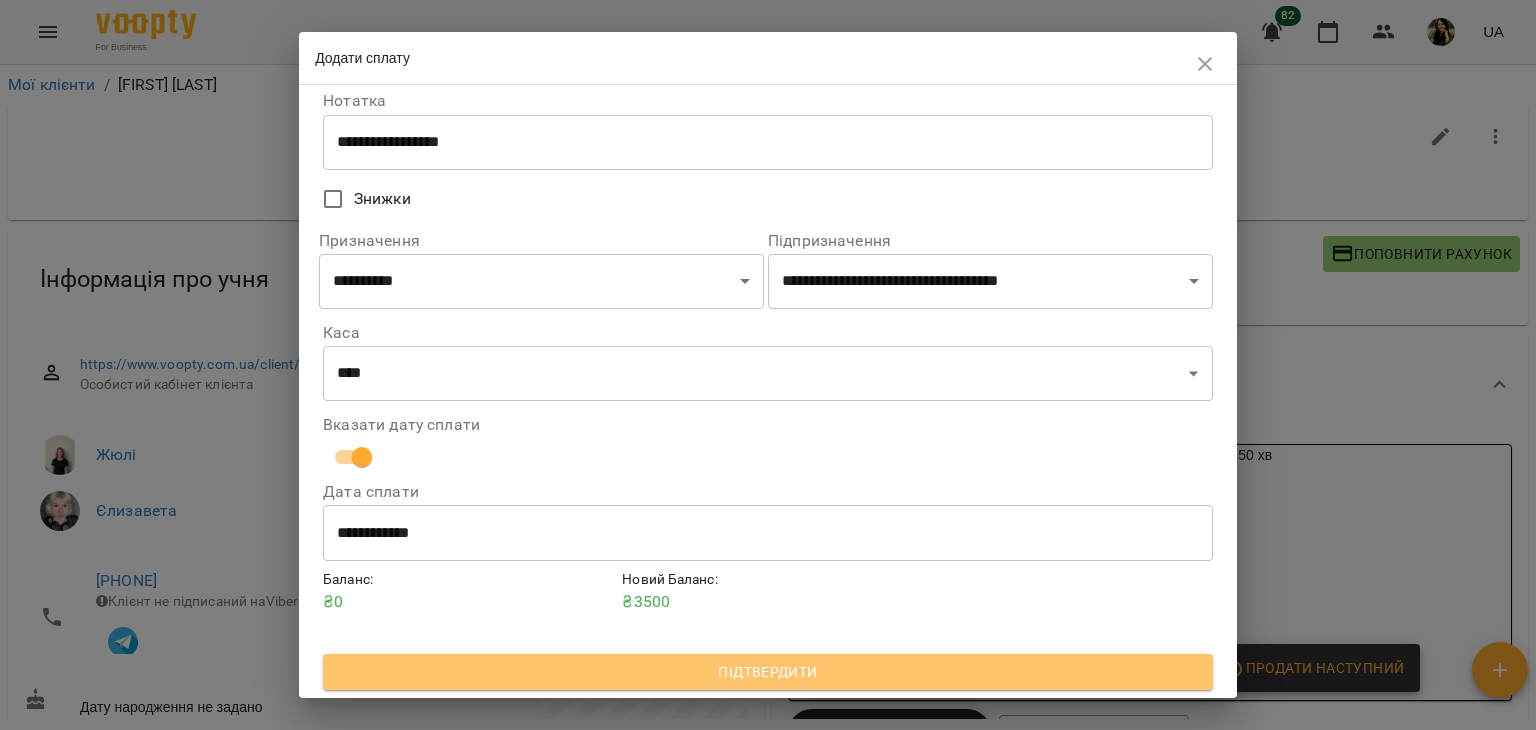 click on "Підтвердити" at bounding box center [768, 672] 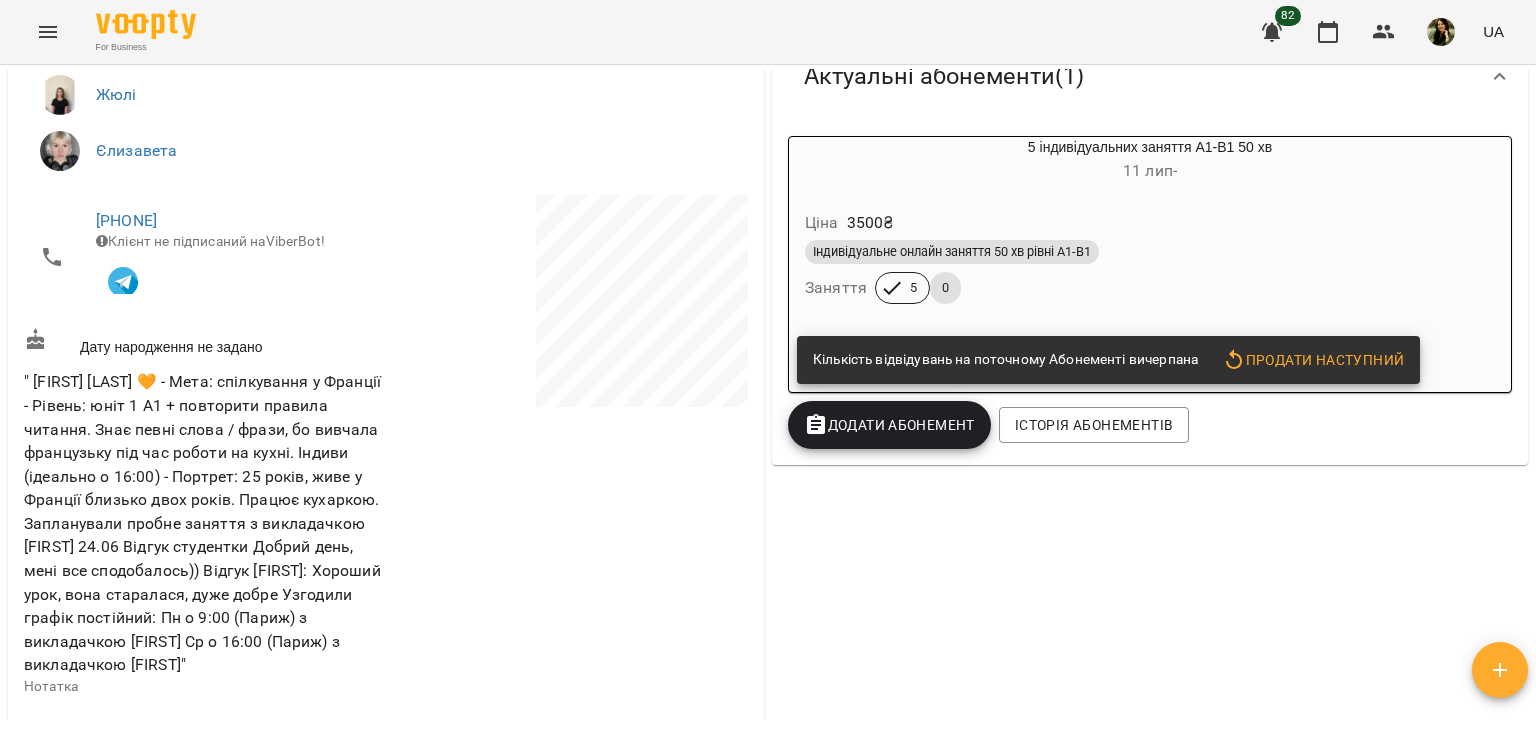 scroll, scrollTop: 356, scrollLeft: 0, axis: vertical 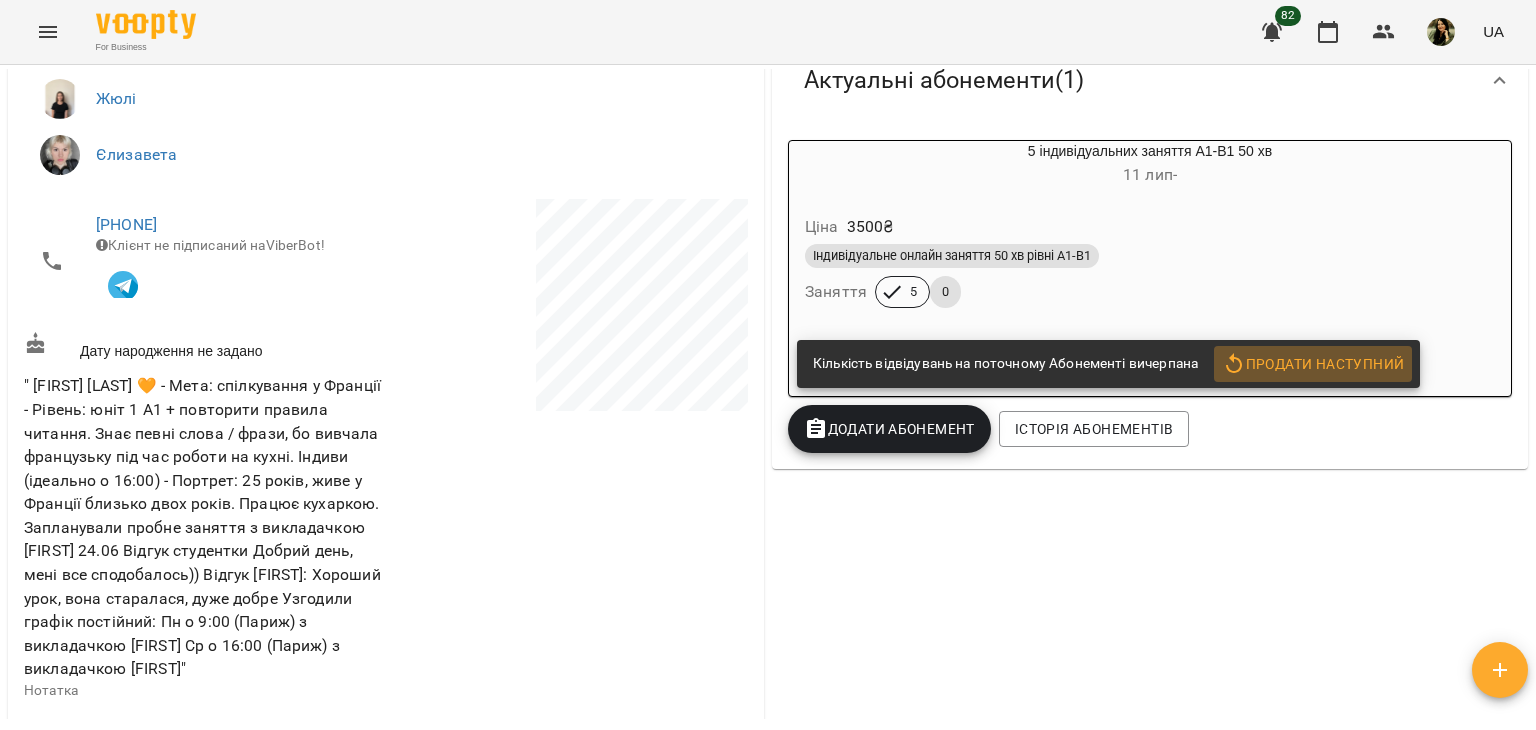 click on "Продати наступний" at bounding box center [1313, 364] 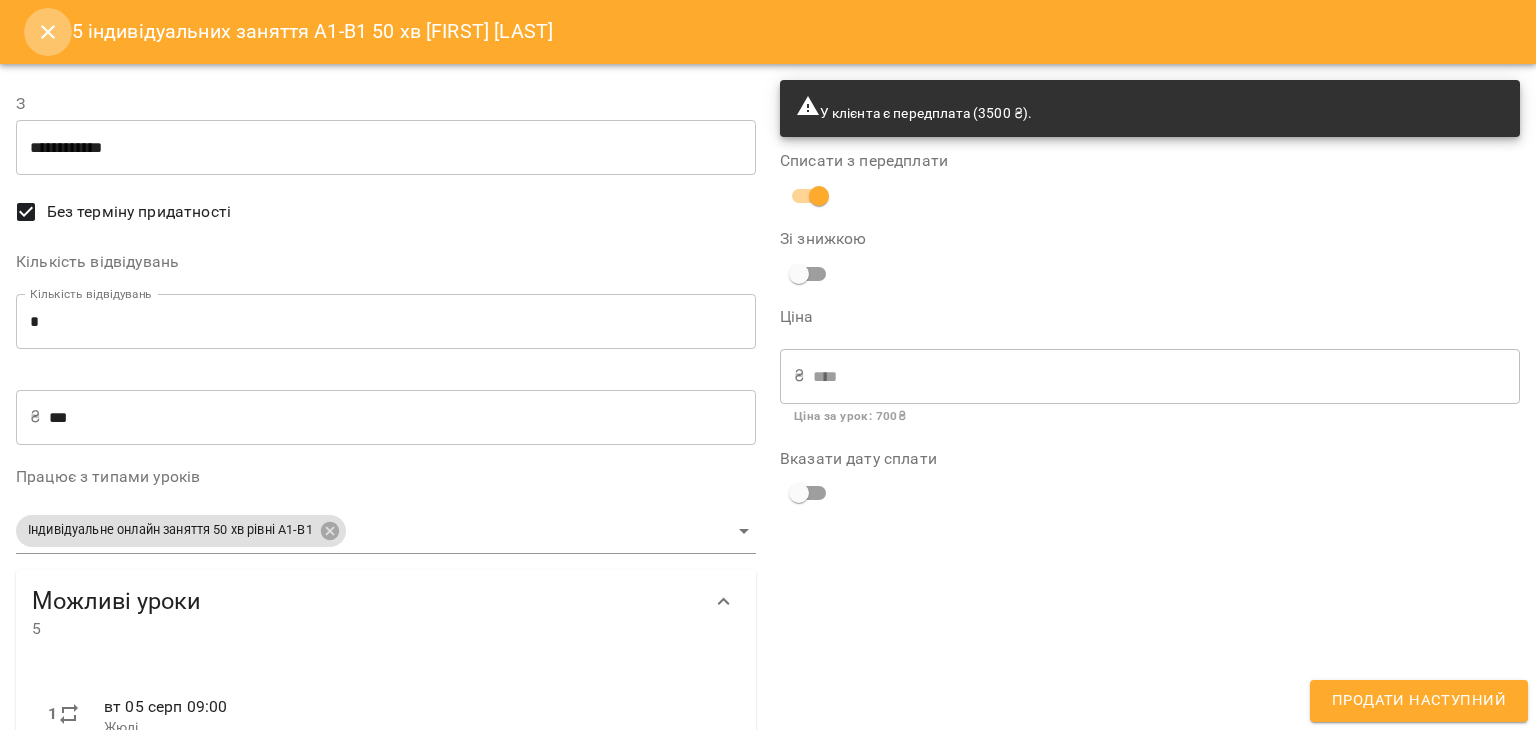 click 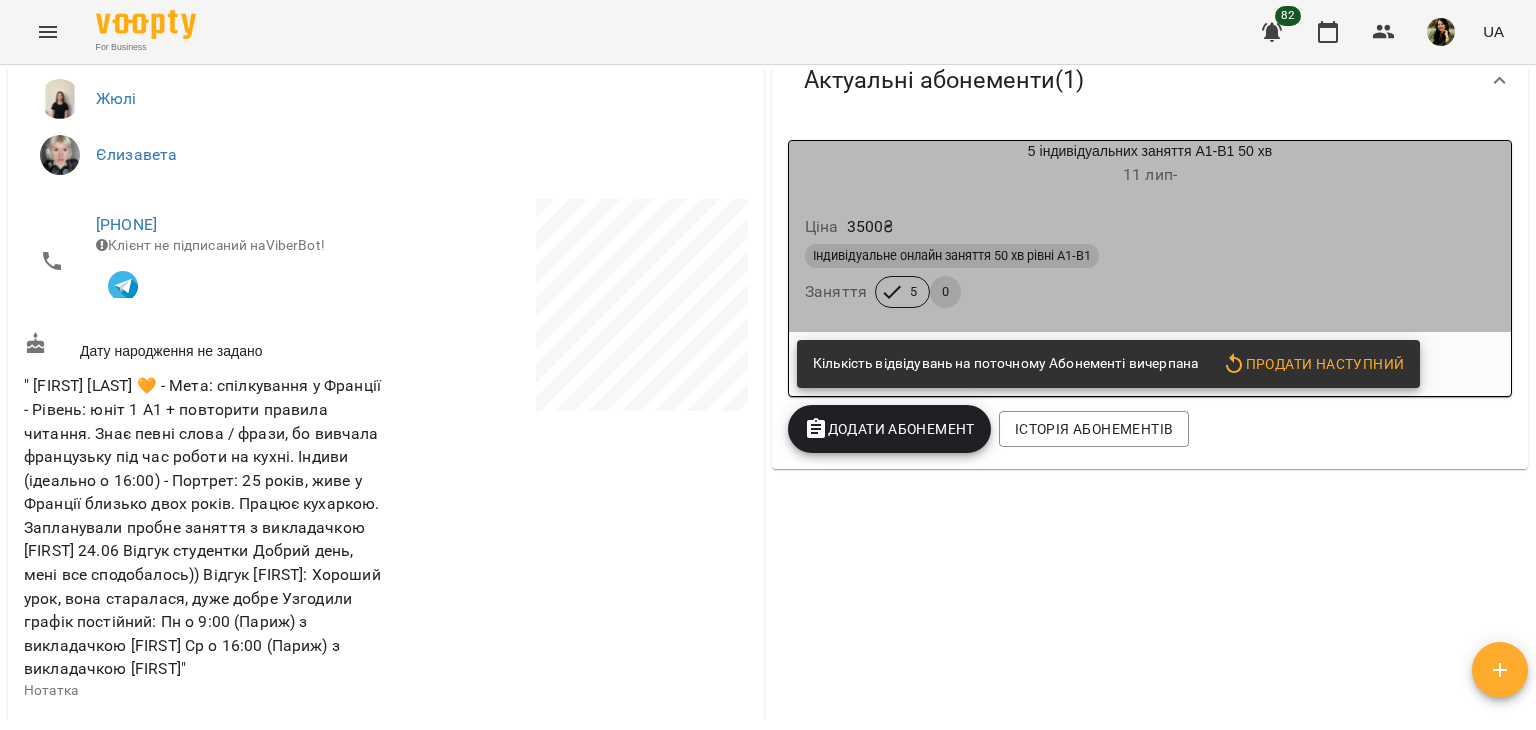 click on "Індивідуальне онлайн заняття  50 хв рівні А1-В1" at bounding box center [1150, 256] 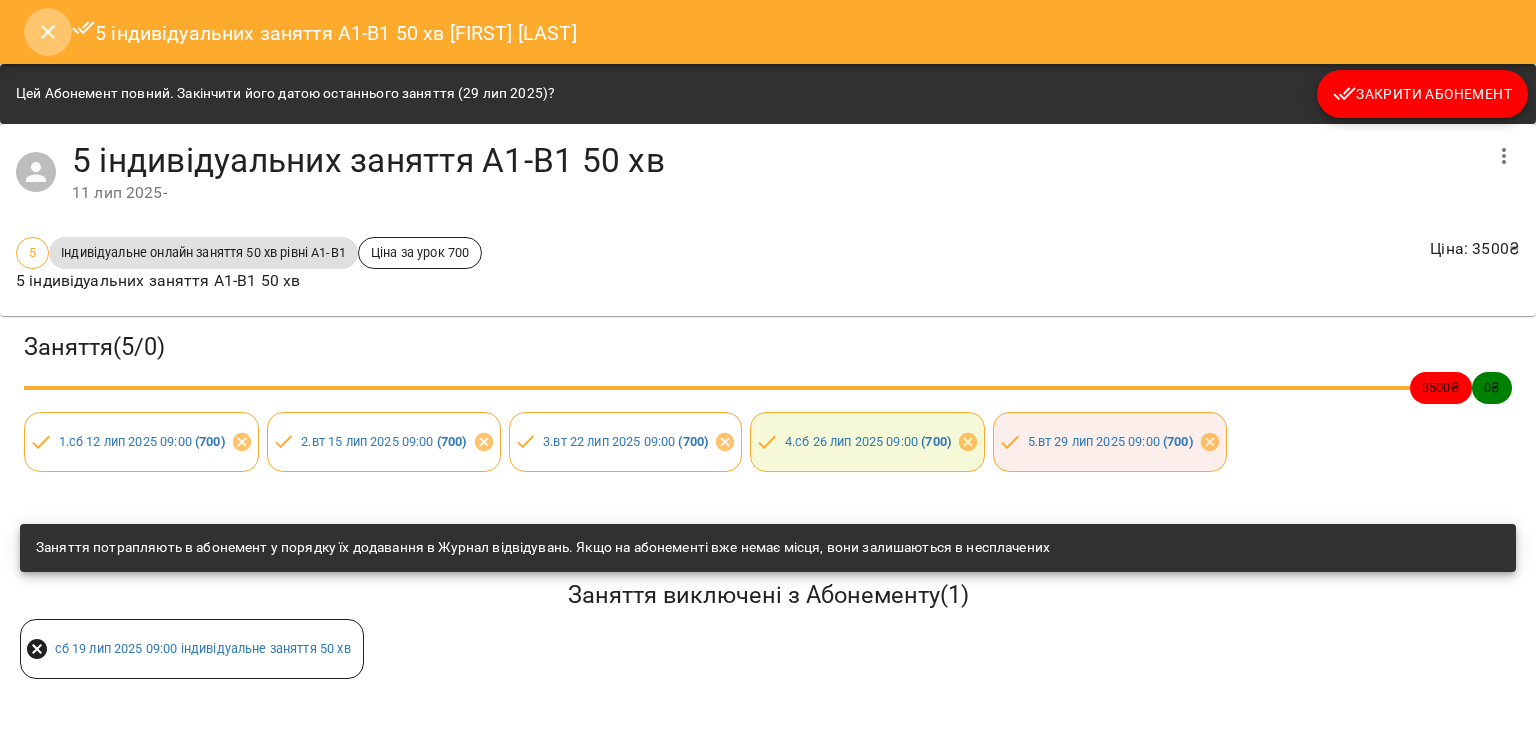 click 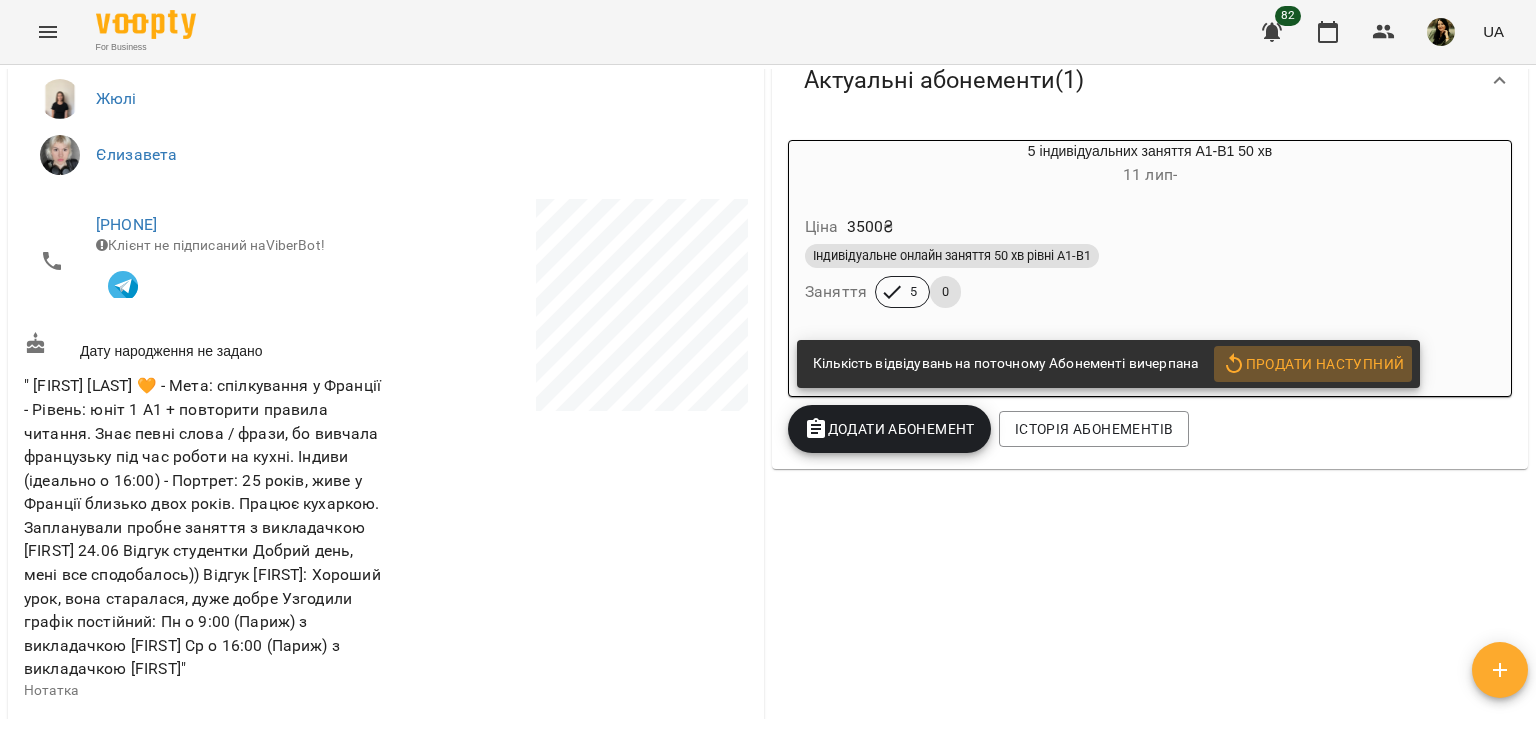 click on "Продати наступний" at bounding box center (1313, 364) 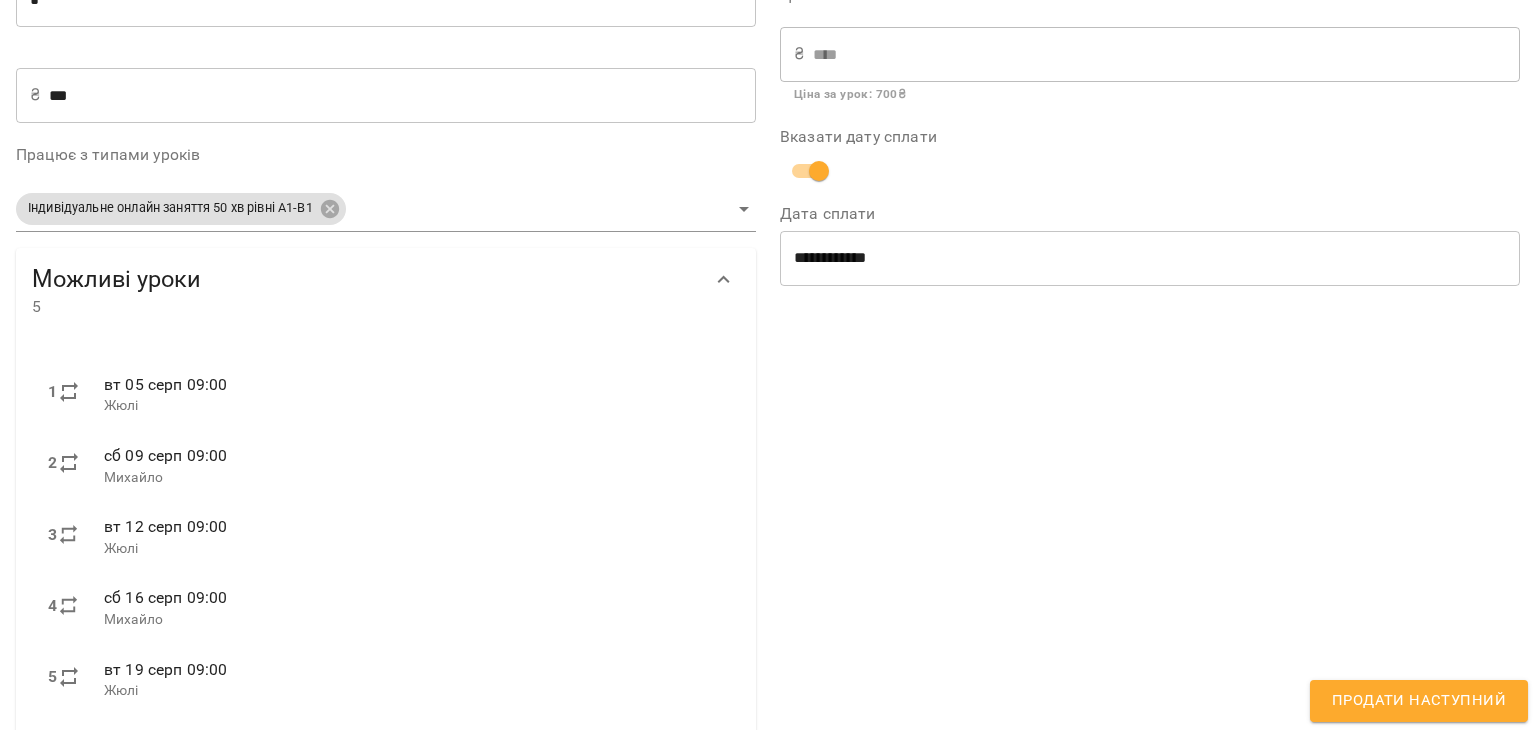scroll, scrollTop: 355, scrollLeft: 0, axis: vertical 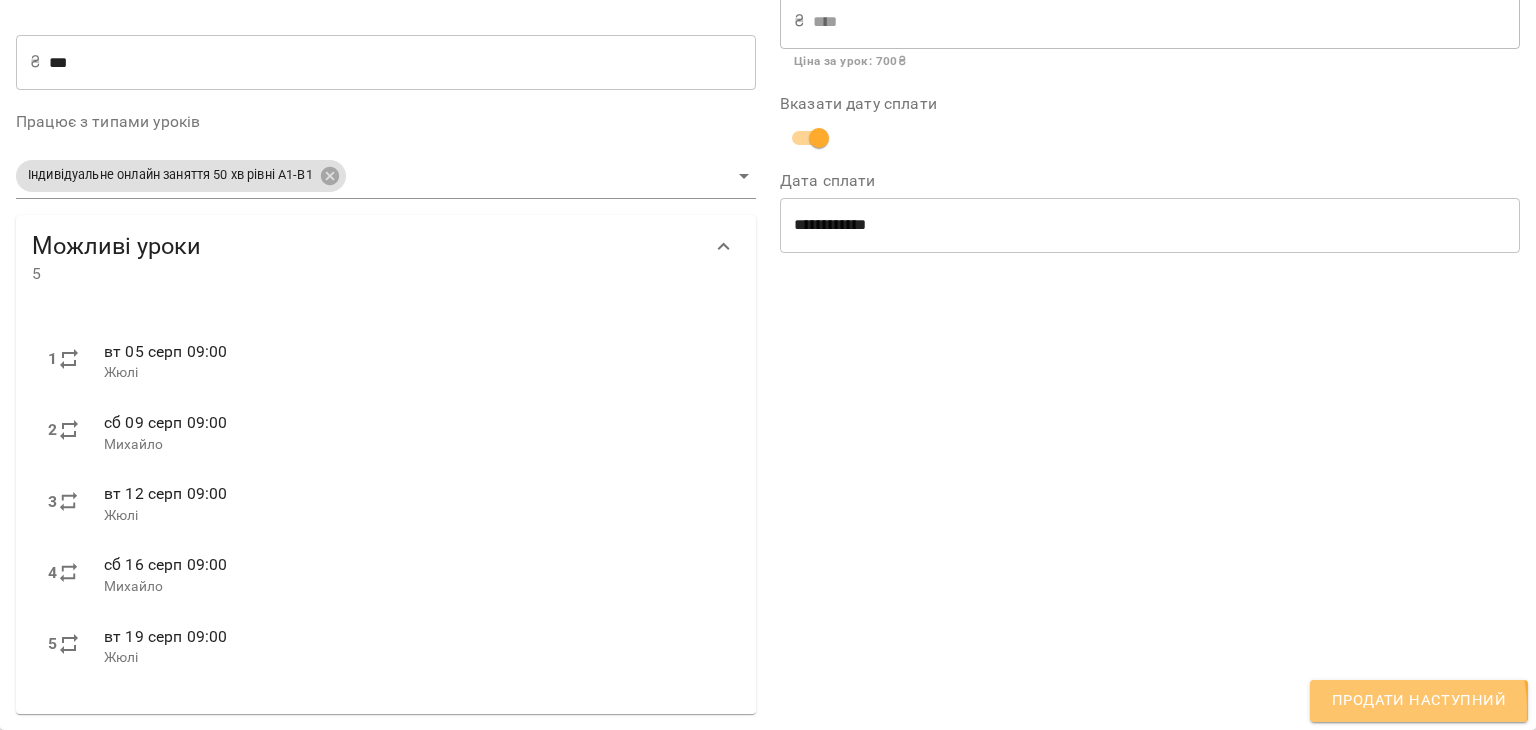 click on "Продати наступний" at bounding box center (1419, 701) 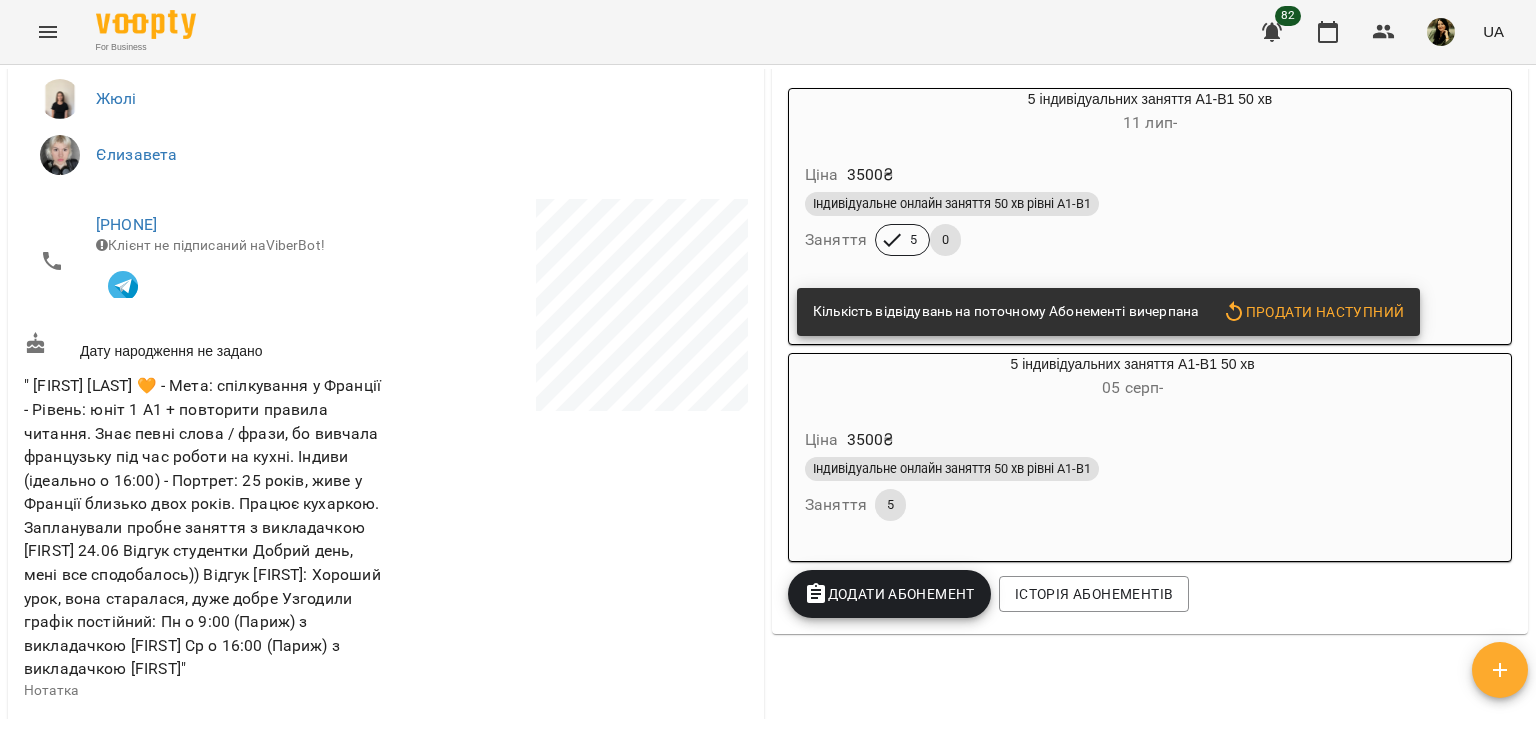 click on "05 серп  -" at bounding box center [1132, 388] 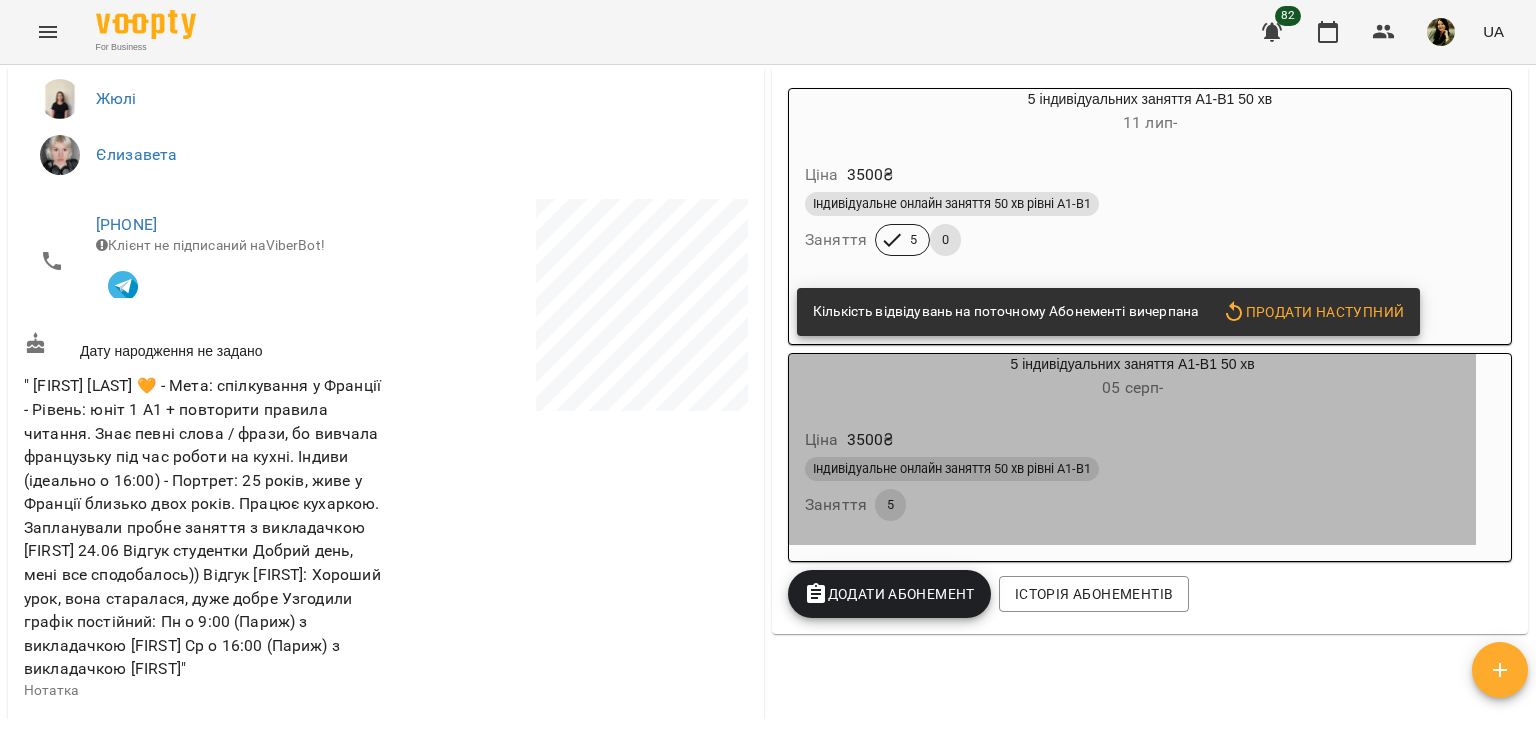 click on "For Business 82 UA Мої клієнти / Христина Щербатюк Христина Щербатюк zoom А2 current_student ind 0 ₴ Баланс Поповнити рахунок Актуальні абонементи ( 2 ) 5 індивідуальних заняття А1-В1 50 хв  11 лип  -   Ціна 3500 ₴ Індивідуальне онлайн заняття  50 хв рівні А1-В1 Заняття 5 0 Кількість відвідувань на поточному Абонементі вичерпана Продати наступний 5 індивідуальних заняття А1-В1 50 хв  05 серп  -   Ціна 3500 ₴ Індивідуальне онлайн заняття  50 хв рівні А1-В1 Заняття 5 Додати Абонемент Історія абонементів Інформація про учня Особистий кабінет клієнта Жюлі +380972045042 ," at bounding box center (768, 397) 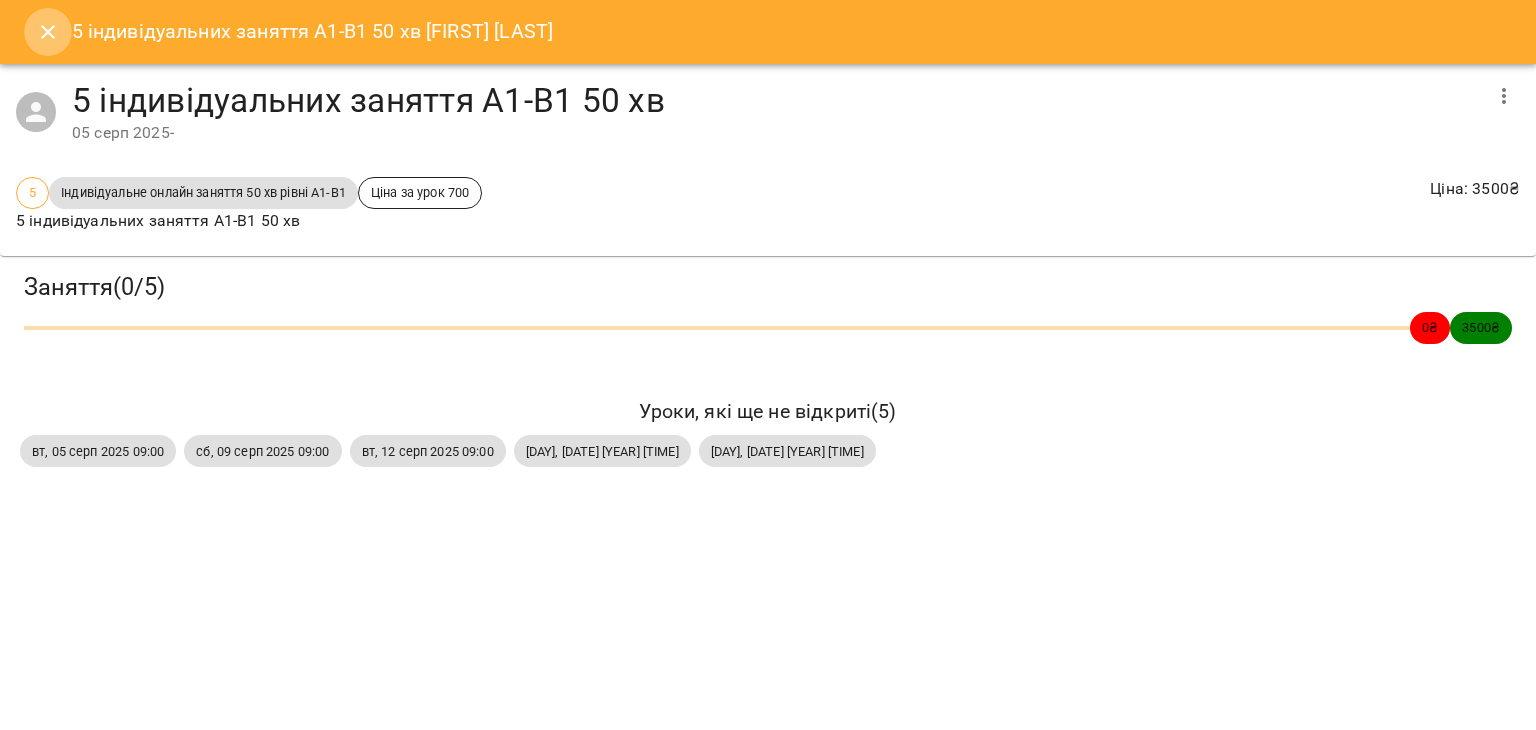 click 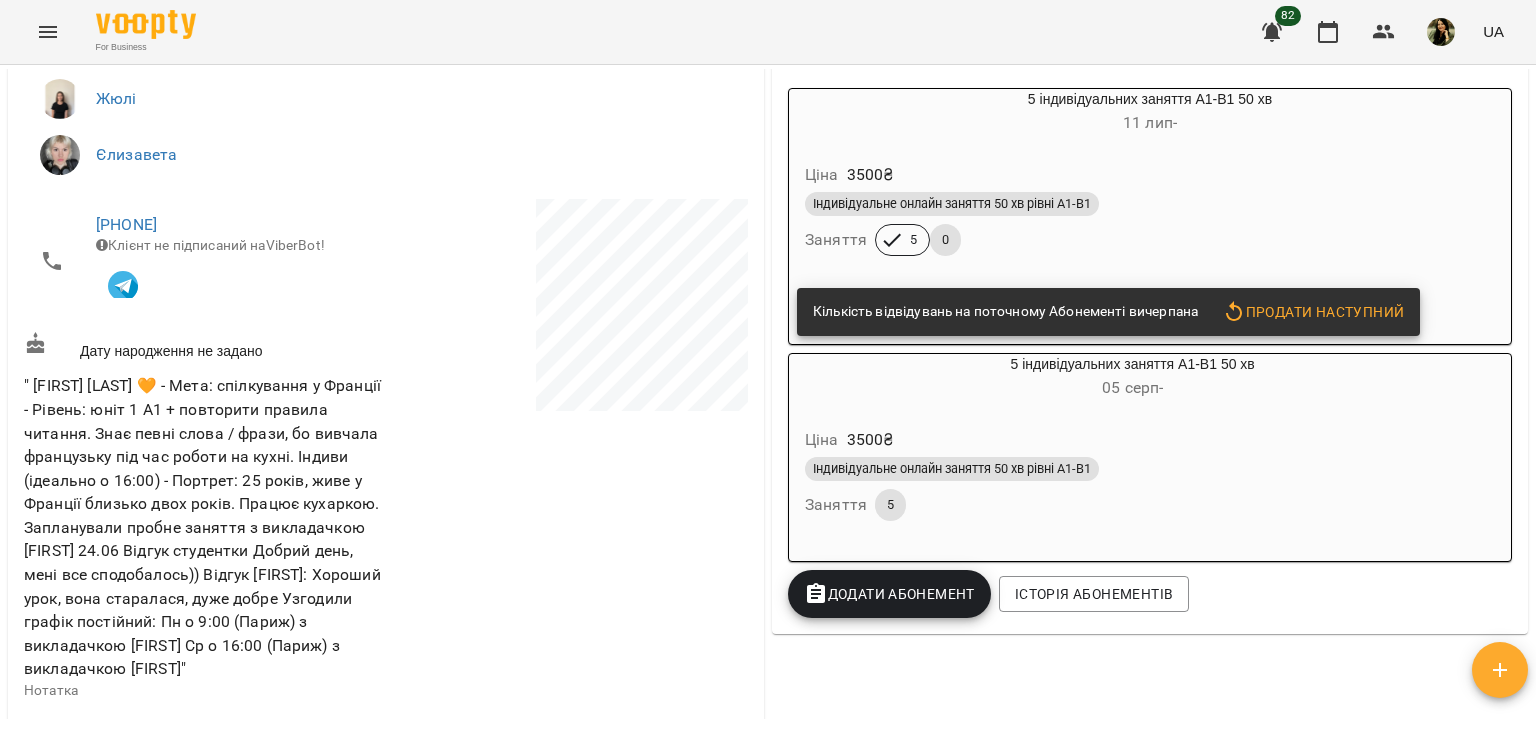 click on "Індивідуальне онлайн заняття  50 хв рівні А1-В1 Заняття 5 0" at bounding box center [1150, 224] 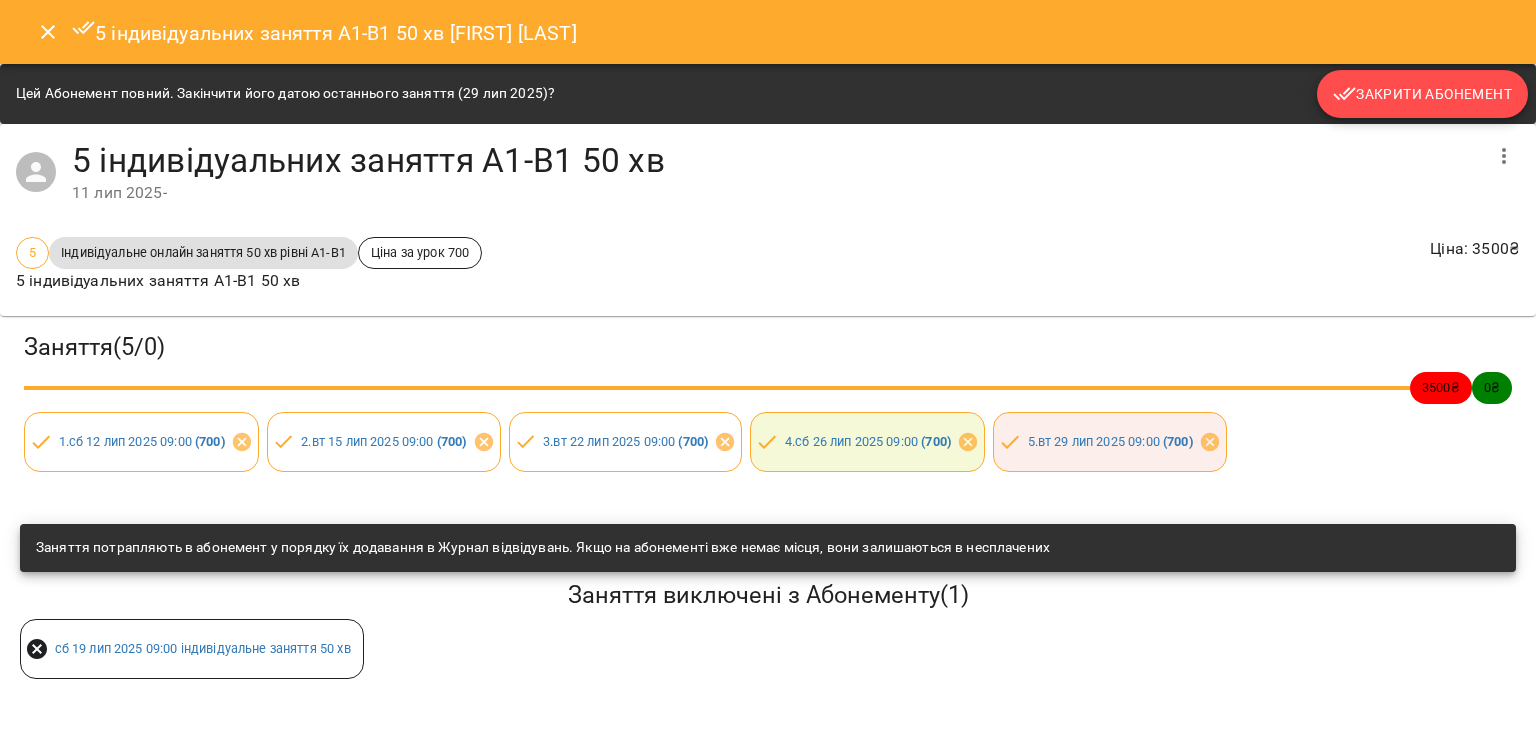 click on "Закрити Абонемент" at bounding box center [1422, 94] 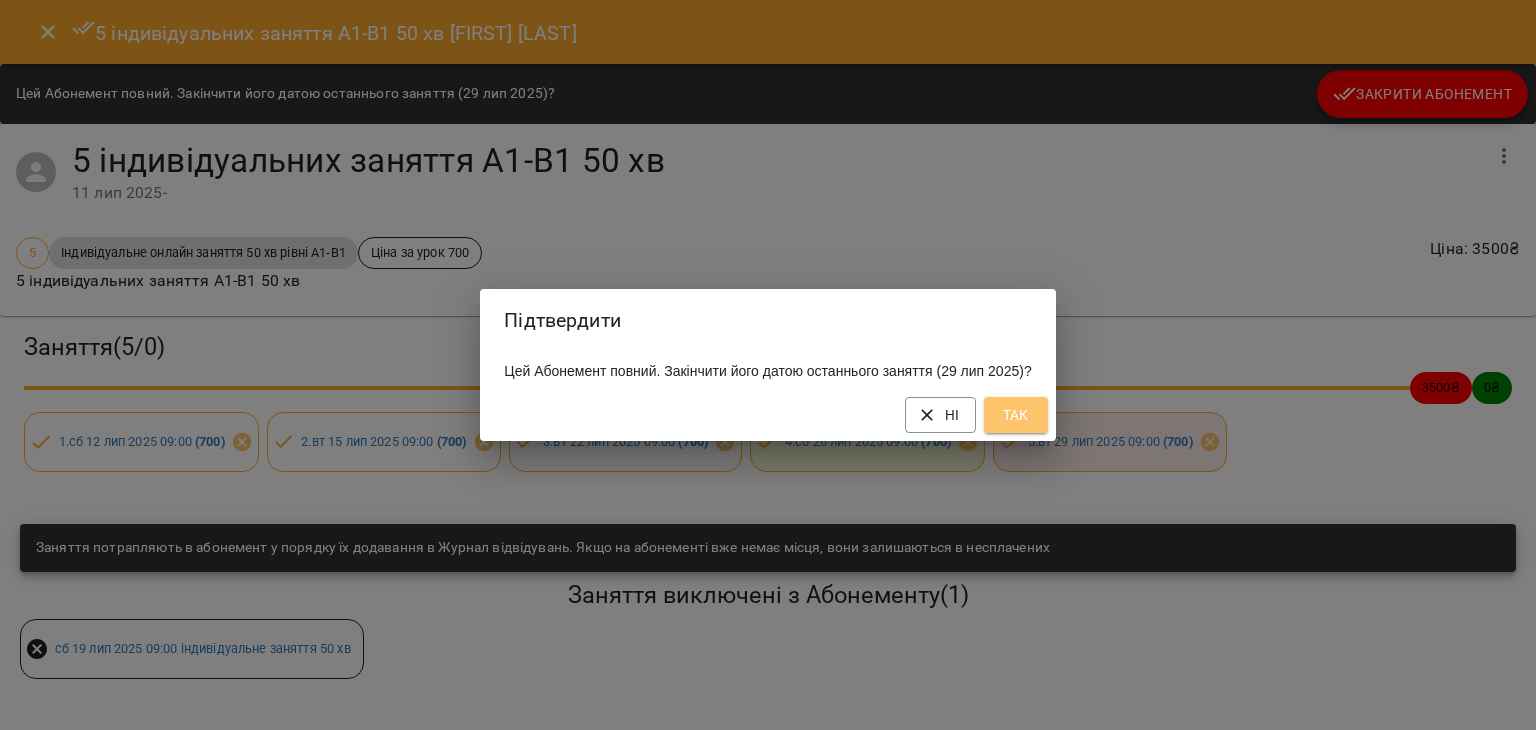 click on "Так" at bounding box center [1016, 415] 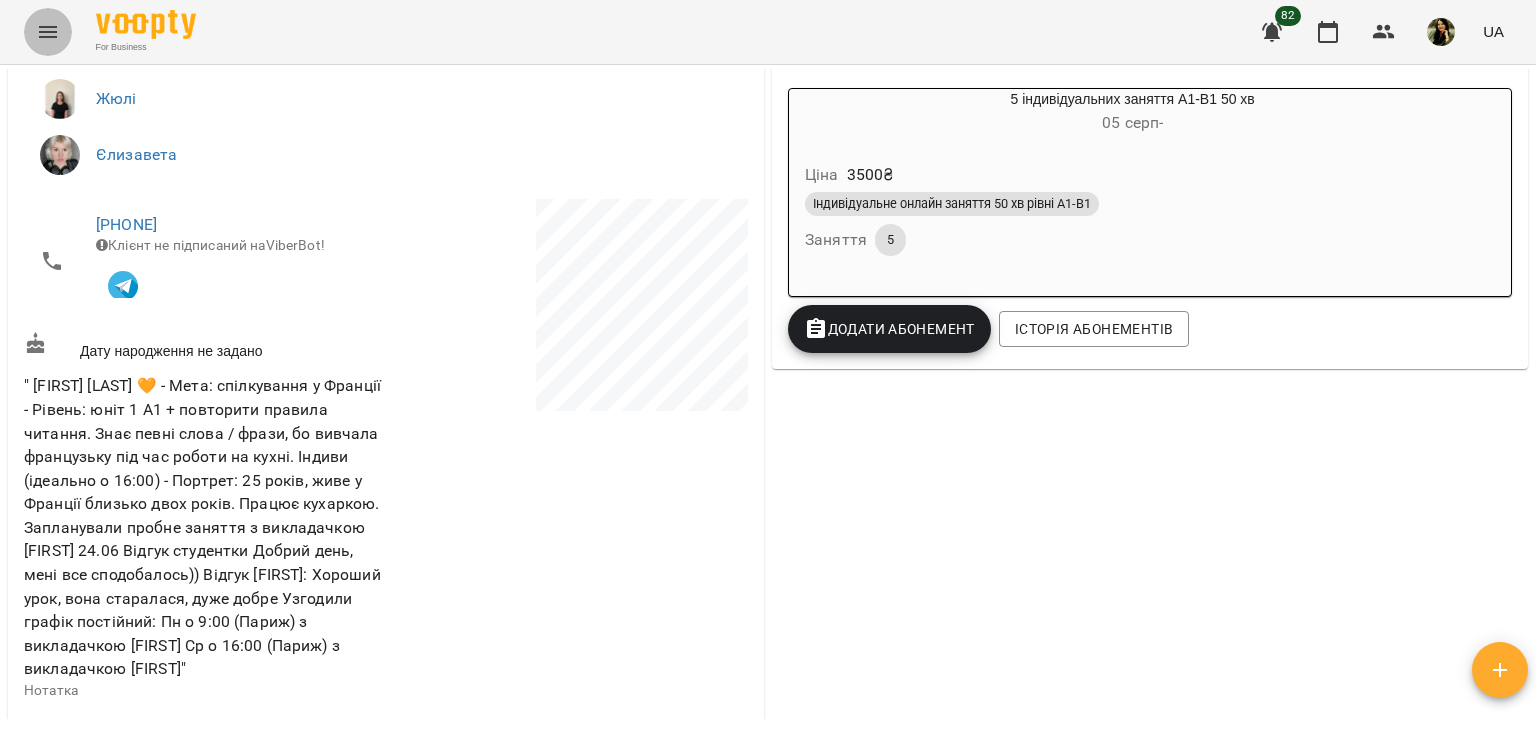 click 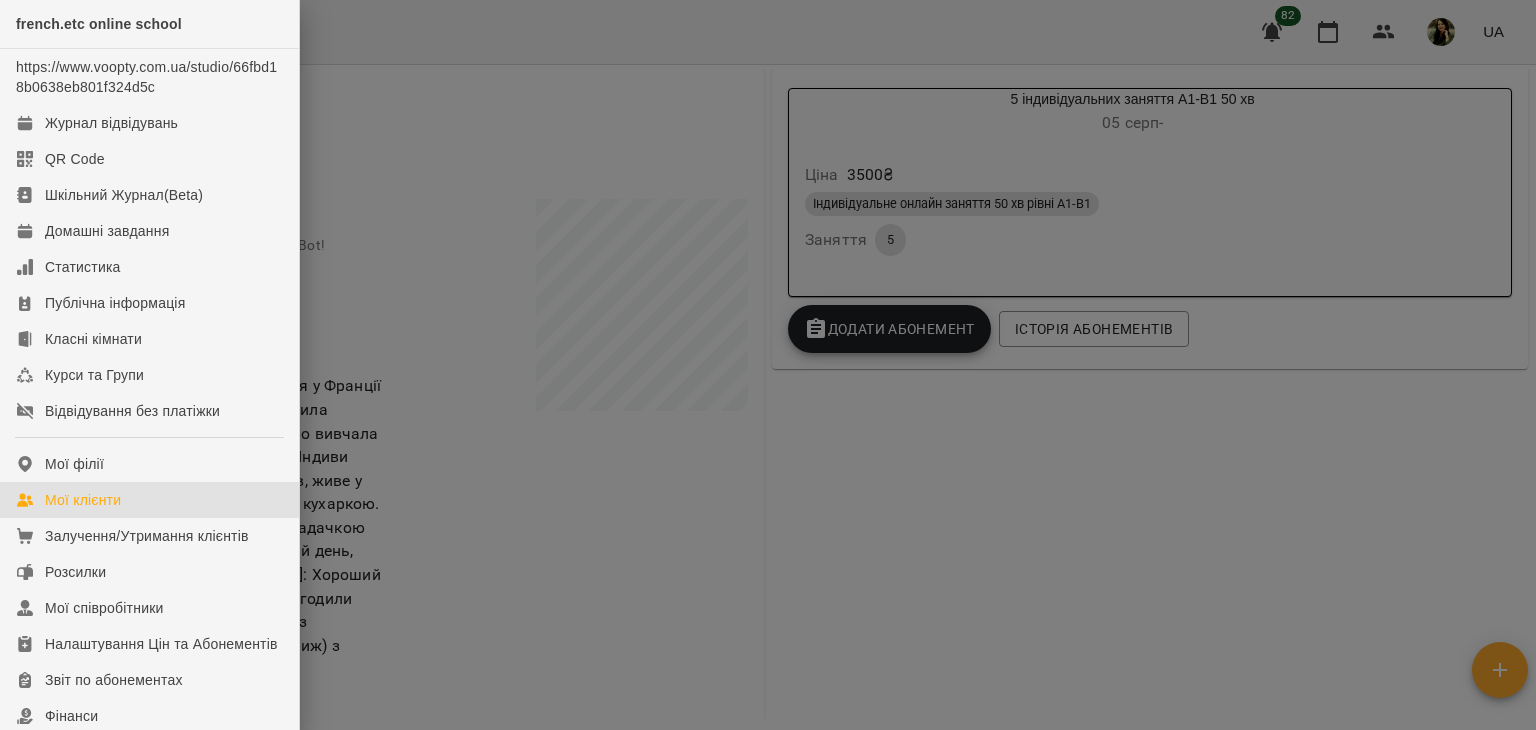 click on "Мої клієнти" at bounding box center (83, 500) 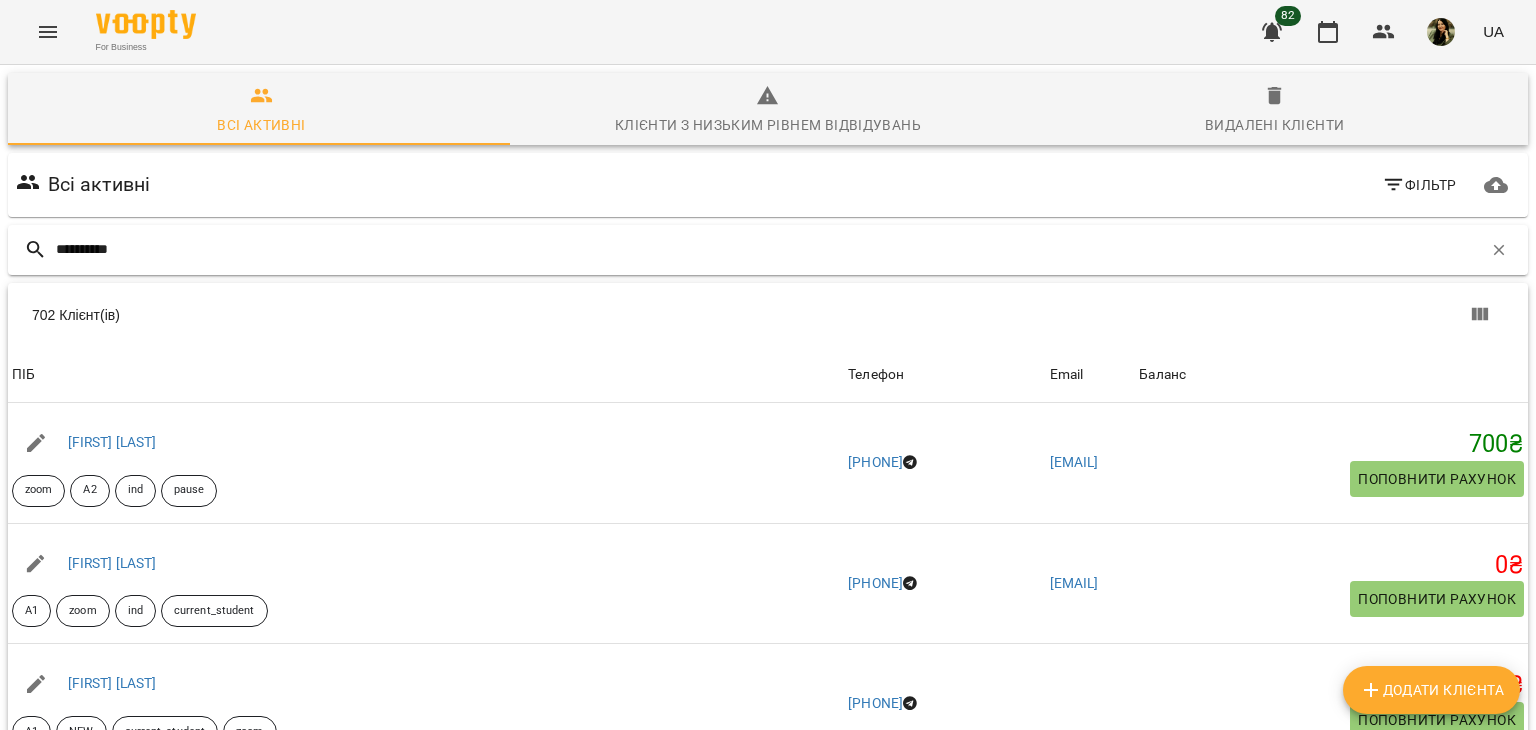 type on "*********" 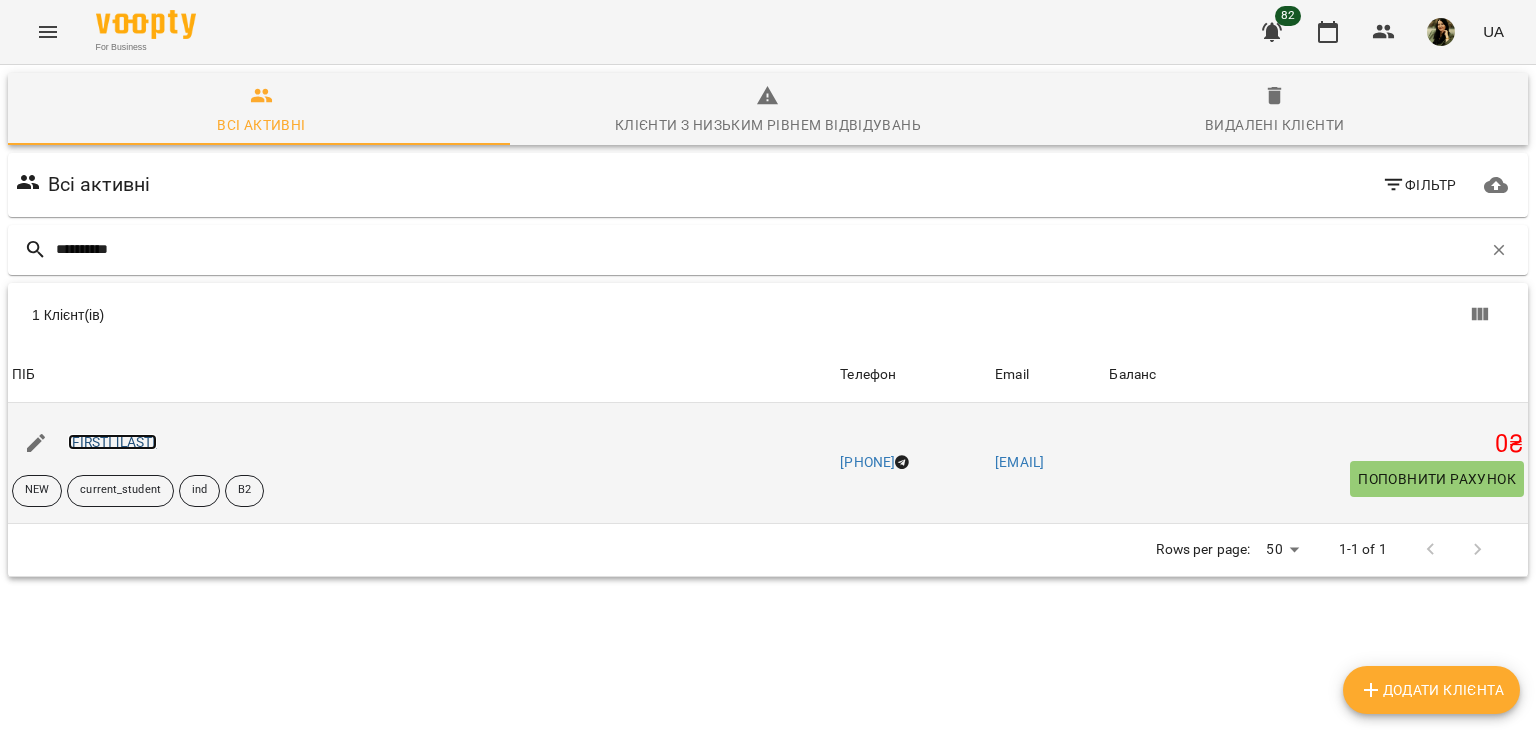 click on "[FIRST] [LAST]" at bounding box center (112, 442) 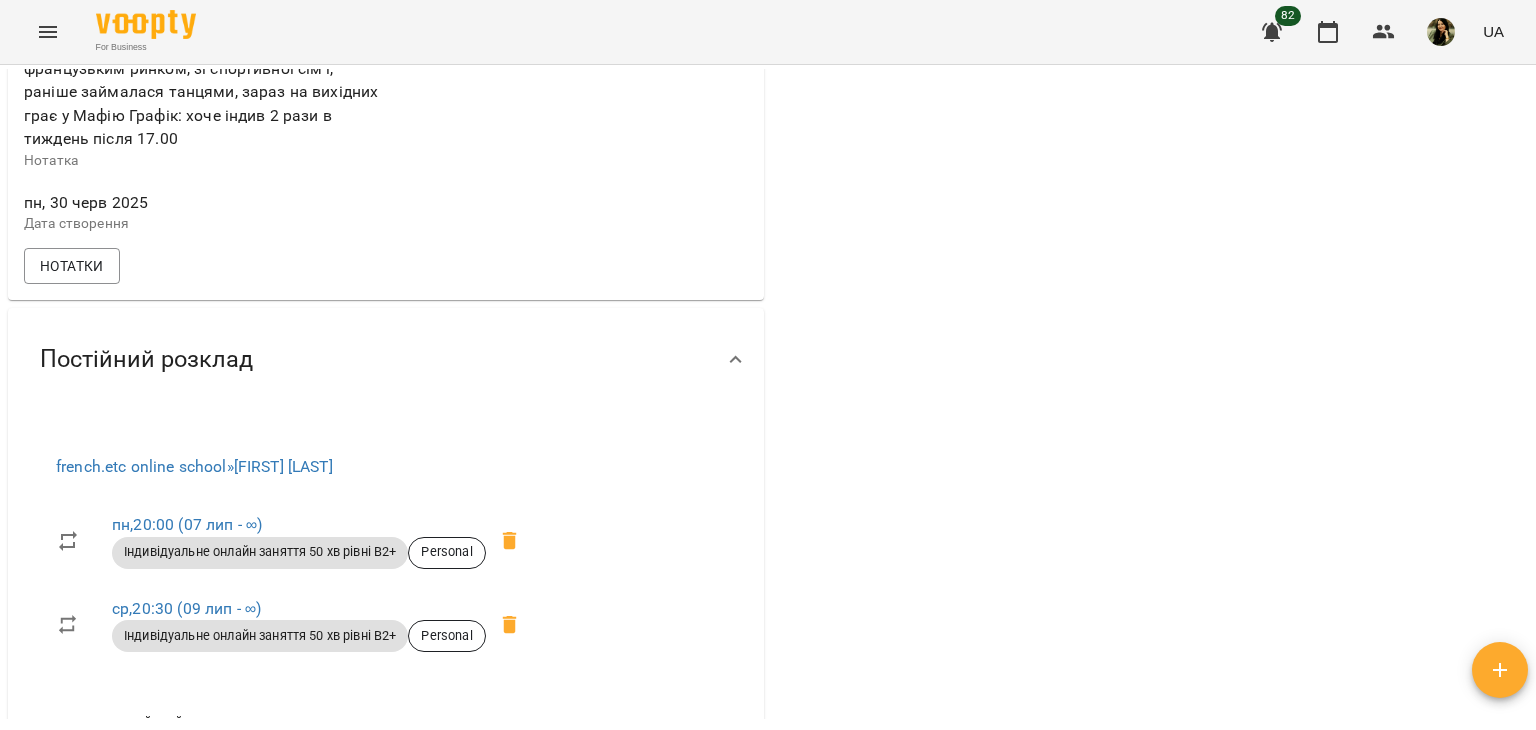 scroll, scrollTop: 802, scrollLeft: 0, axis: vertical 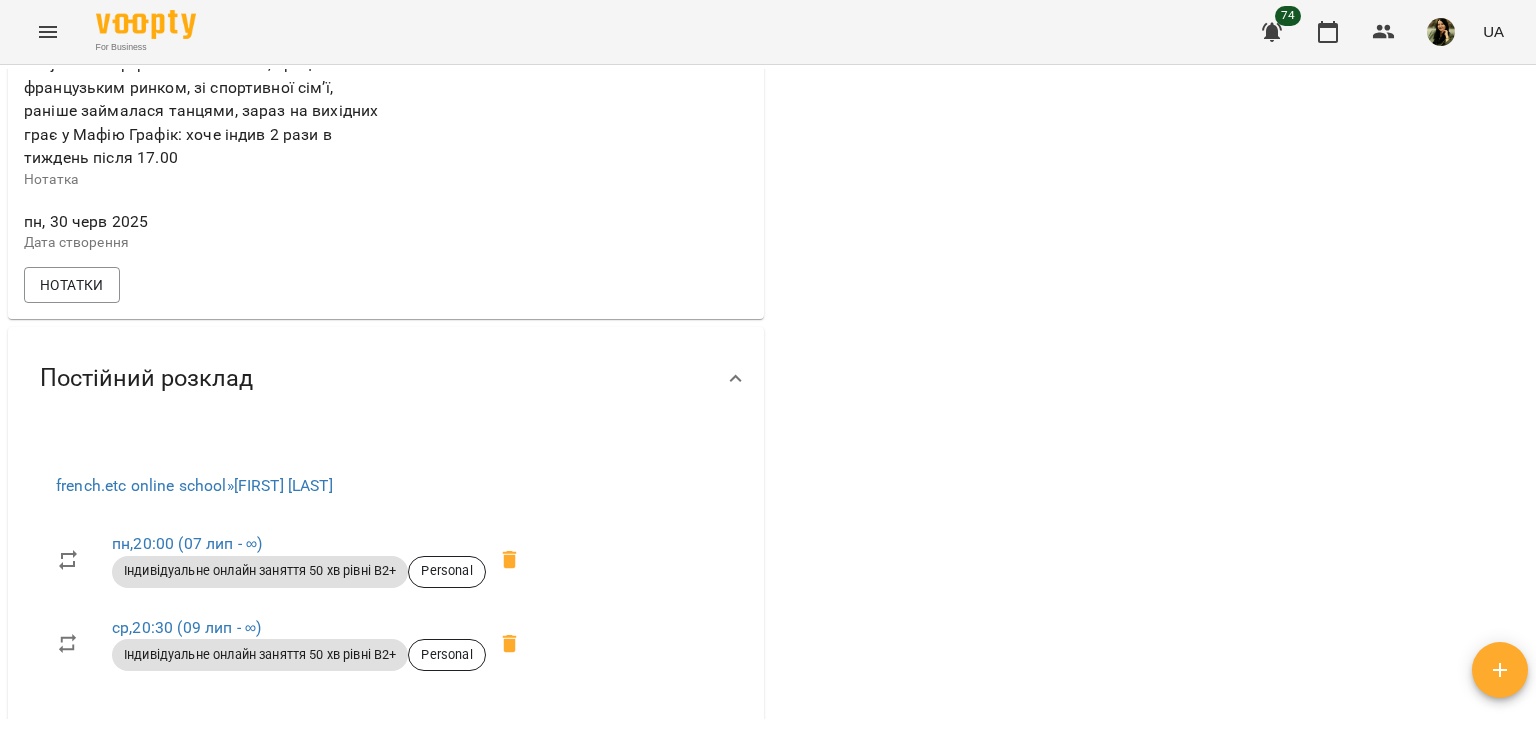 drag, startPoint x: 1535, startPoint y: 292, endPoint x: 1525, endPoint y: 281, distance: 14.866069 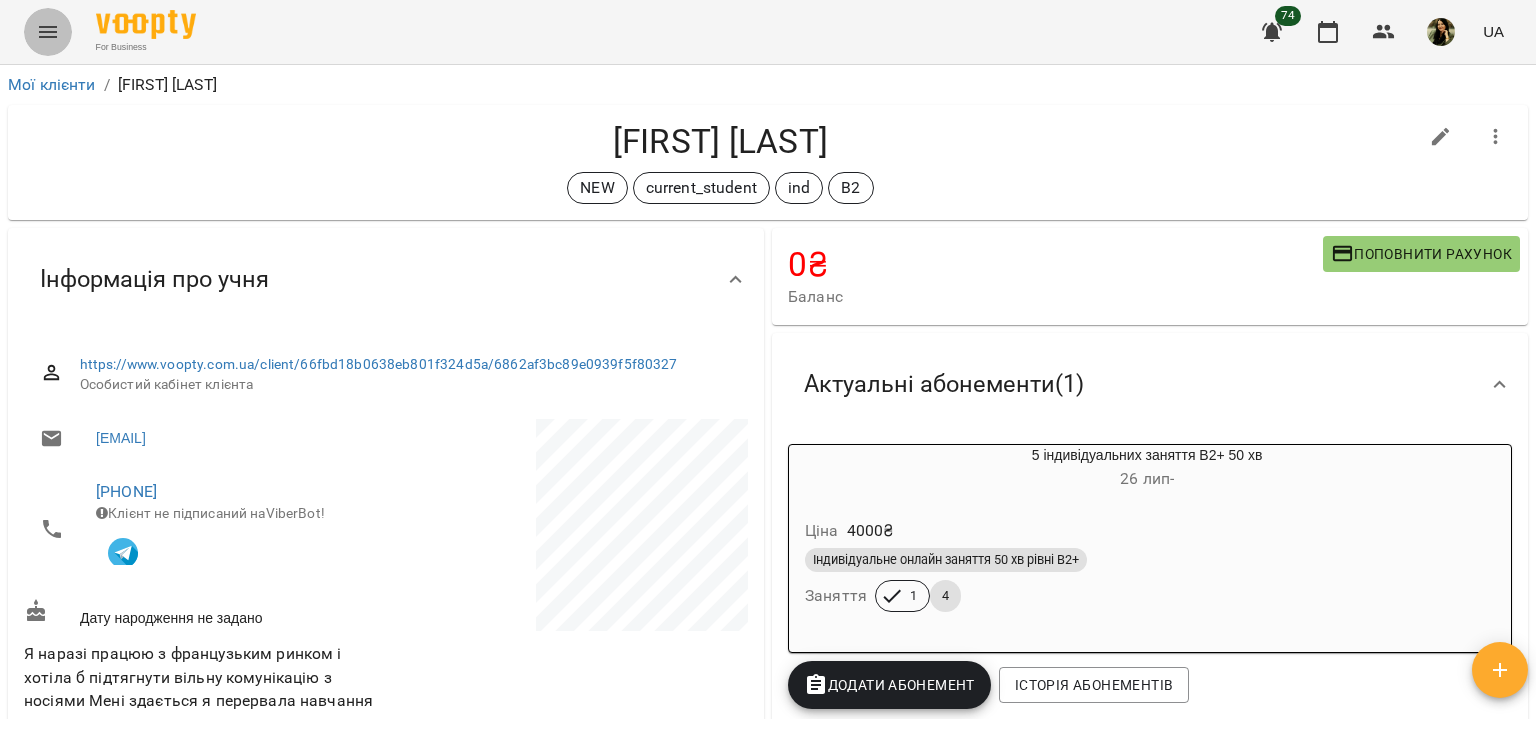click 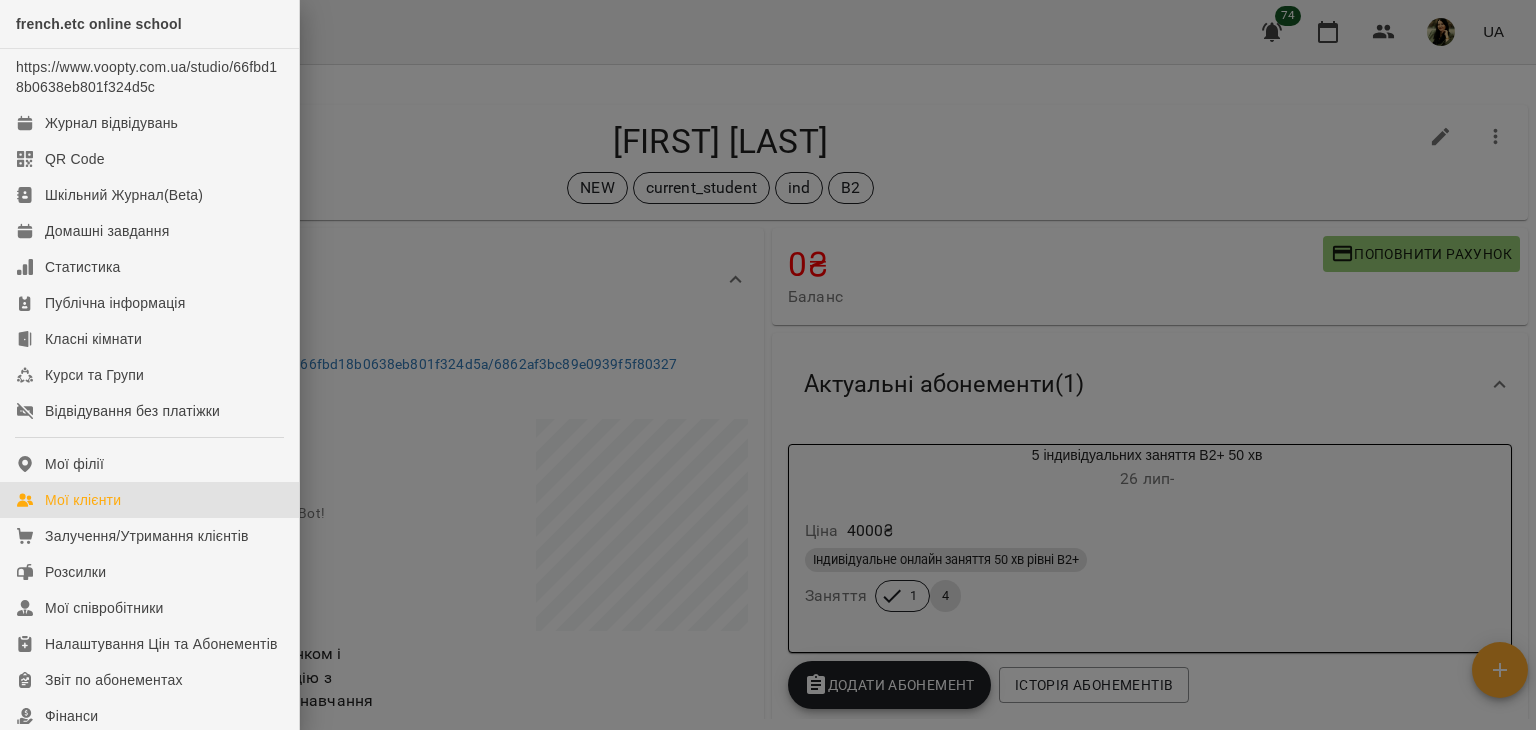 click on "Мої клієнти" at bounding box center (83, 500) 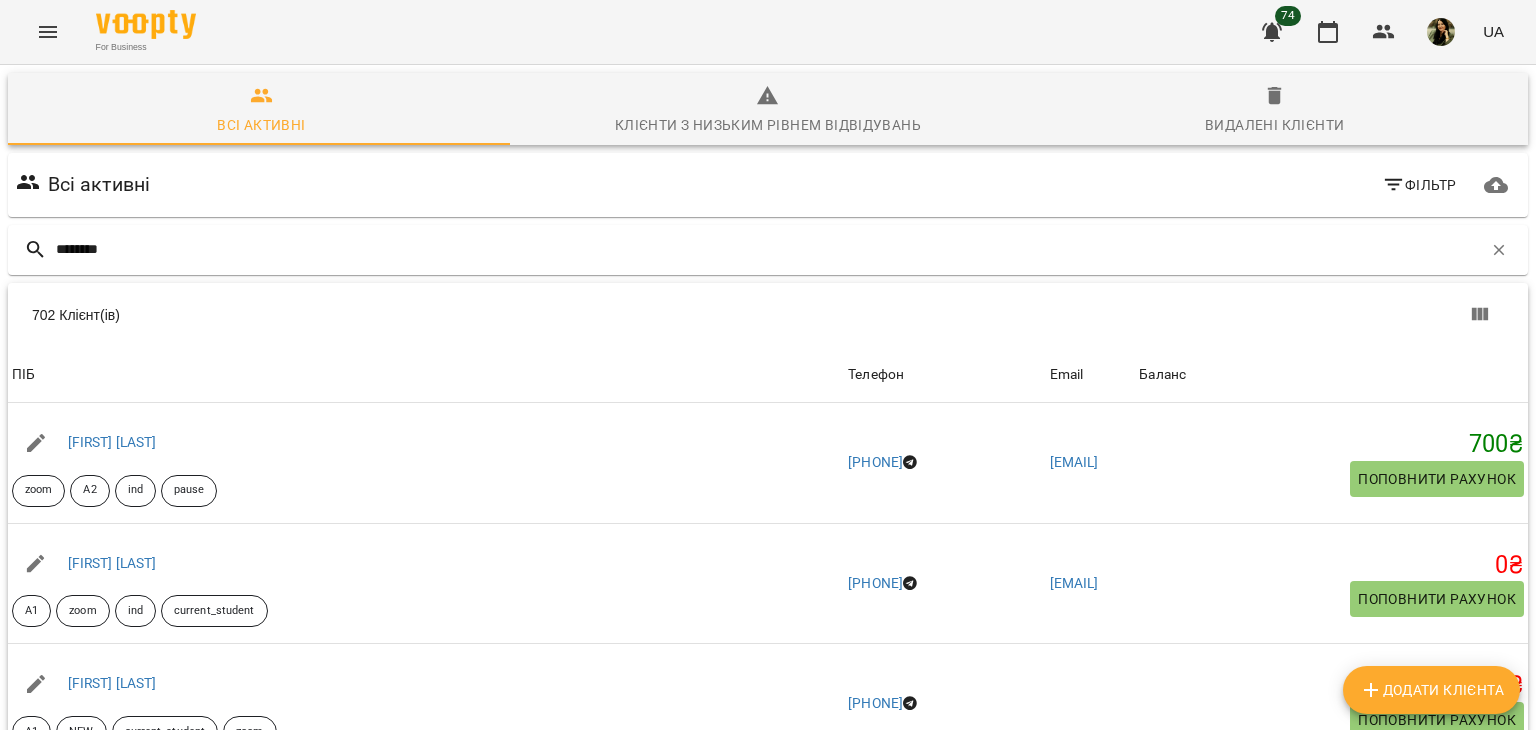 type on "********" 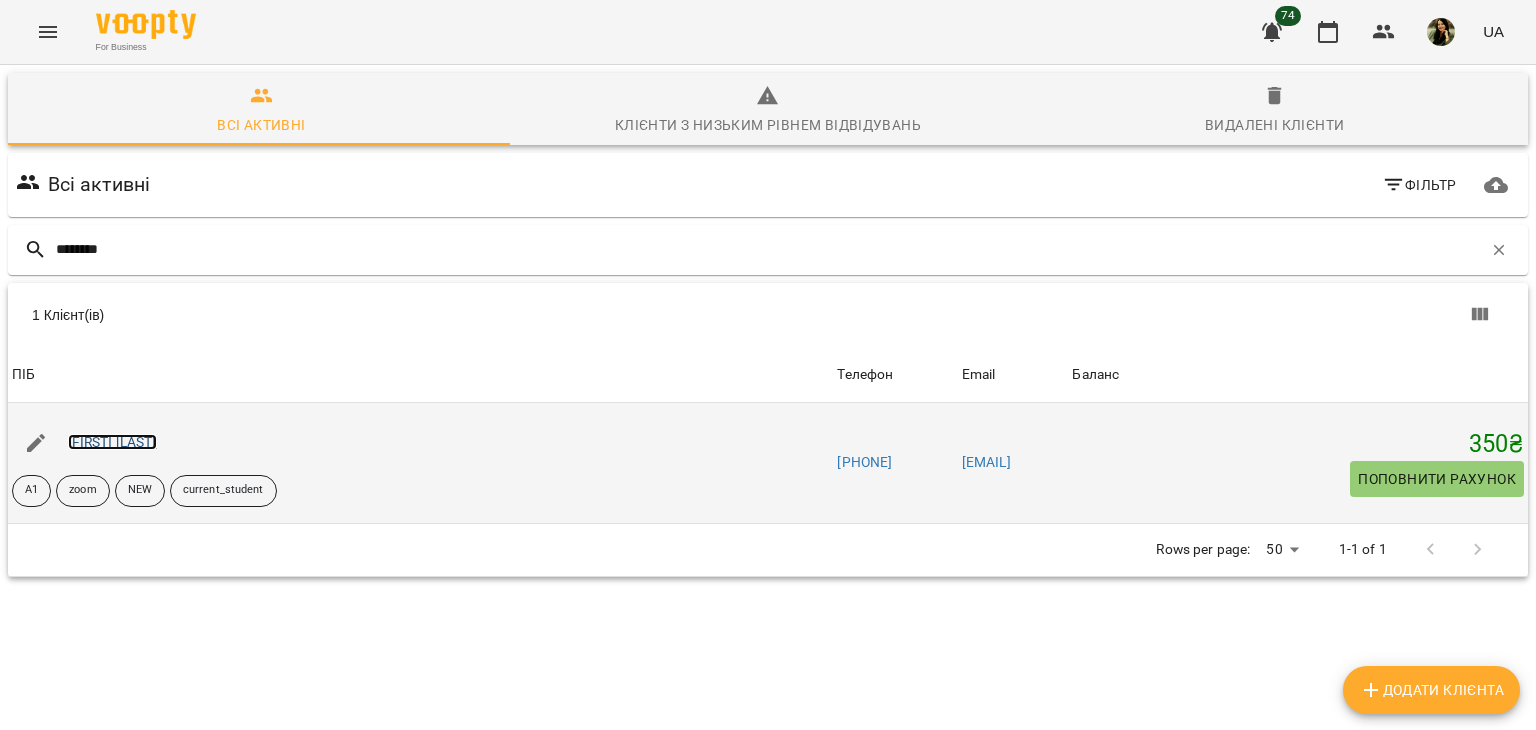 click on "Анастасія Петрович" at bounding box center [112, 442] 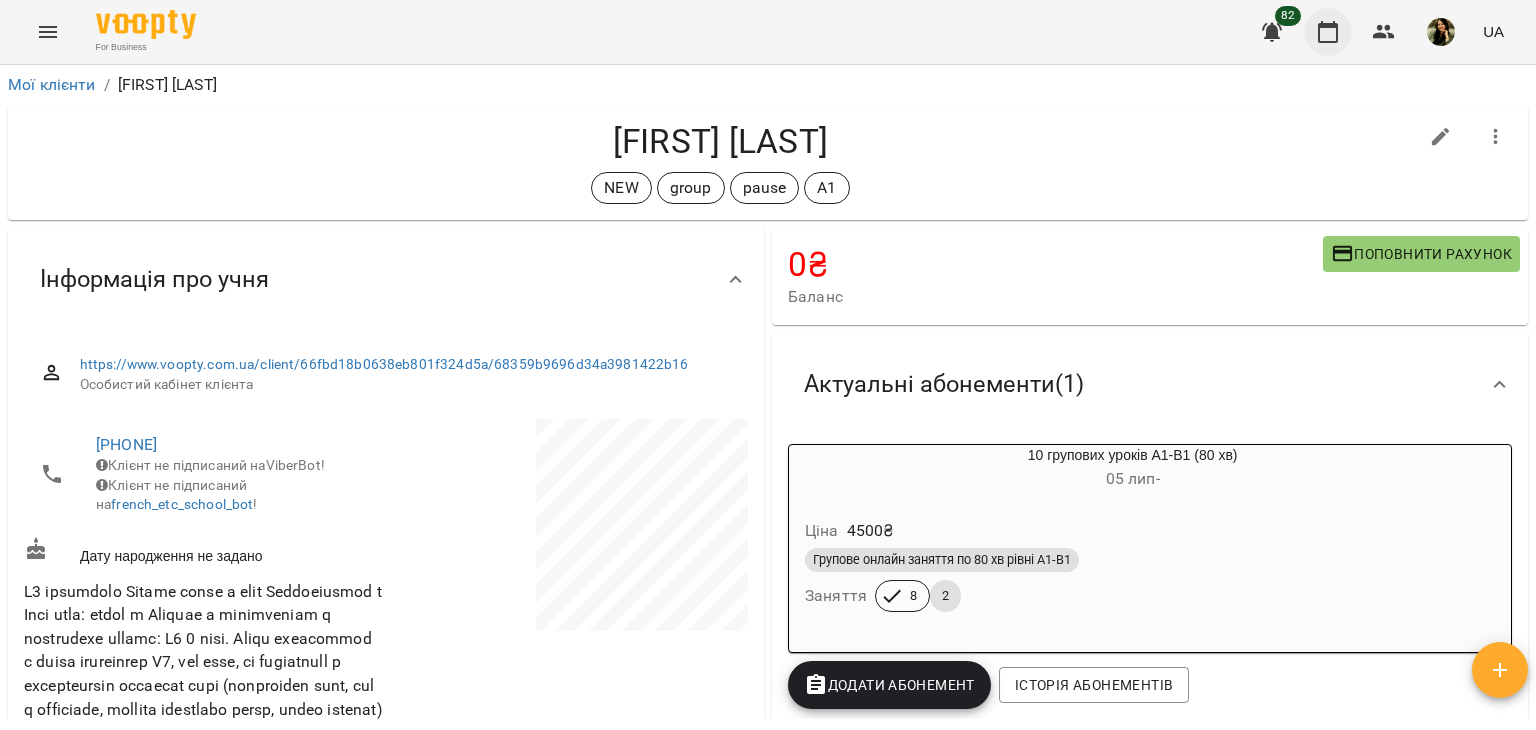 scroll, scrollTop: 0, scrollLeft: 0, axis: both 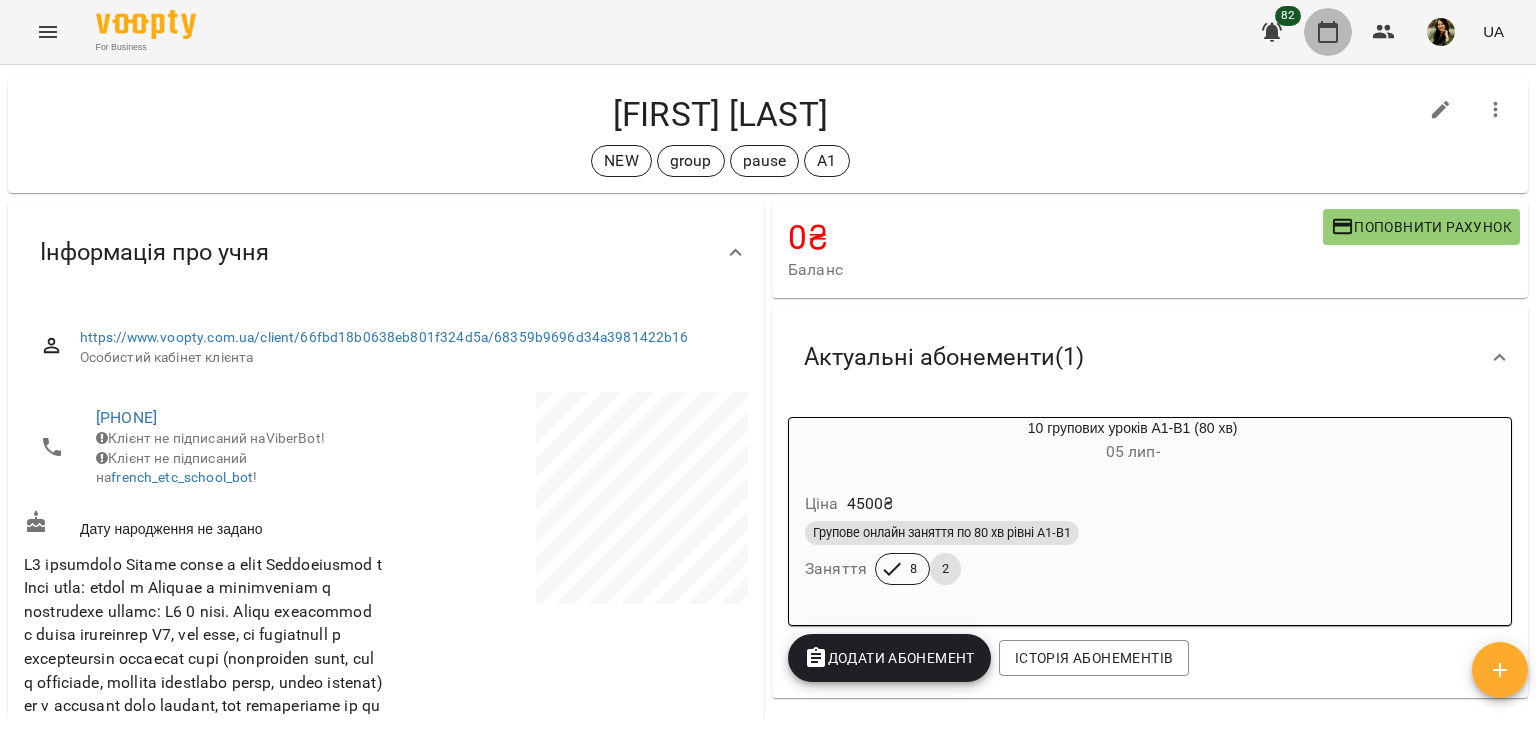 click 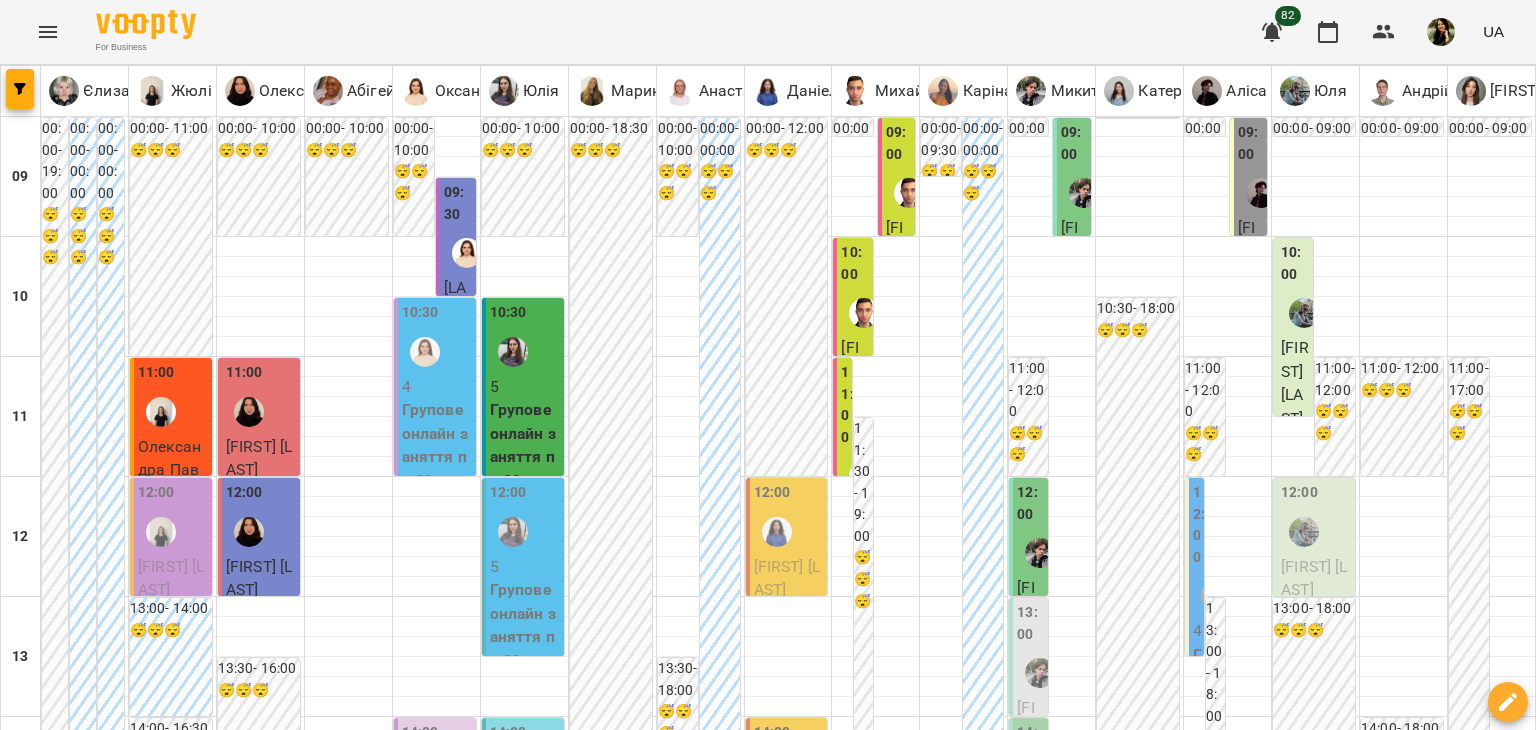 scroll, scrollTop: 1200, scrollLeft: 0, axis: vertical 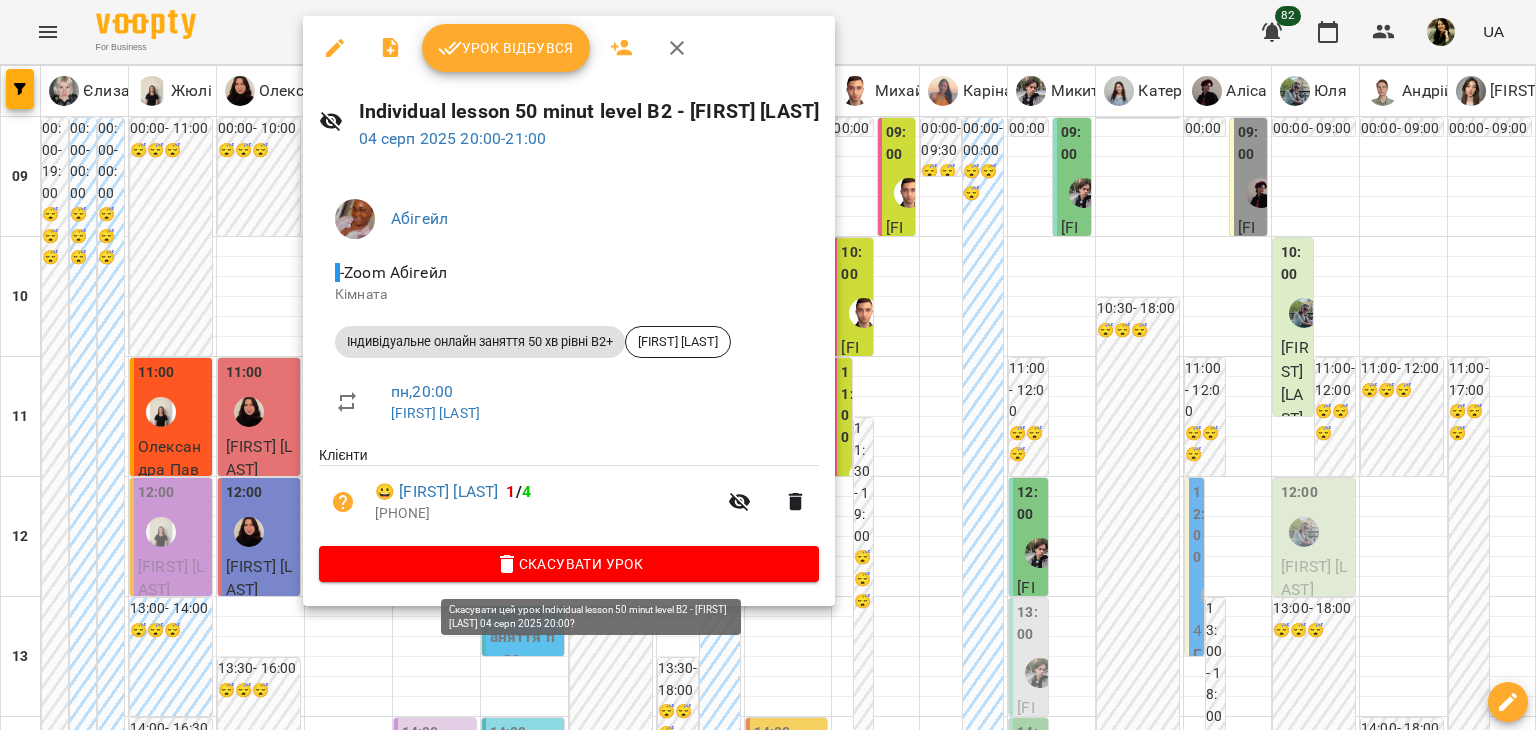 click 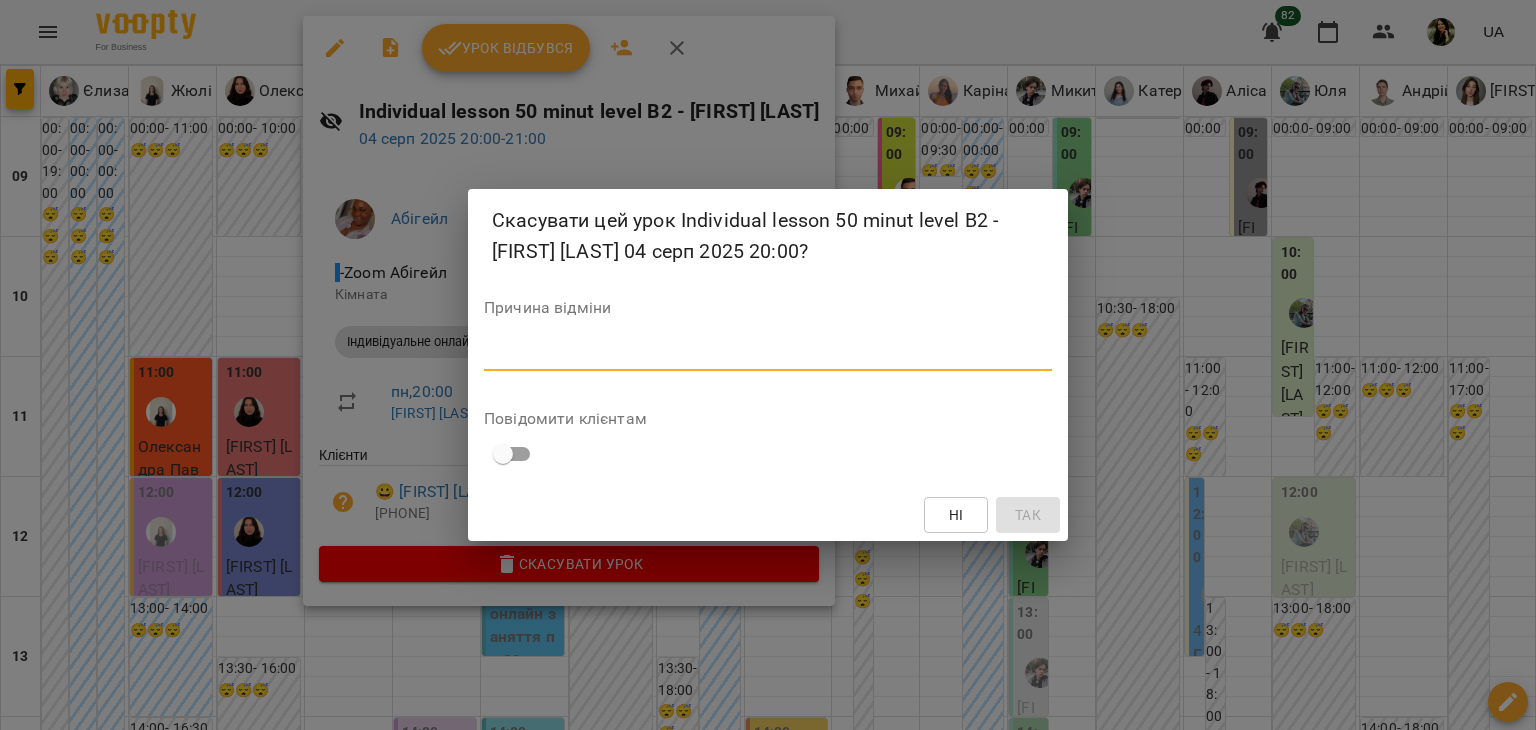 click at bounding box center [768, 354] 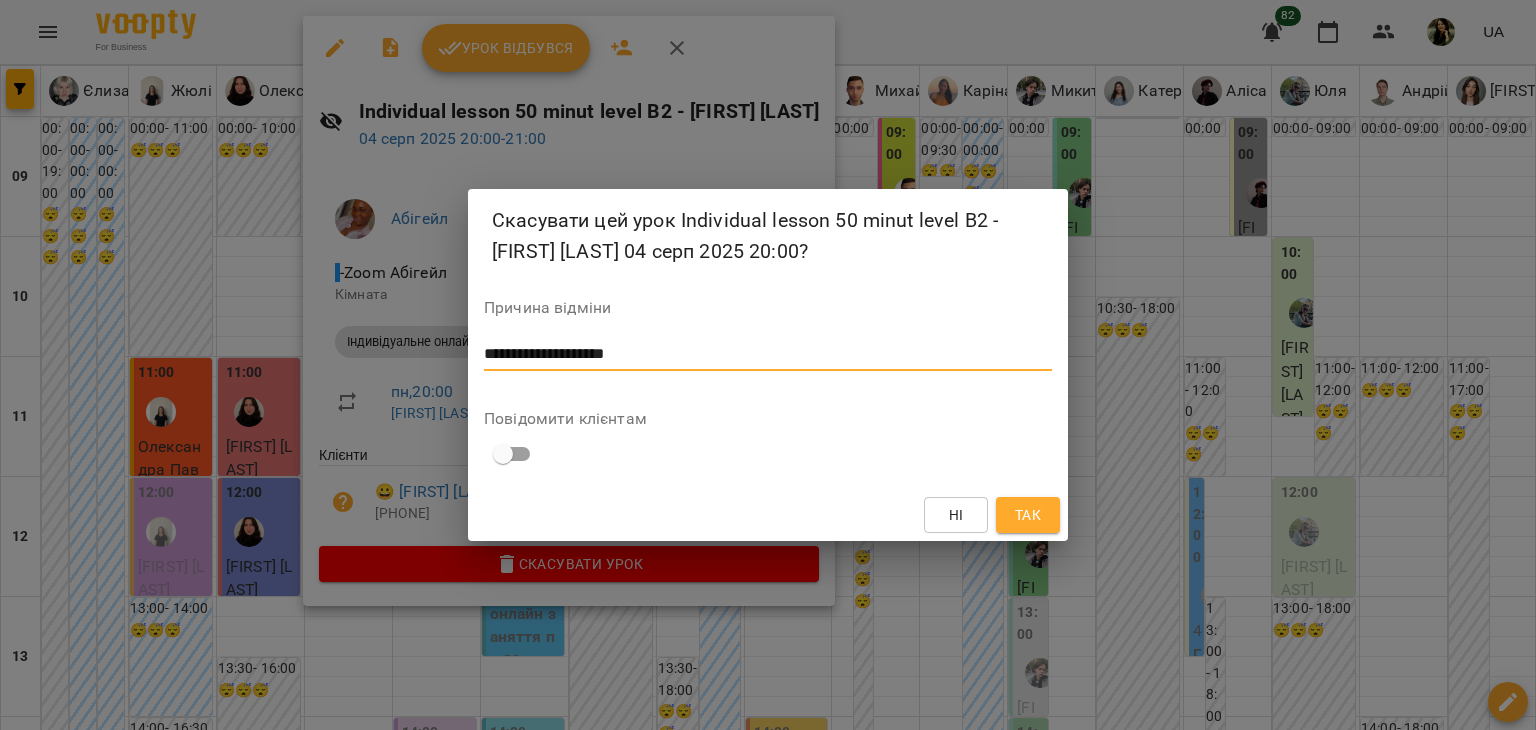 type on "**********" 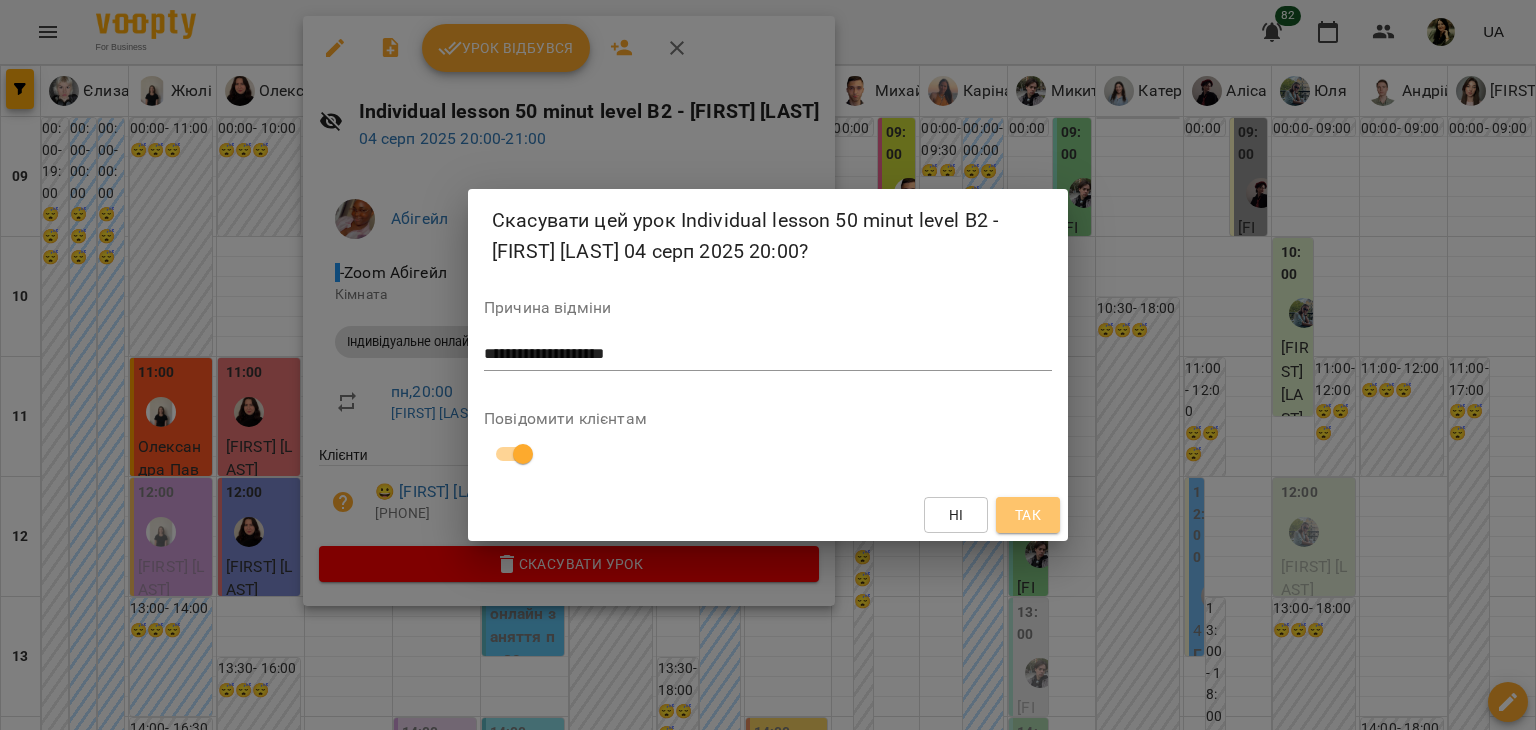 click on "Так" at bounding box center [1028, 515] 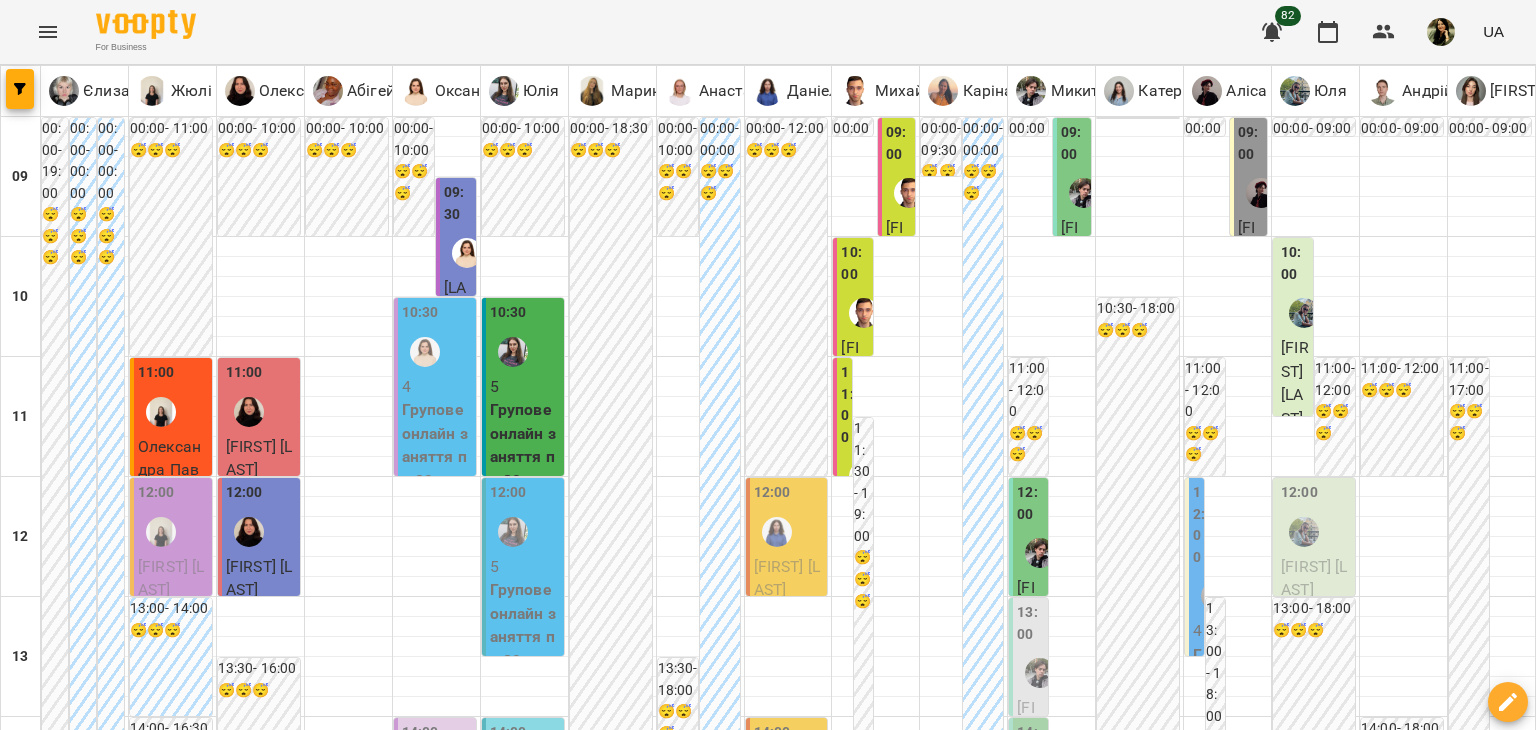 click on "ср" at bounding box center (642, 1823) 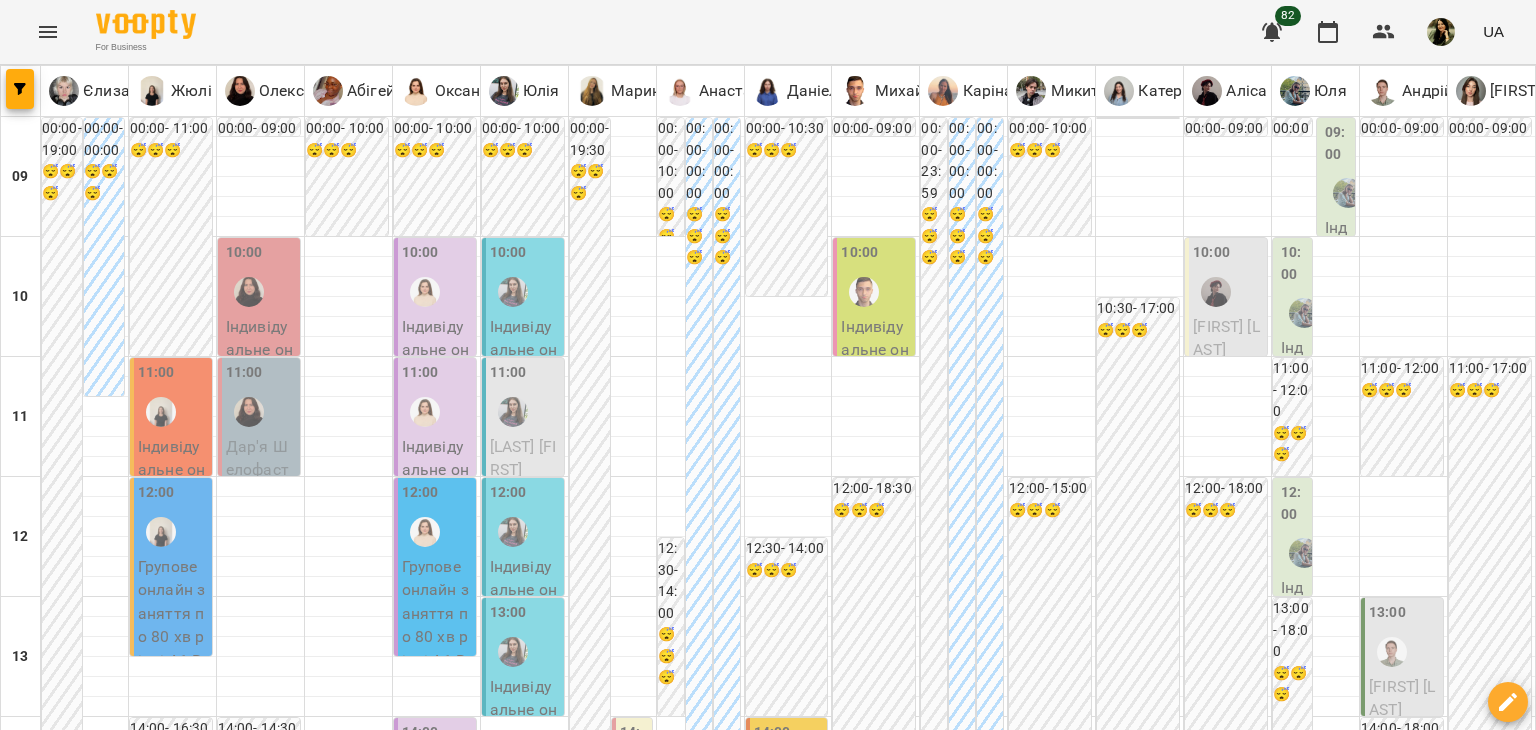 scroll, scrollTop: 1200, scrollLeft: 0, axis: vertical 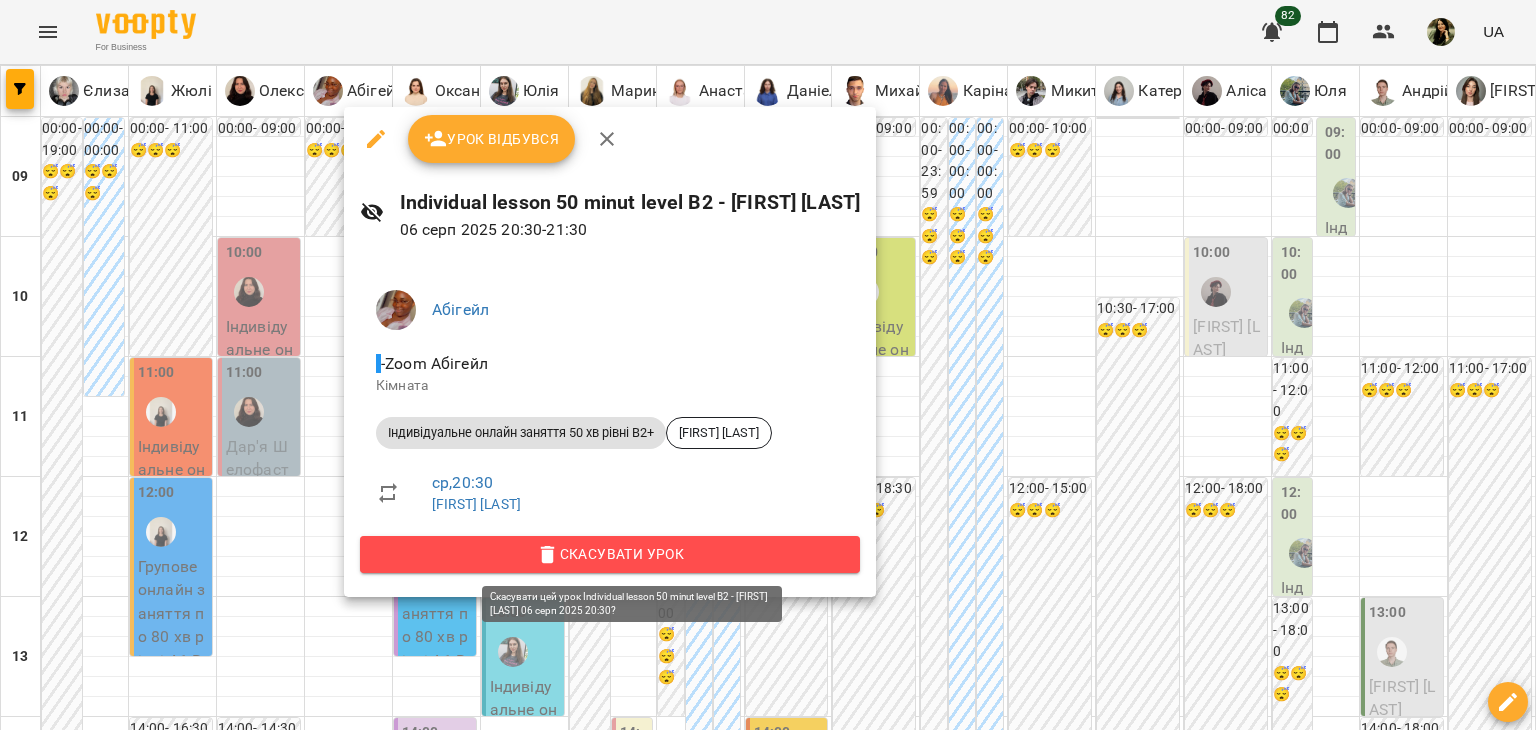 click on "Скасувати Урок" at bounding box center (610, 554) 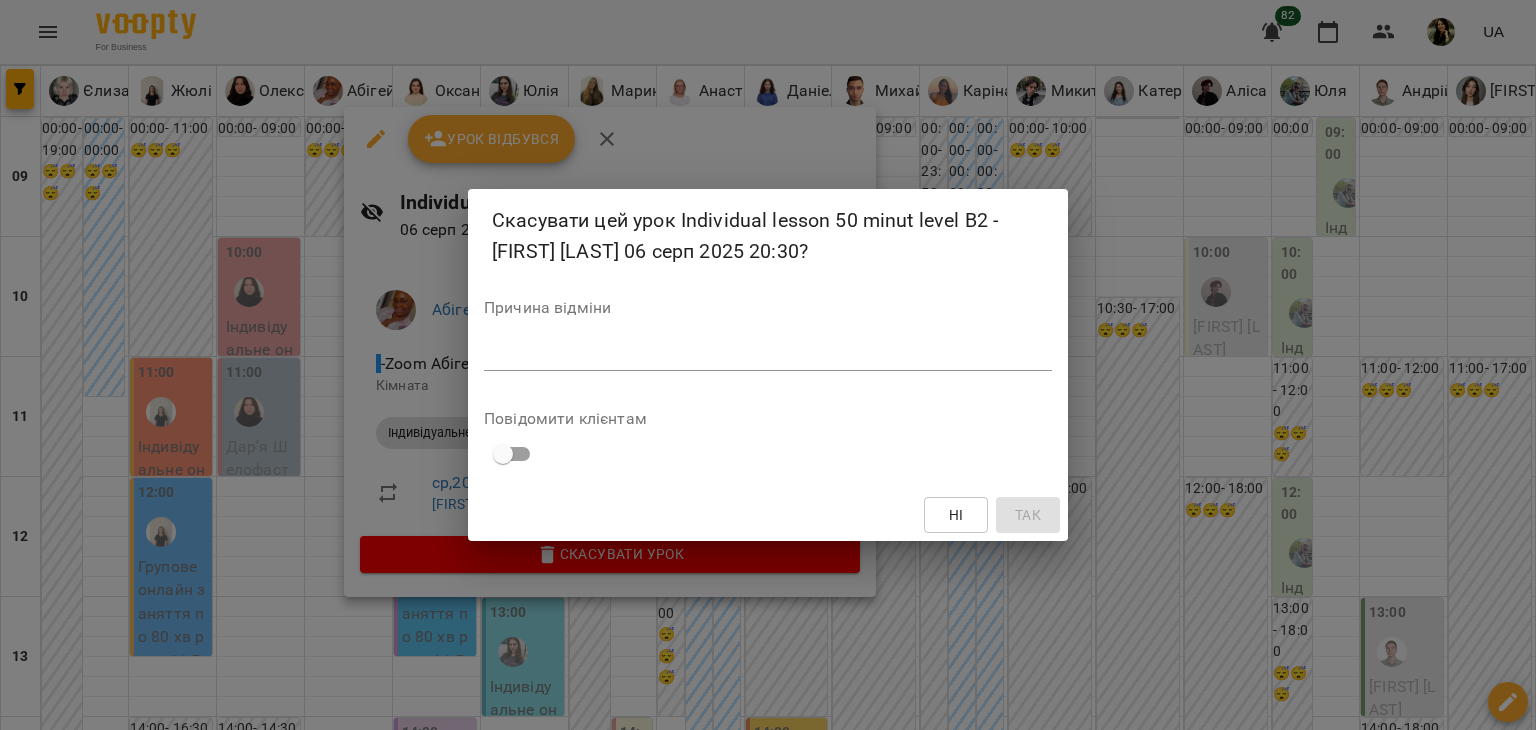 click on "*" at bounding box center (768, 355) 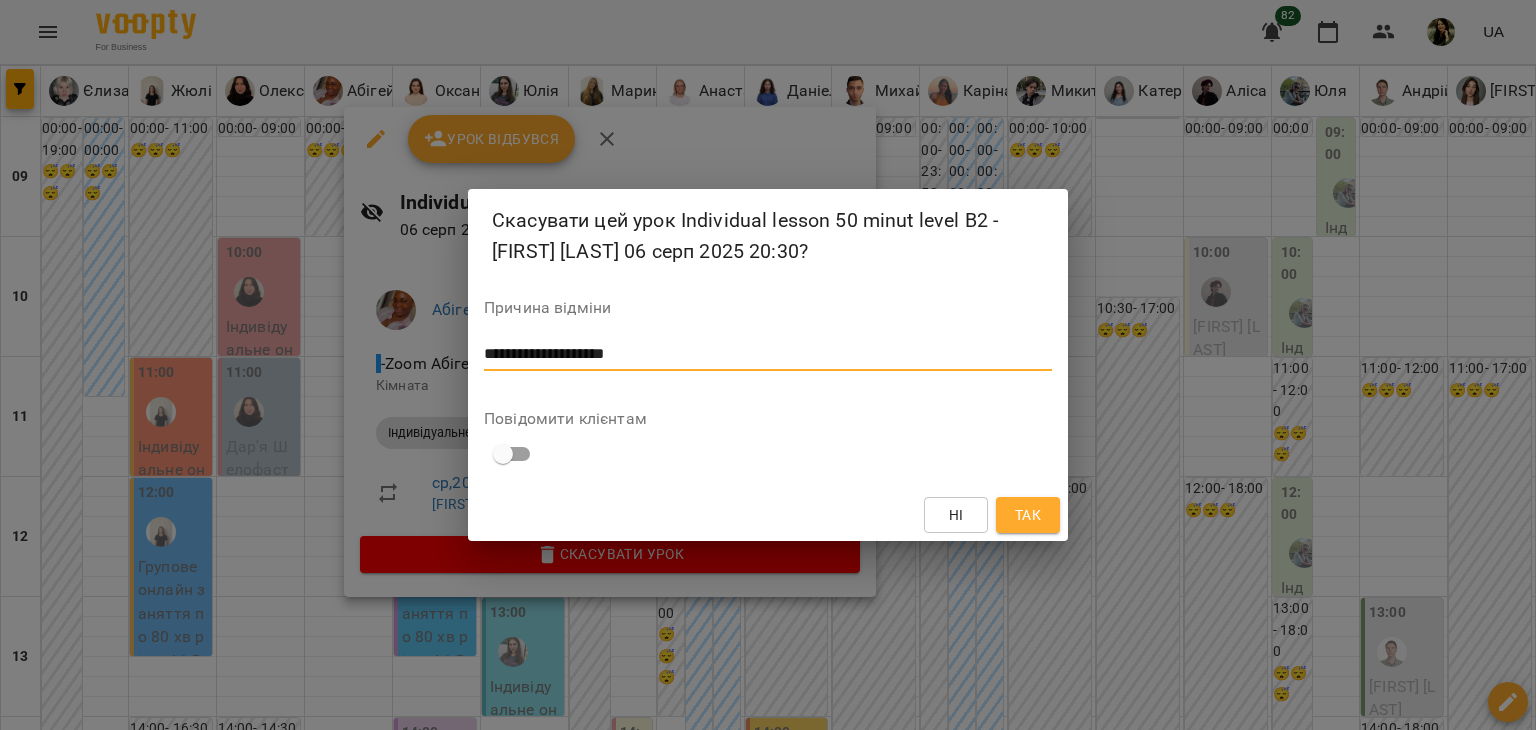 type on "**********" 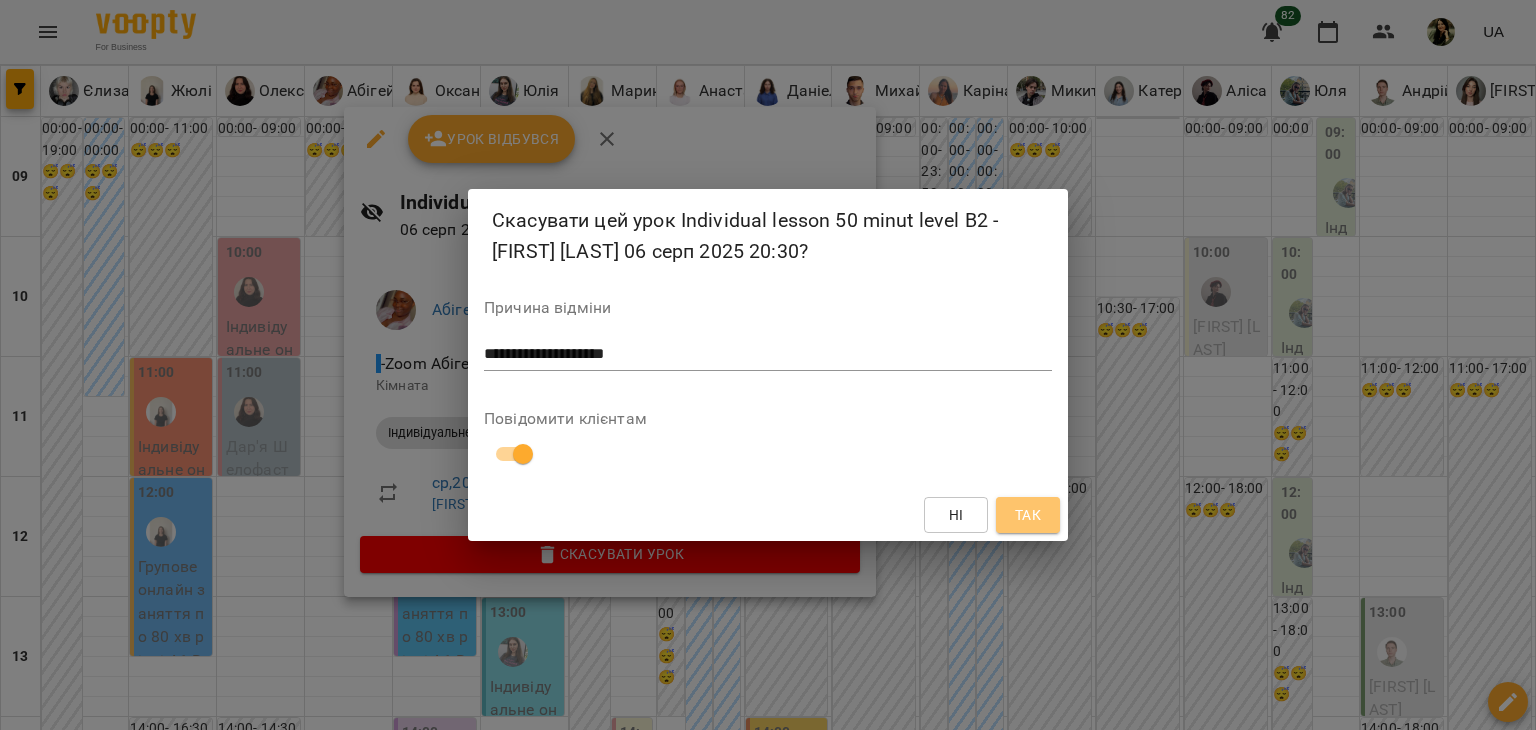 click on "Так" at bounding box center [1028, 515] 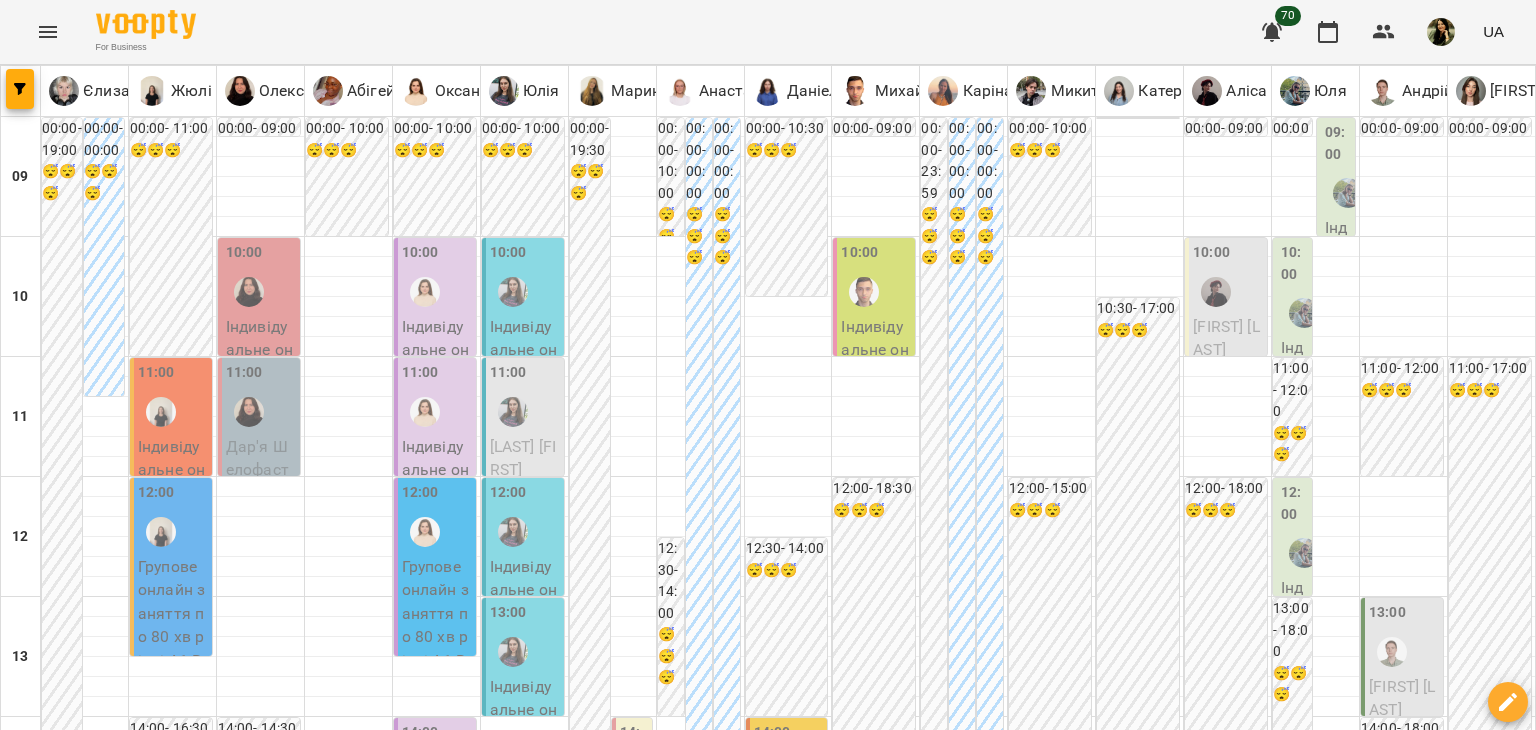 scroll, scrollTop: 0, scrollLeft: 0, axis: both 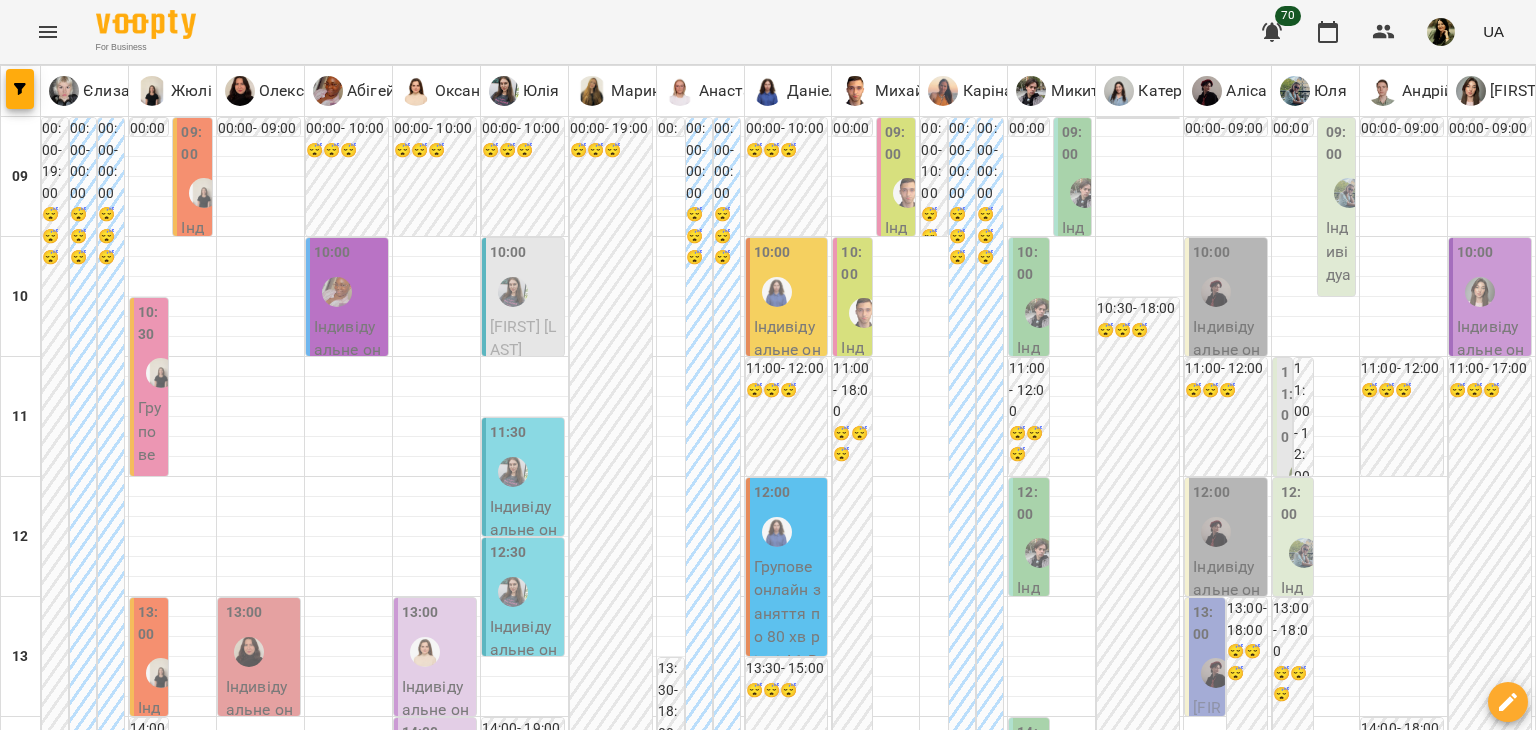 click at bounding box center [513, 472] 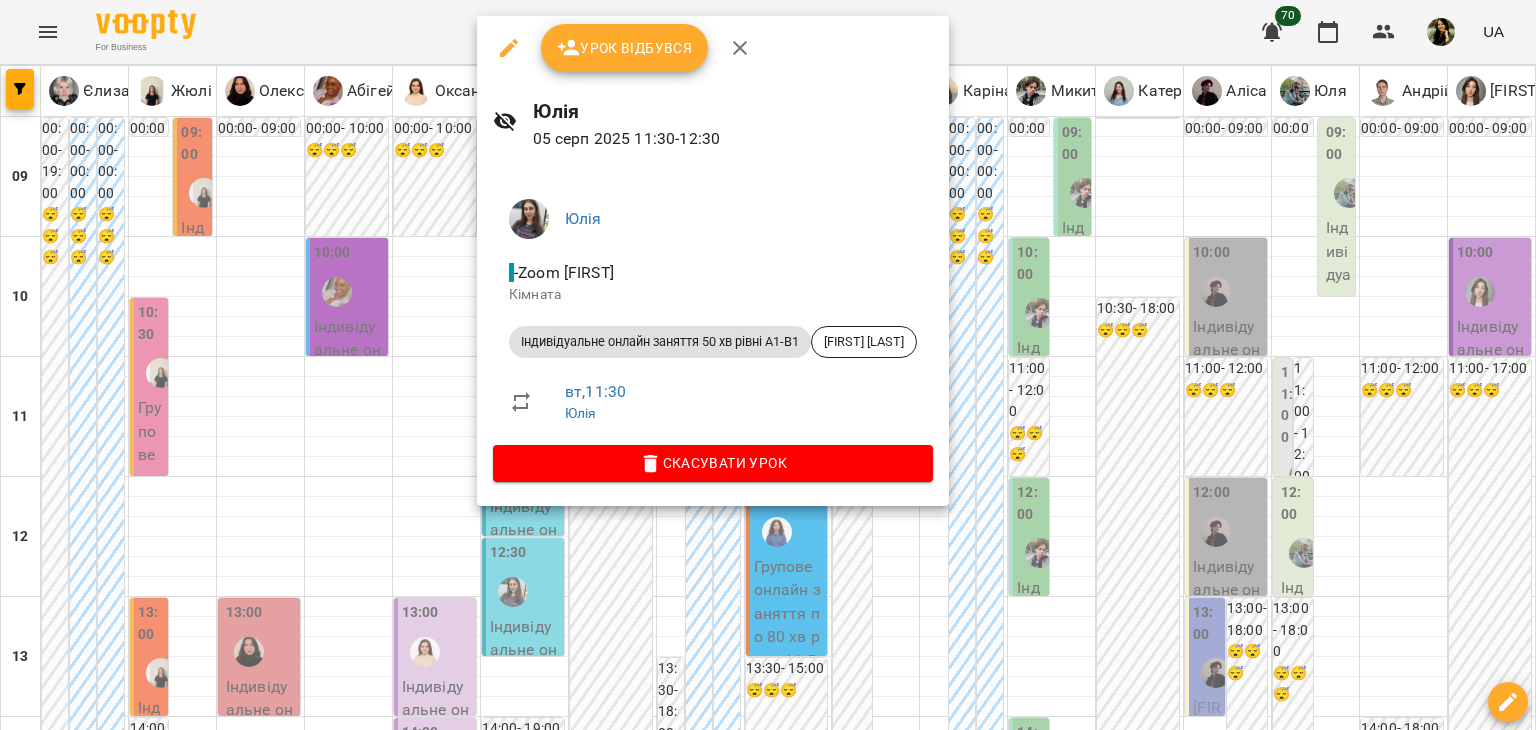 click at bounding box center (768, 365) 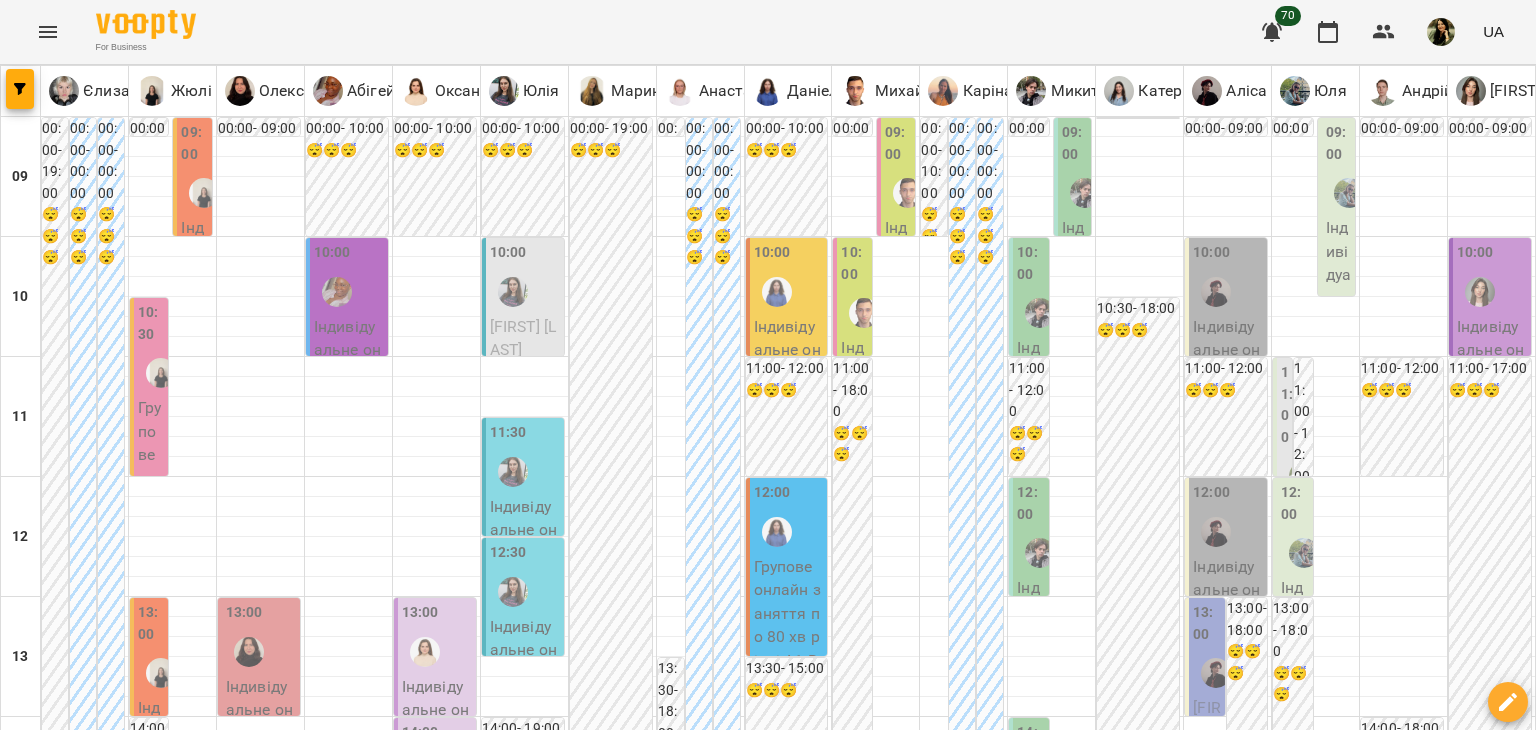 scroll, scrollTop: 0, scrollLeft: 0, axis: both 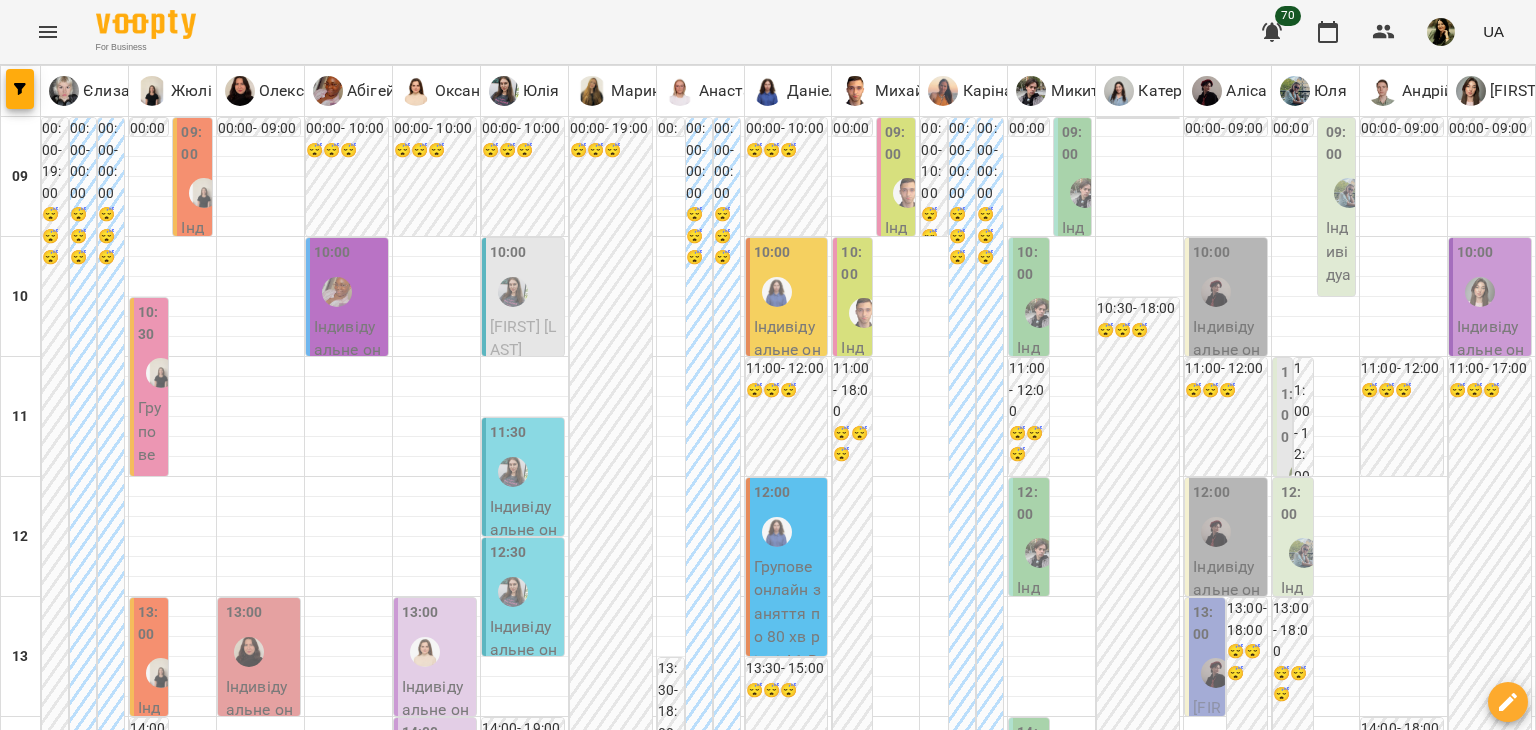 click on "ср" at bounding box center [644, 1823] 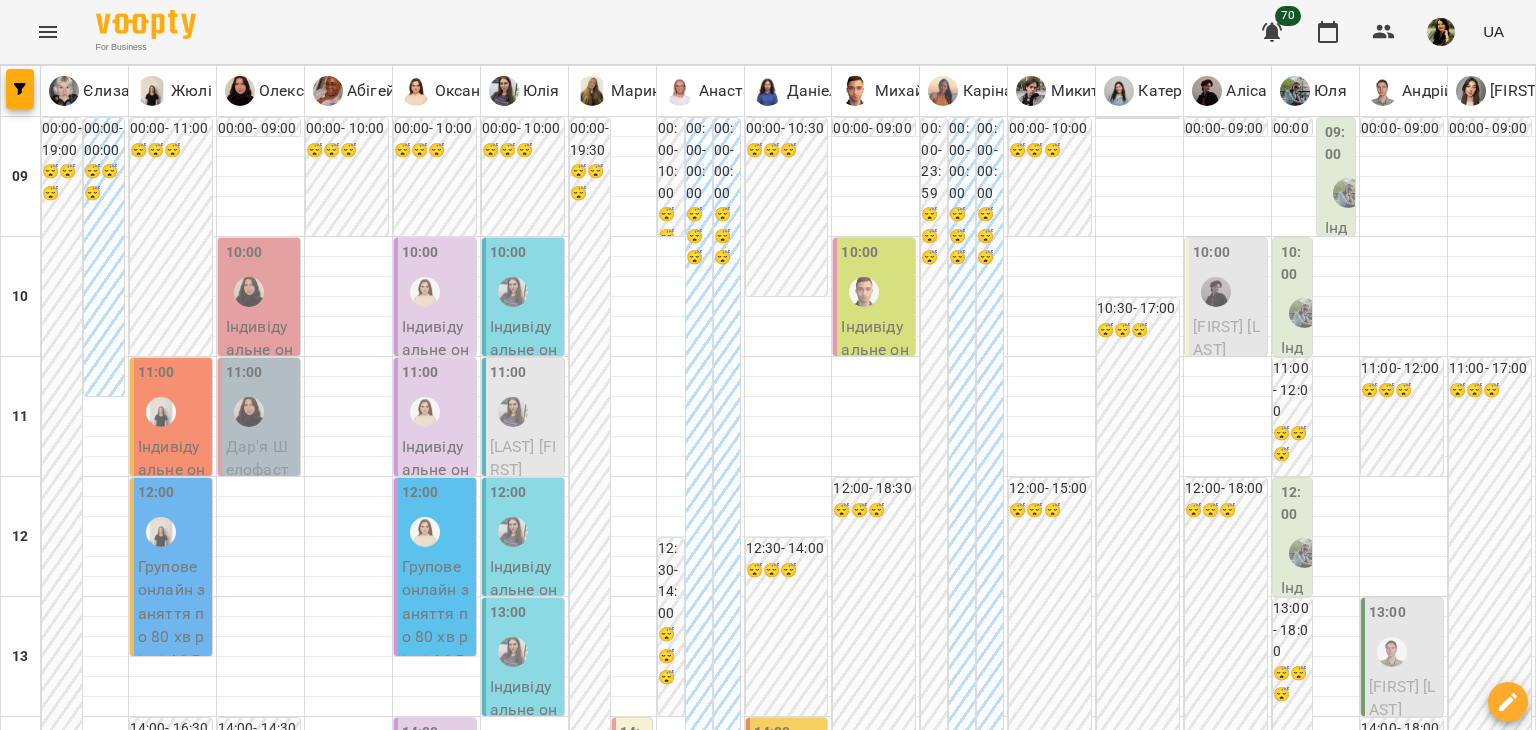 scroll, scrollTop: 1200, scrollLeft: 0, axis: vertical 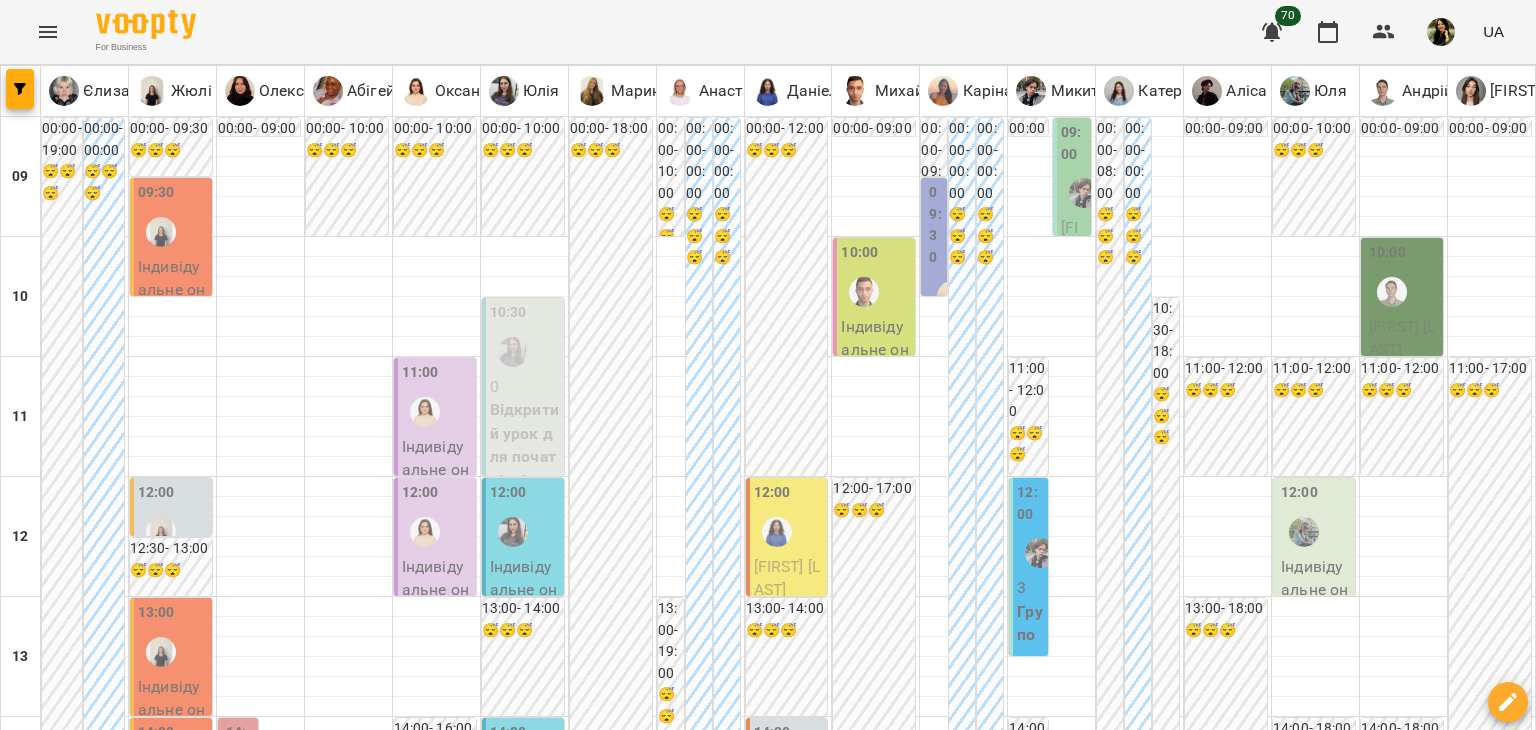 click on "чт" at bounding box center [678, 1823] 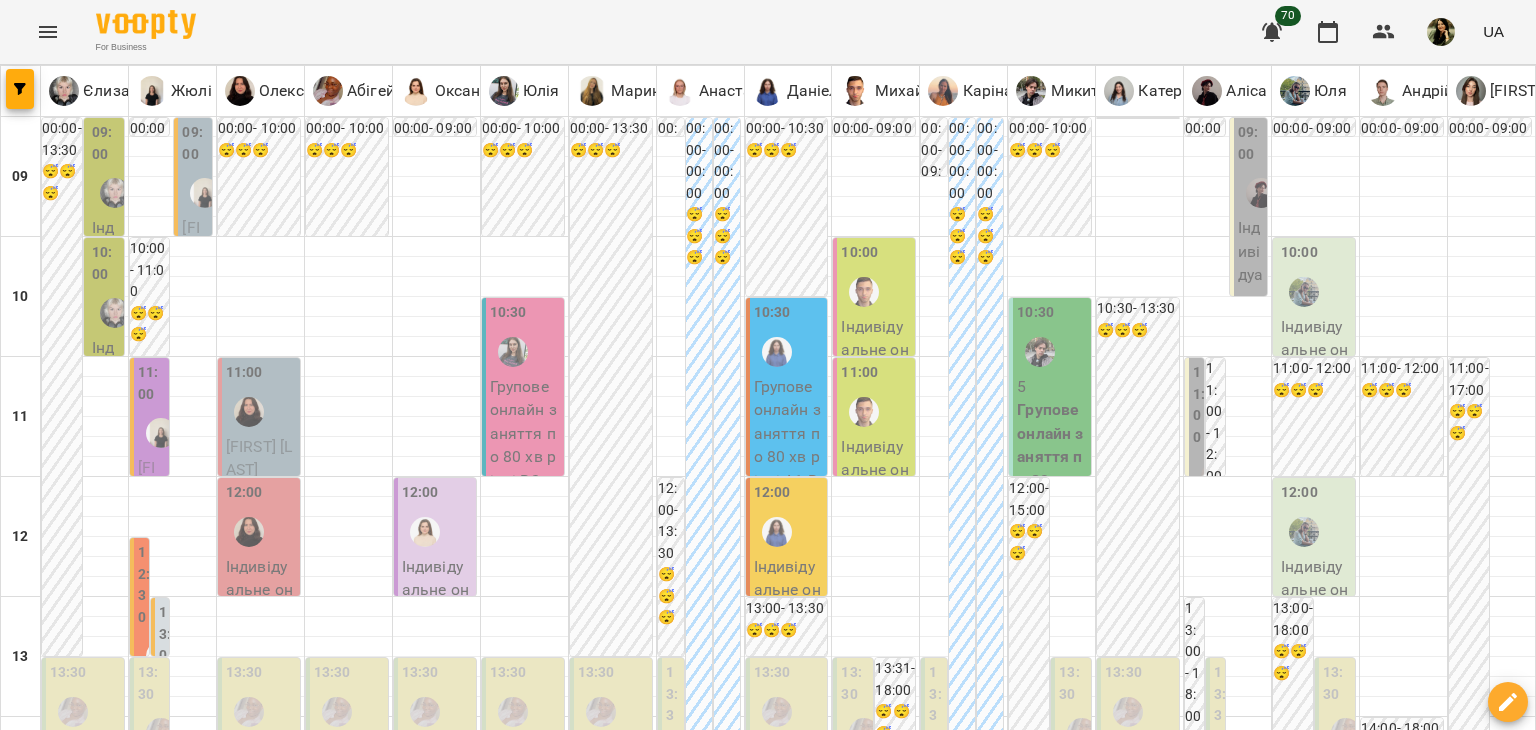 click on "вт" at bounding box center [253, 1823] 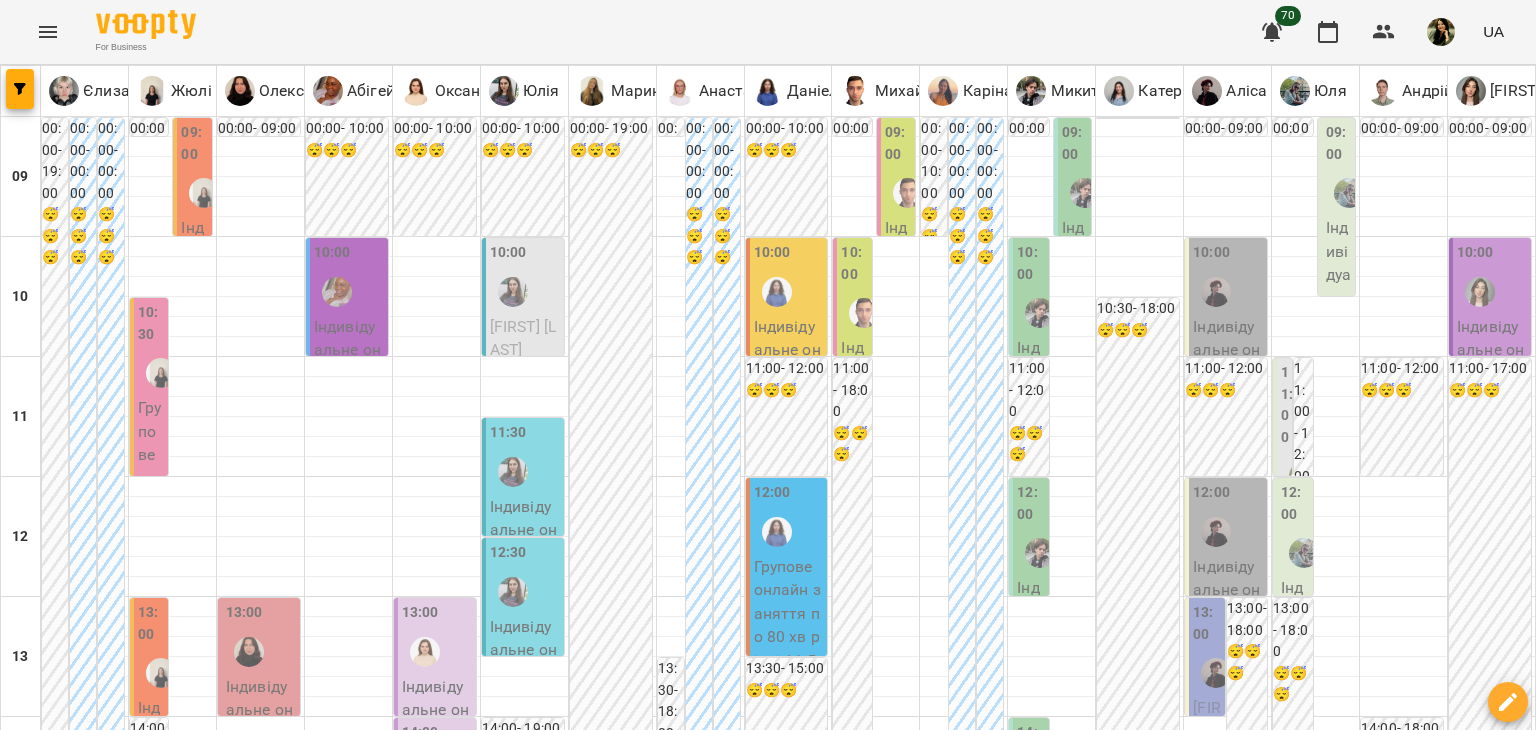 scroll, scrollTop: 105, scrollLeft: 0, axis: vertical 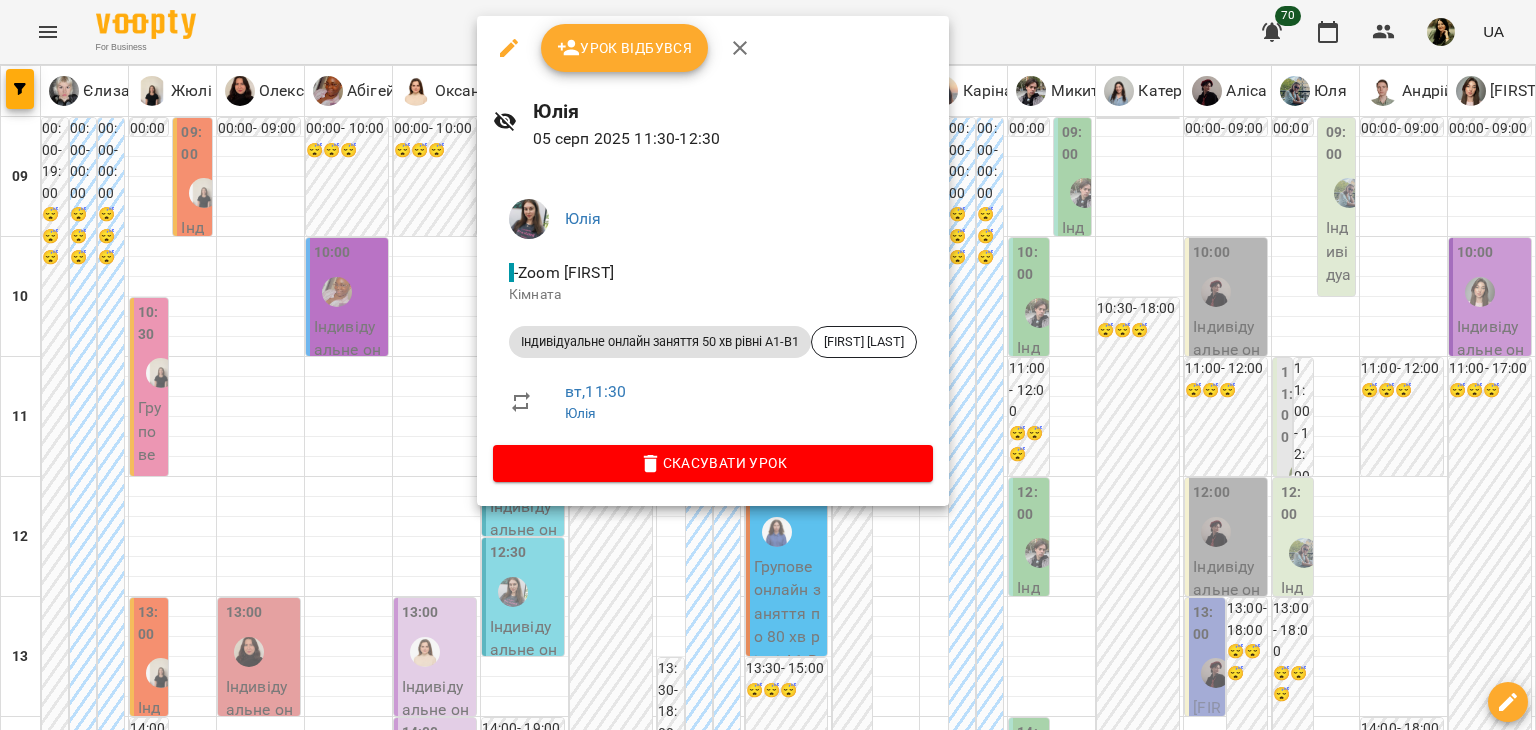 click at bounding box center (768, 365) 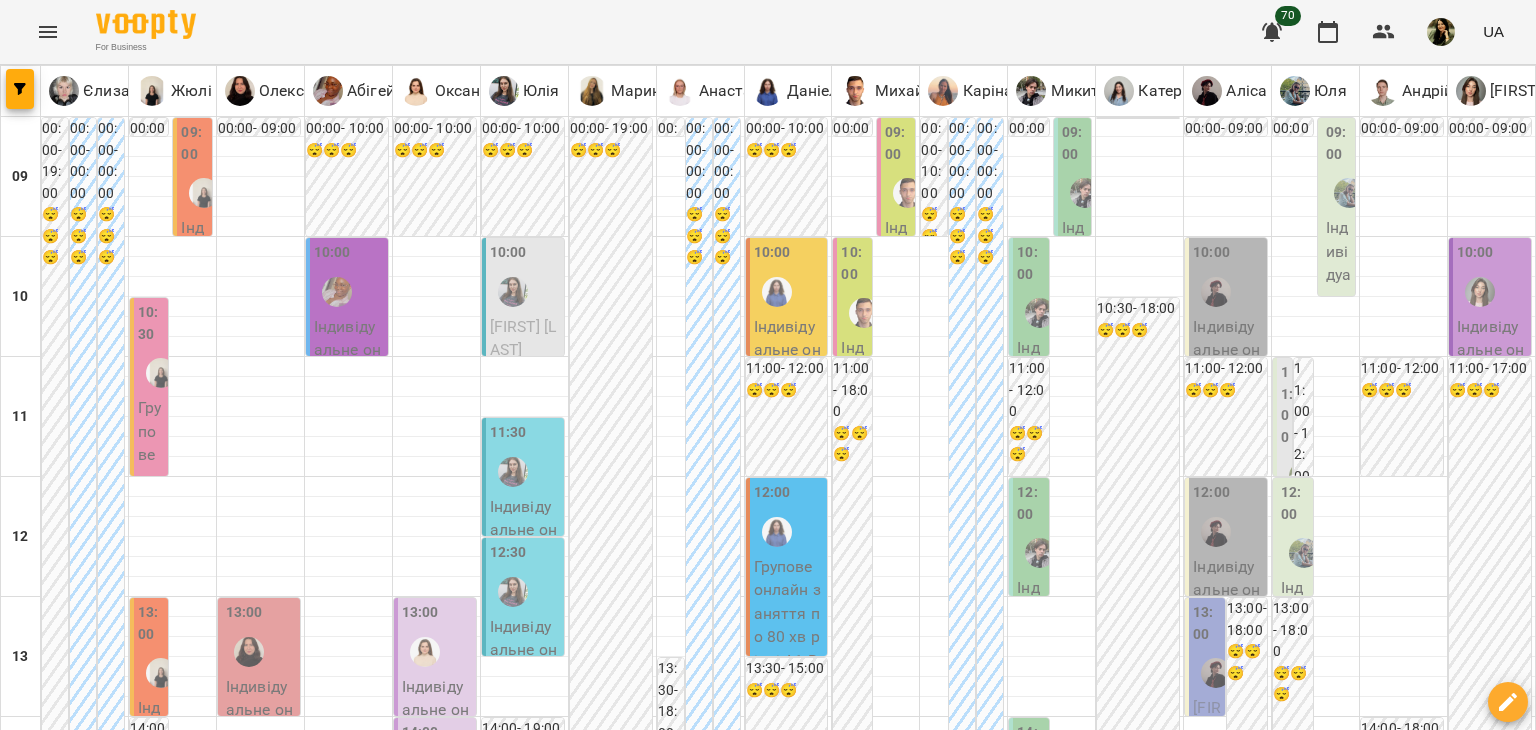 scroll, scrollTop: 1200, scrollLeft: 0, axis: vertical 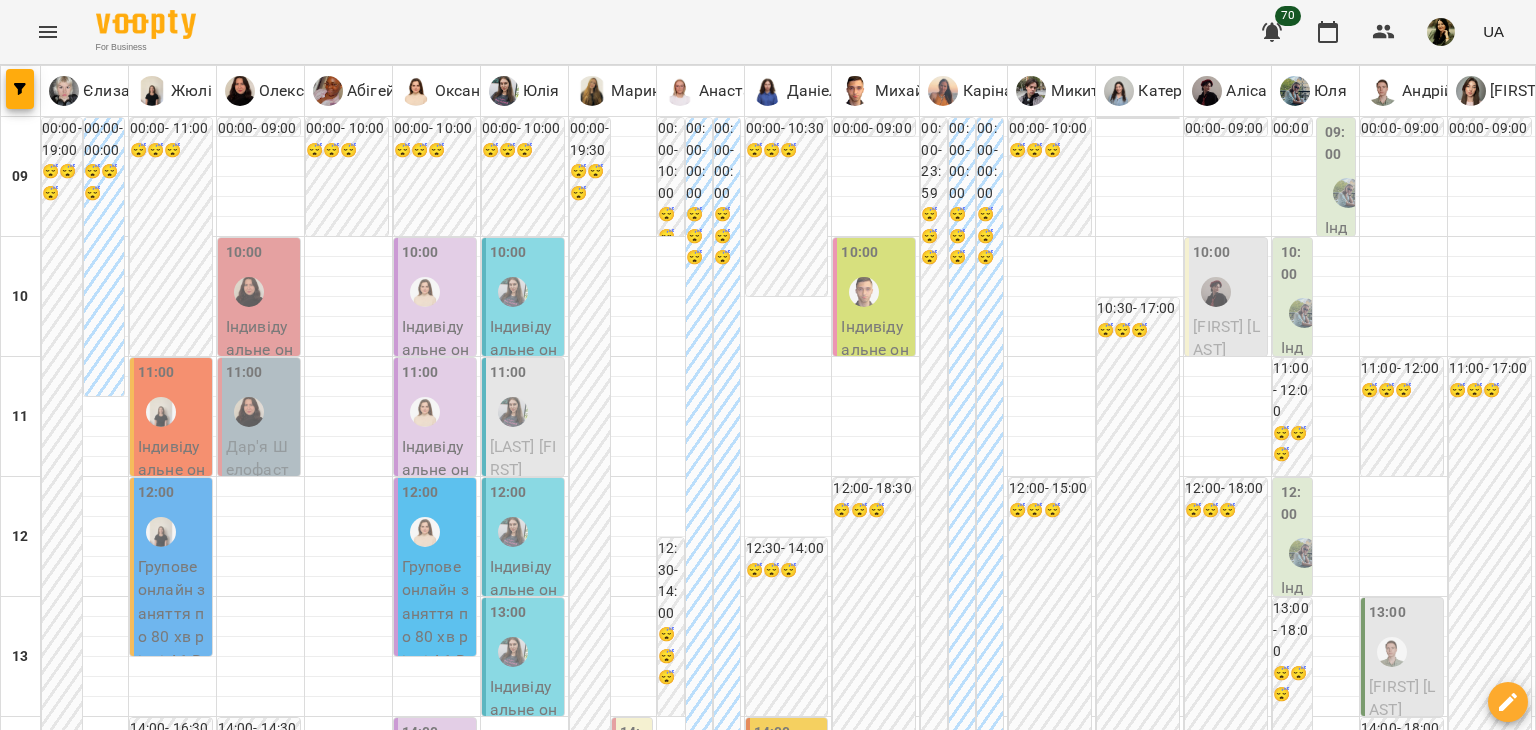 click on "пт 08 серп" at bounding box center (1068, 1829) 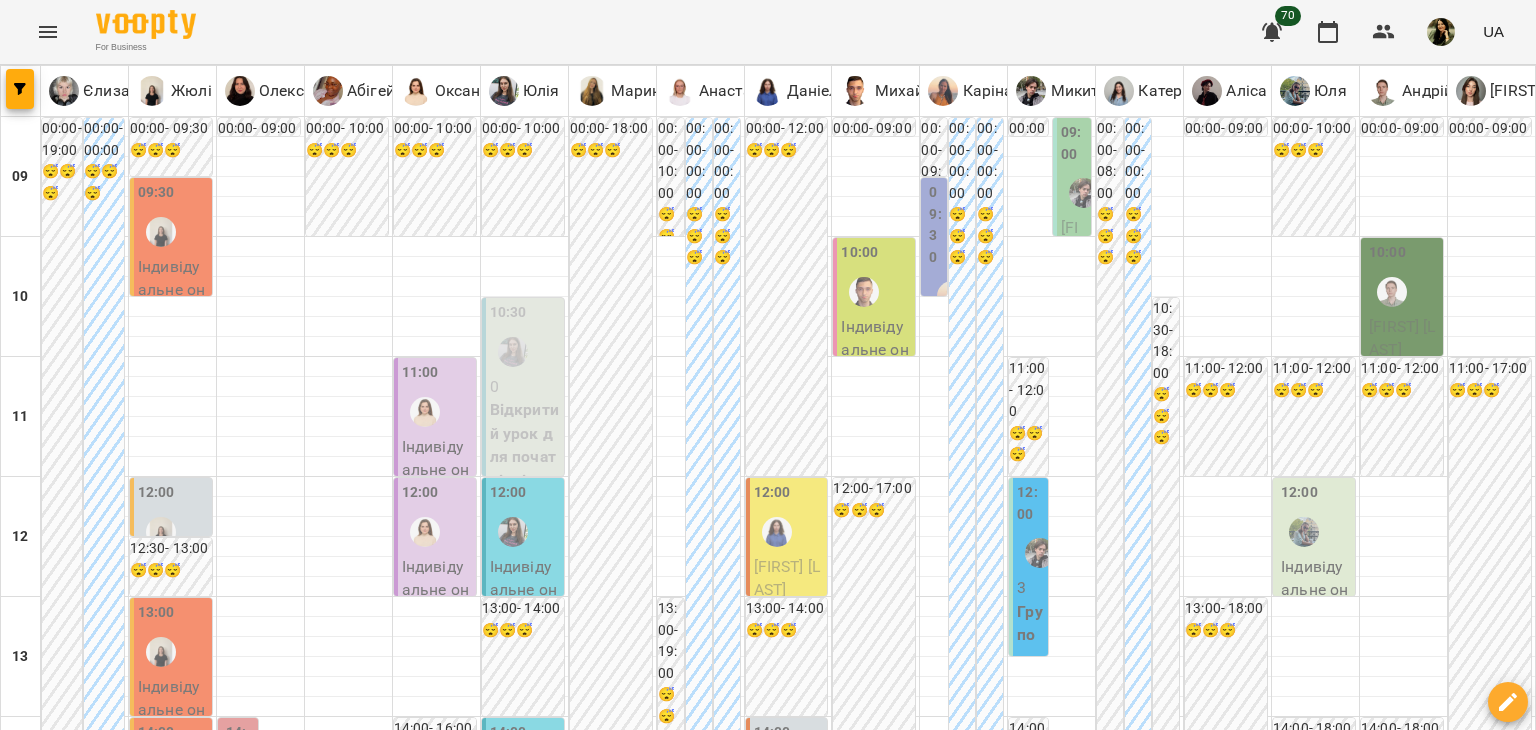 scroll, scrollTop: 1200, scrollLeft: 0, axis: vertical 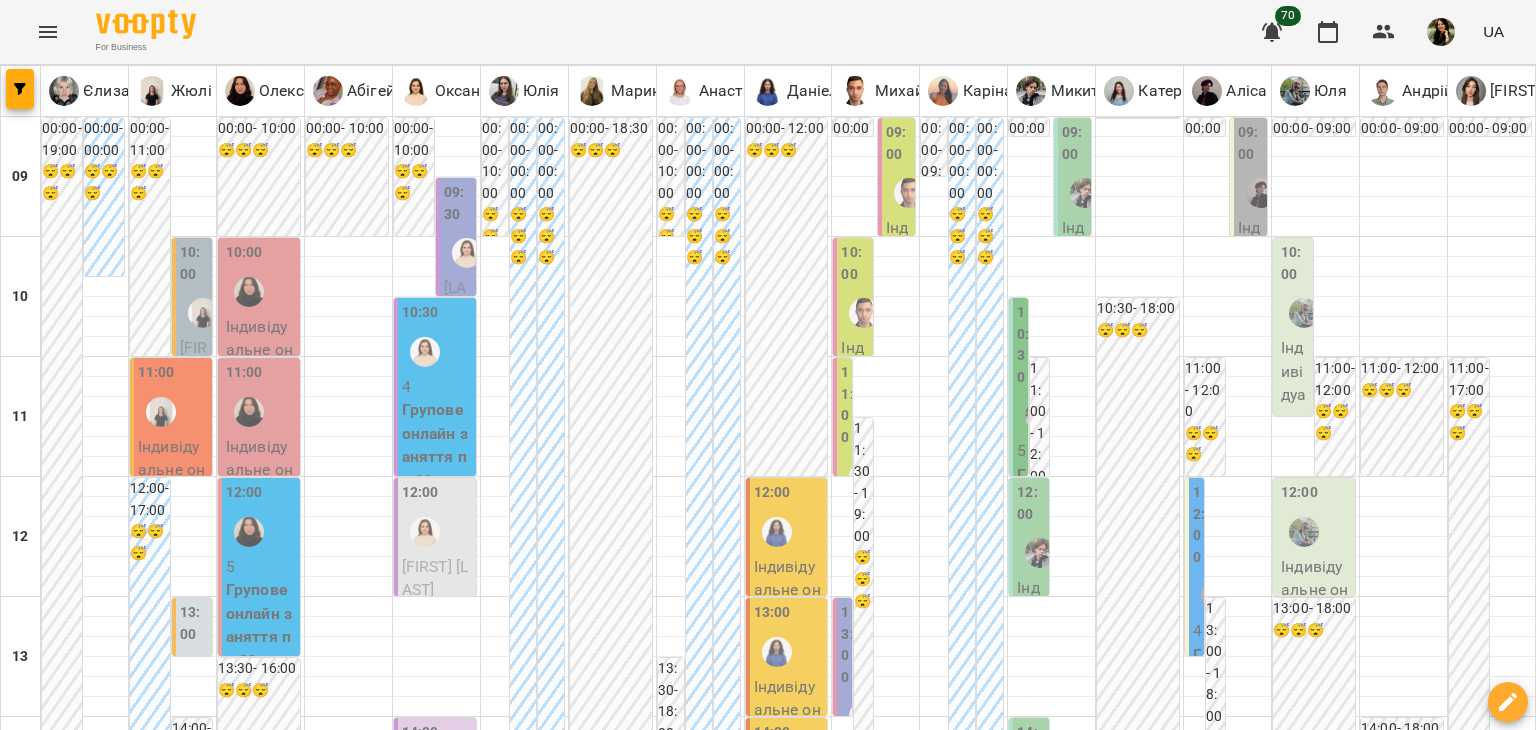 click on "пн" at bounding box center (129, 1823) 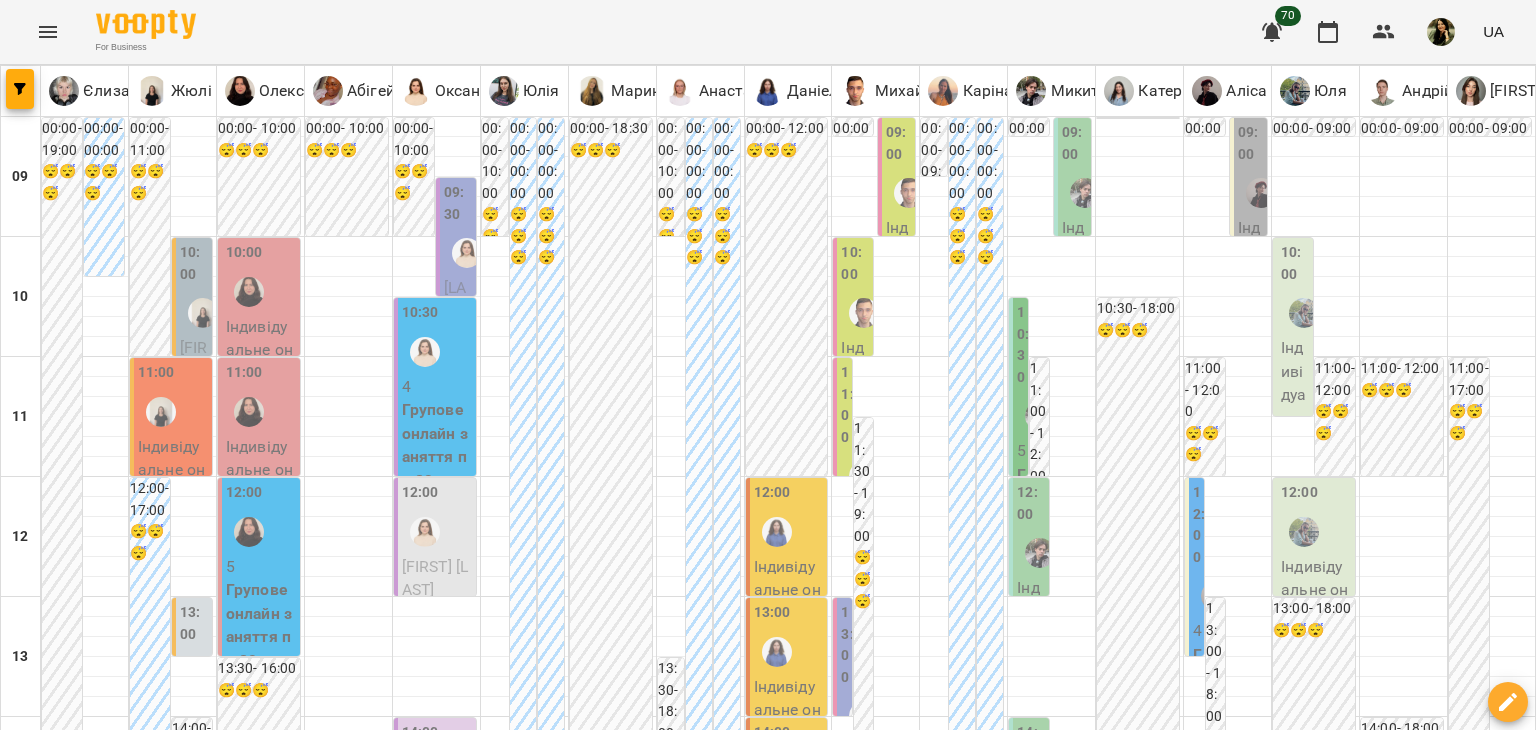 scroll, scrollTop: 1200, scrollLeft: 0, axis: vertical 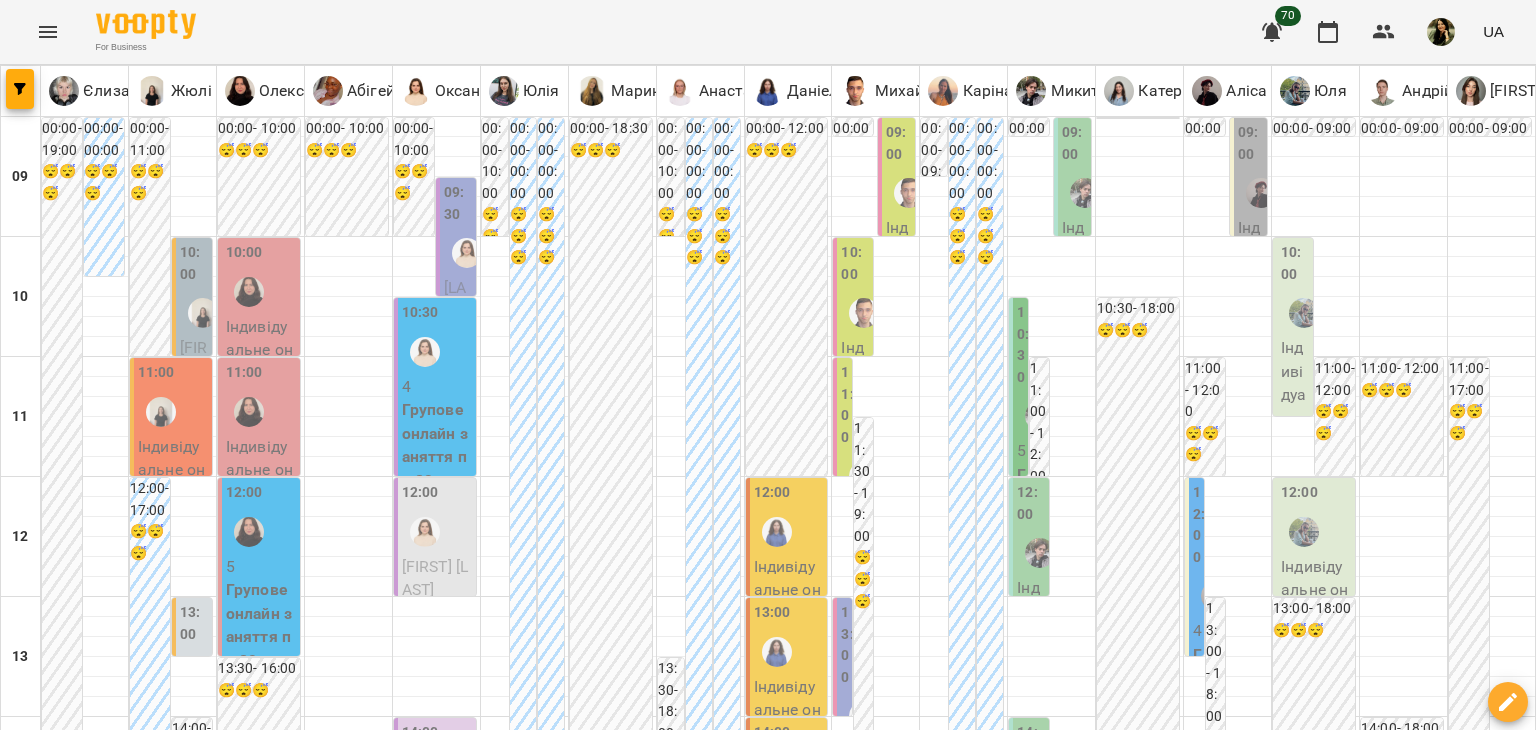click at bounding box center [668, 1888] 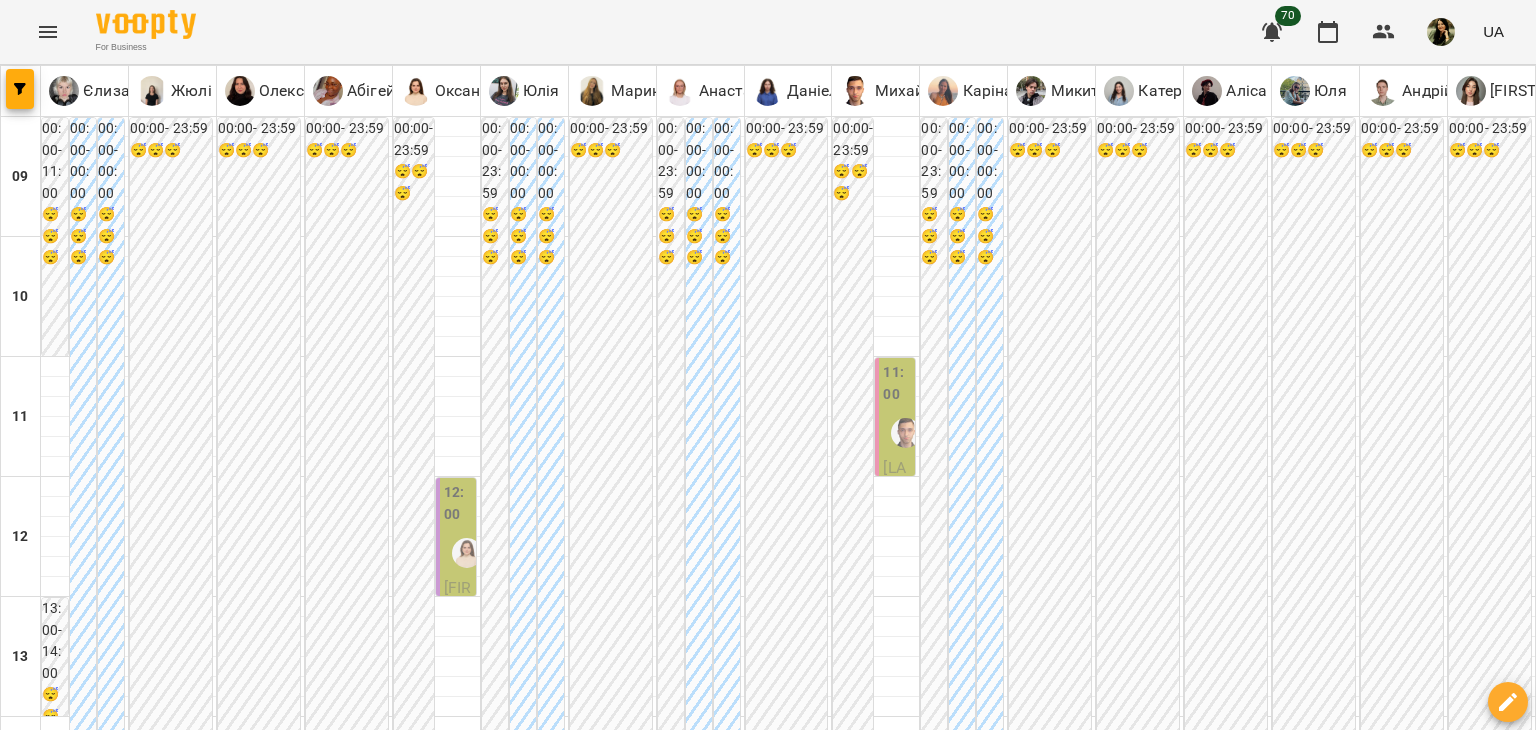 click on "ср 06 серп" at bounding box center [467, 1829] 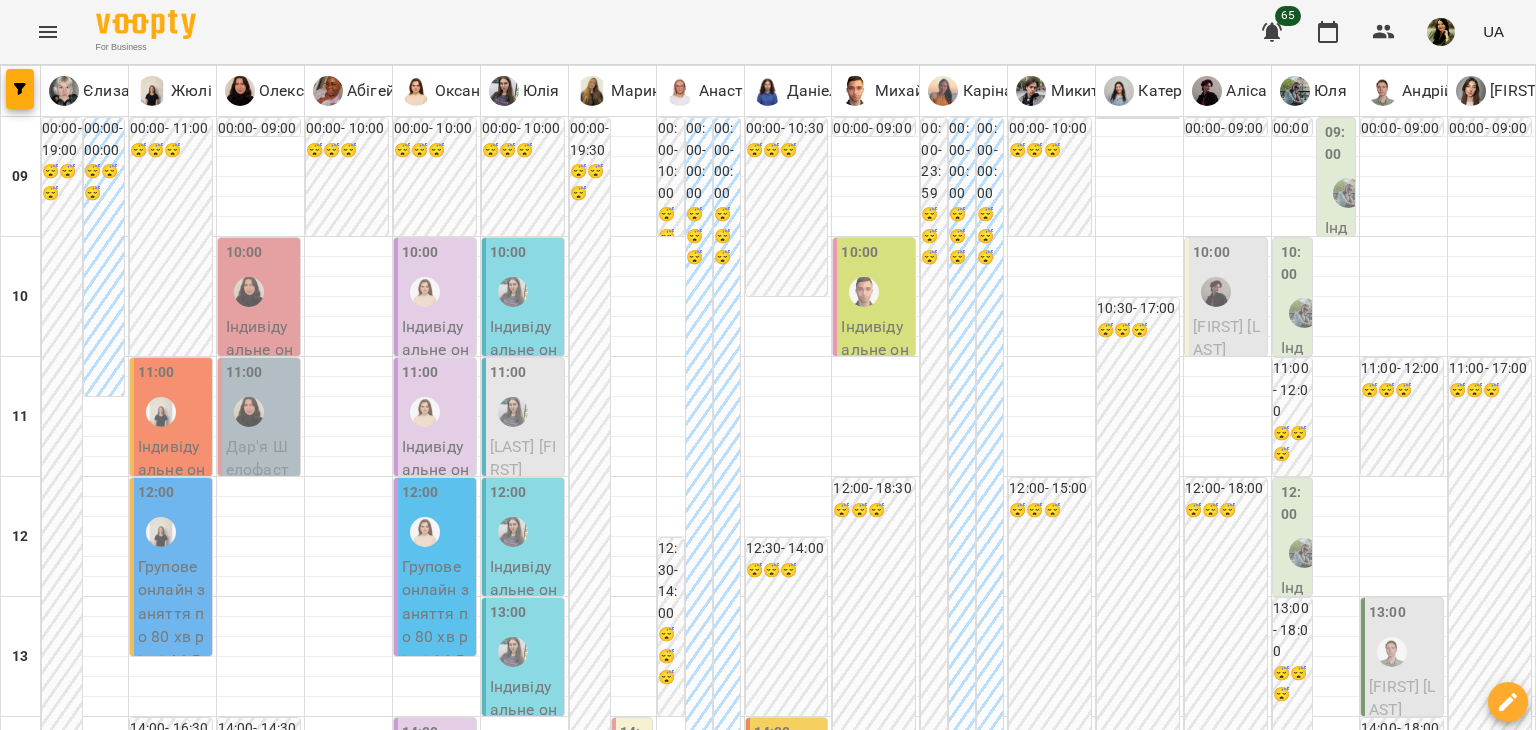 click on "вт" at bounding box center (253, 1823) 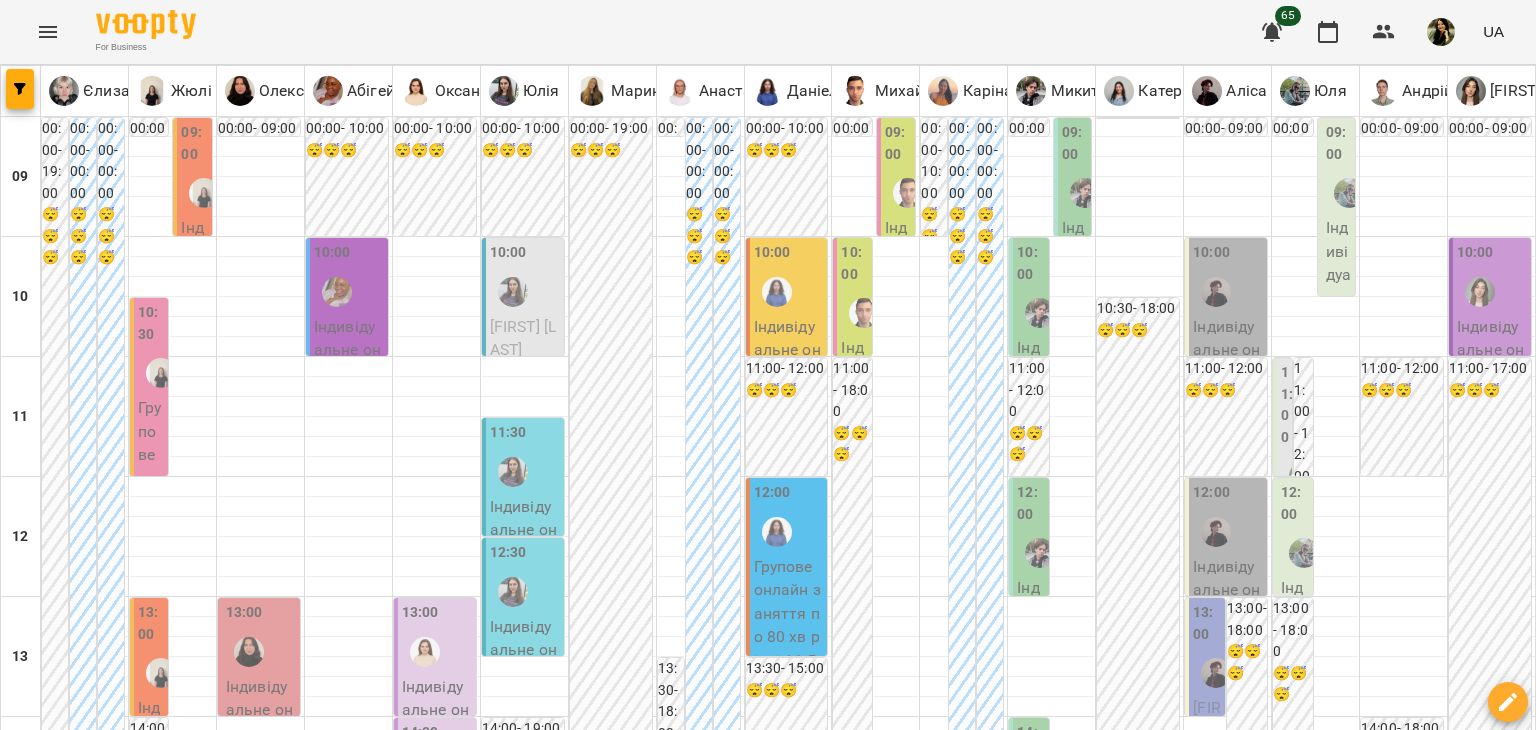 scroll, scrollTop: 52, scrollLeft: 0, axis: vertical 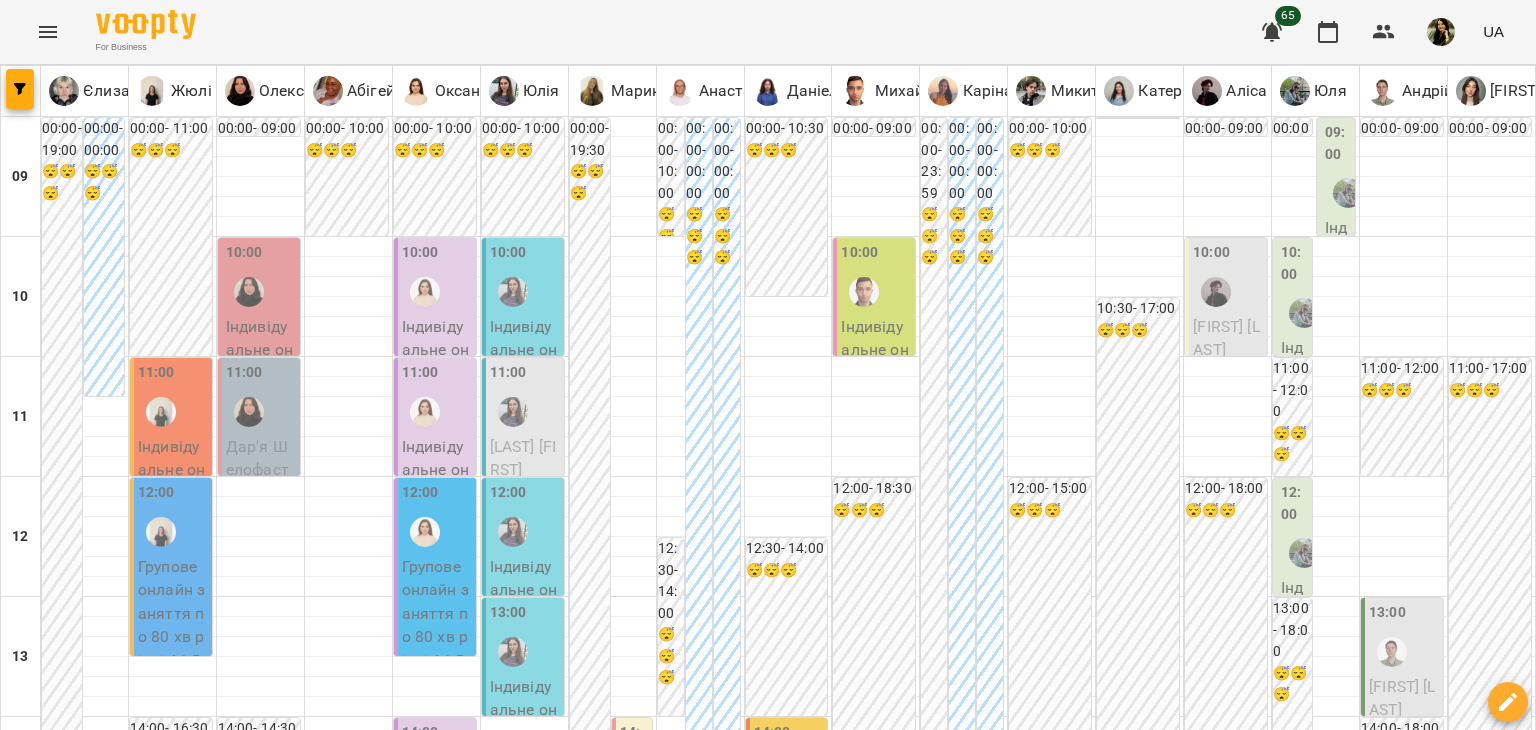 click on "пт" at bounding box center (1068, 1823) 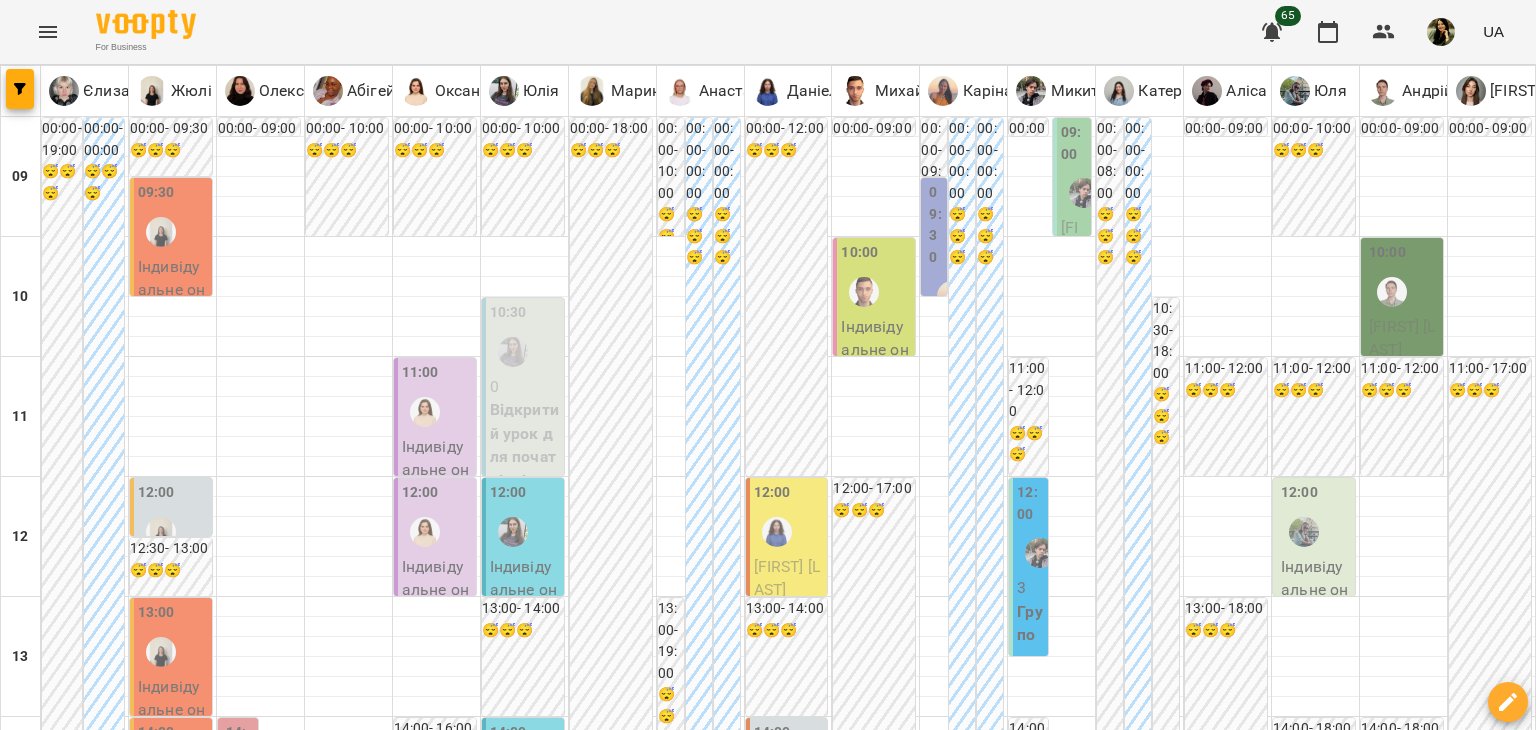scroll, scrollTop: 0, scrollLeft: 0, axis: both 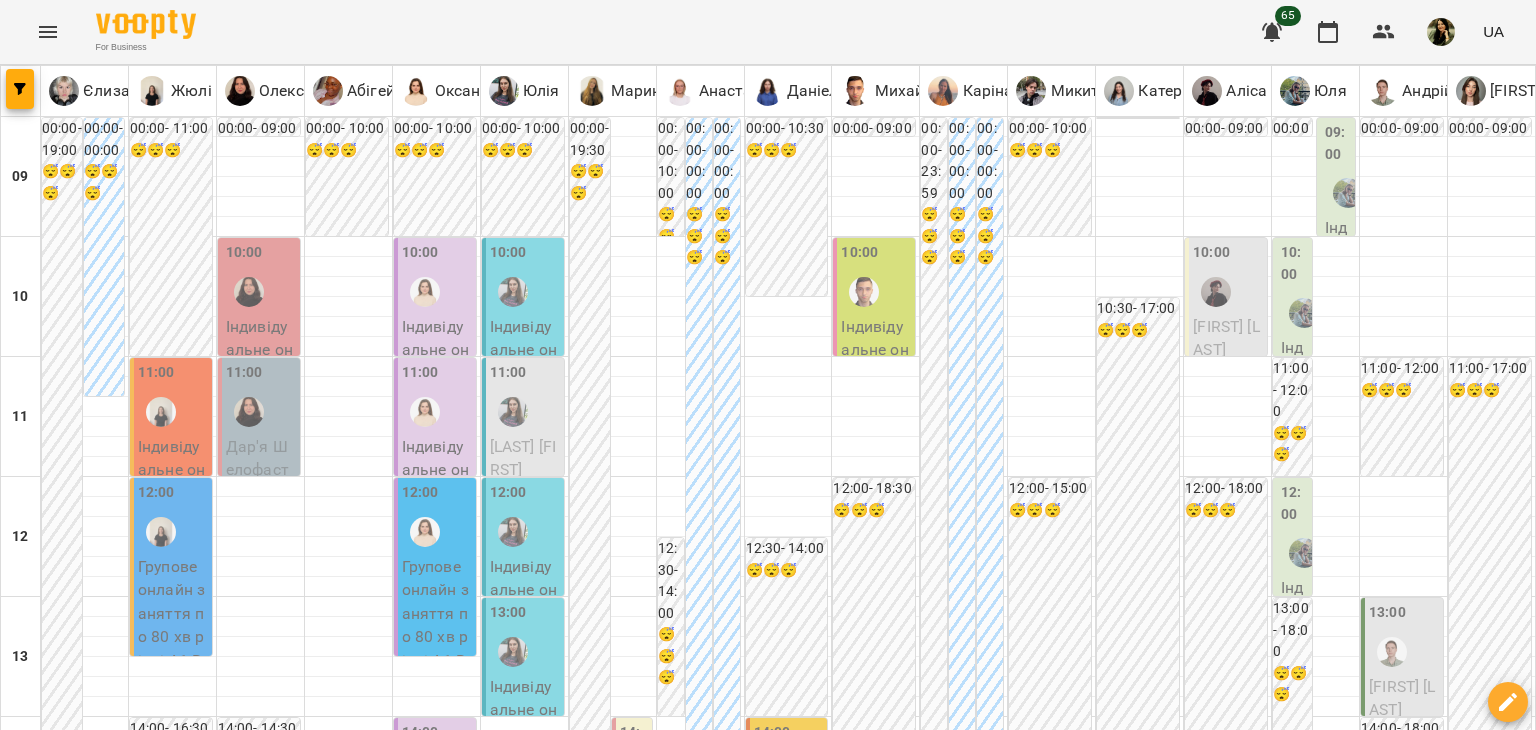 click on "пт" at bounding box center [1068, 1823] 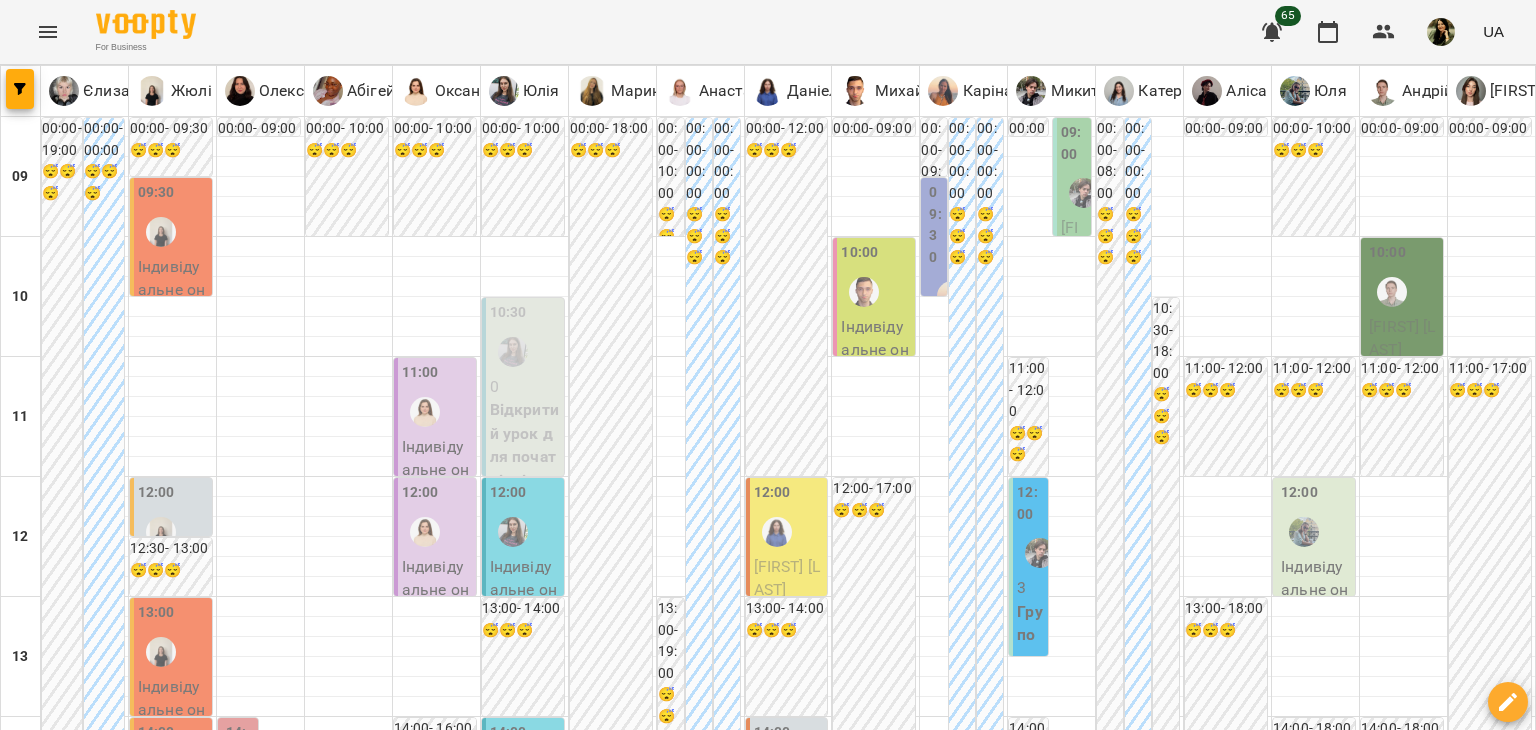 click on "ср" at bounding box center (466, 1823) 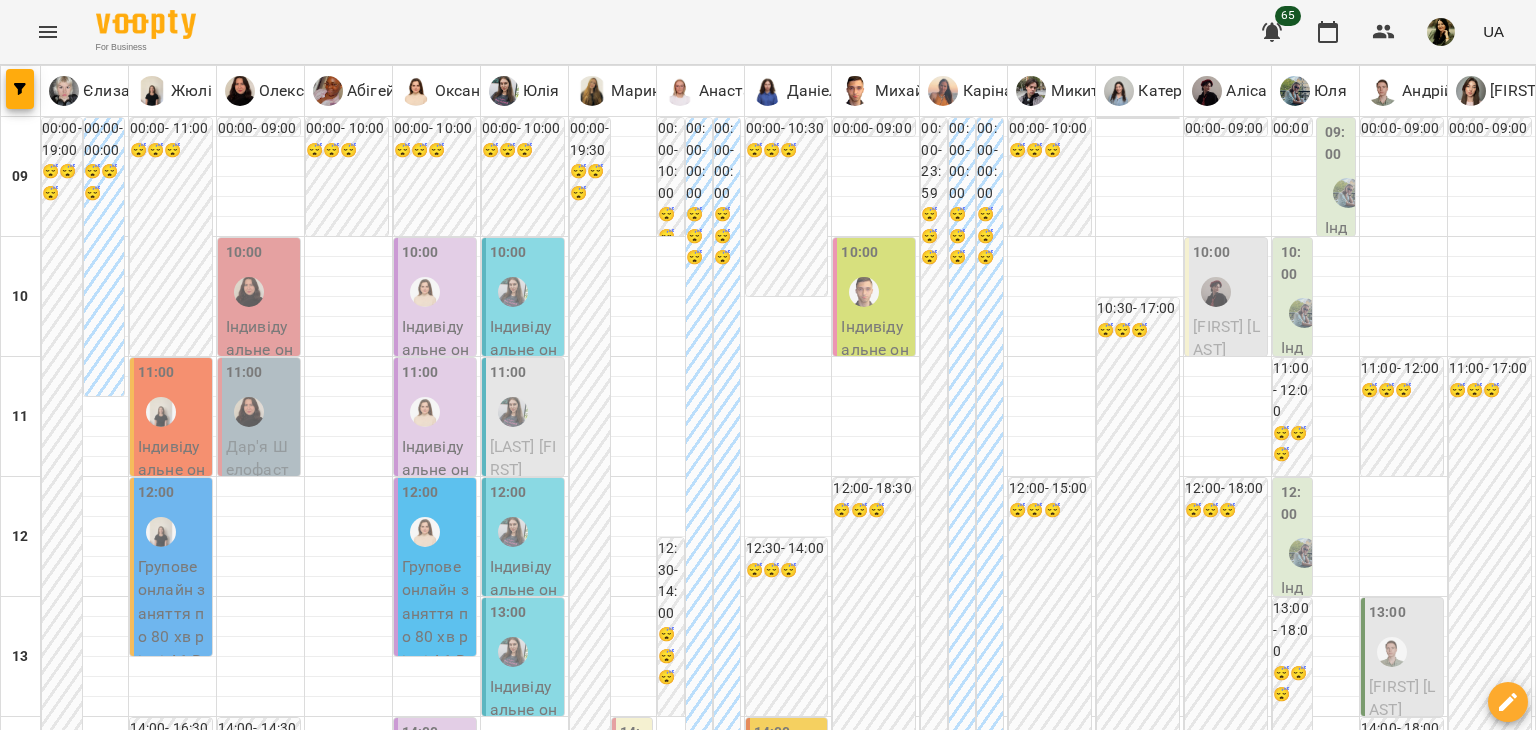 scroll, scrollTop: 0, scrollLeft: 0, axis: both 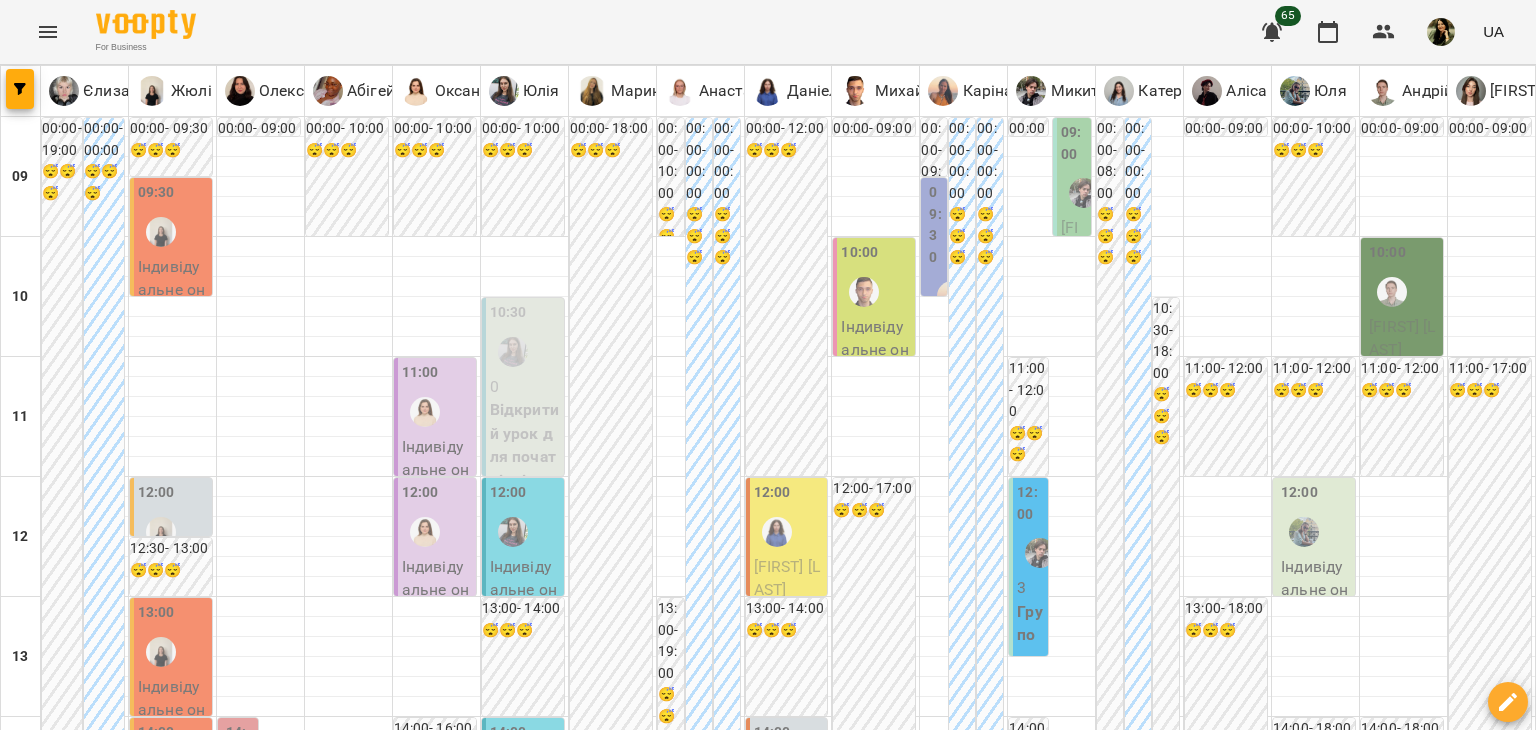 click on "ср" at bounding box center [466, 1823] 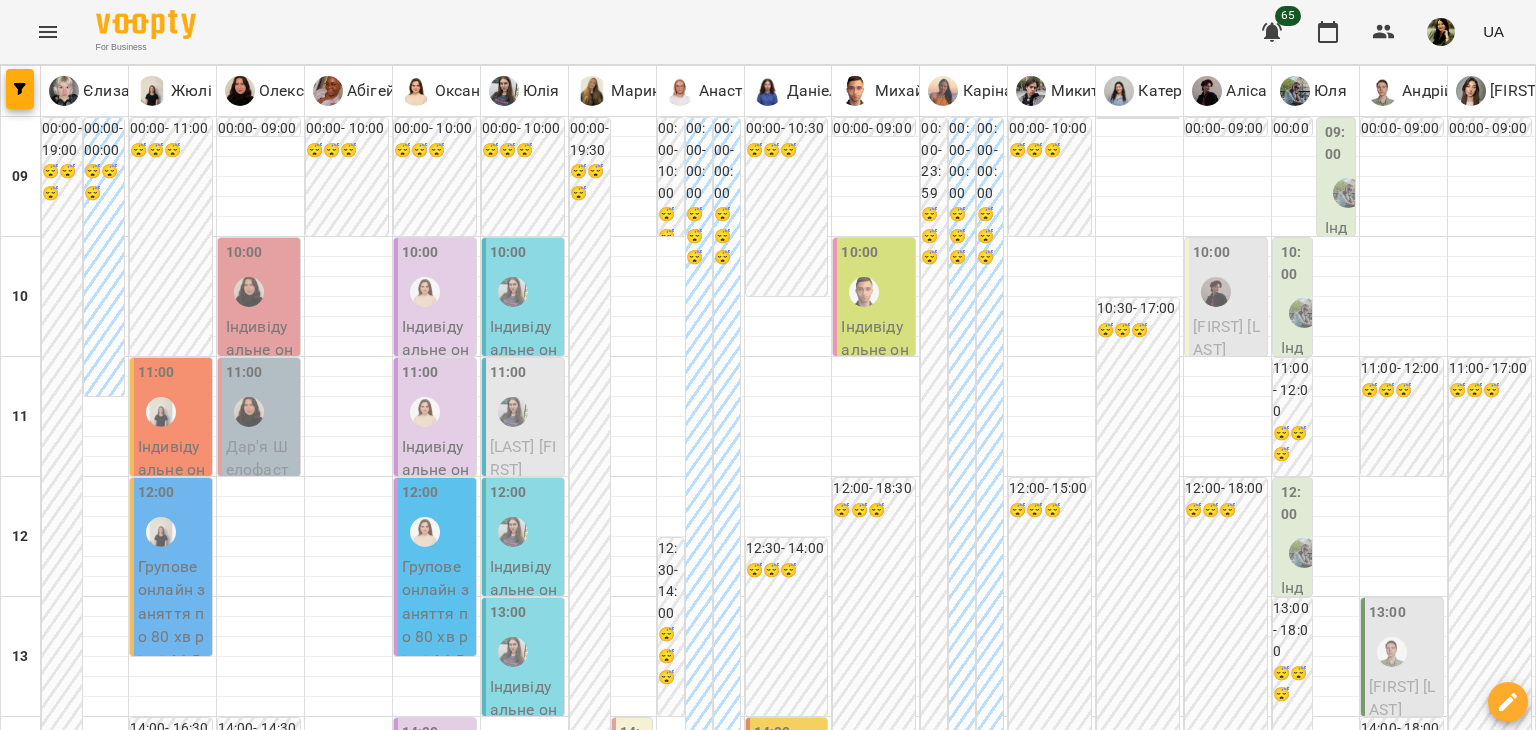 scroll, scrollTop: 0, scrollLeft: 0, axis: both 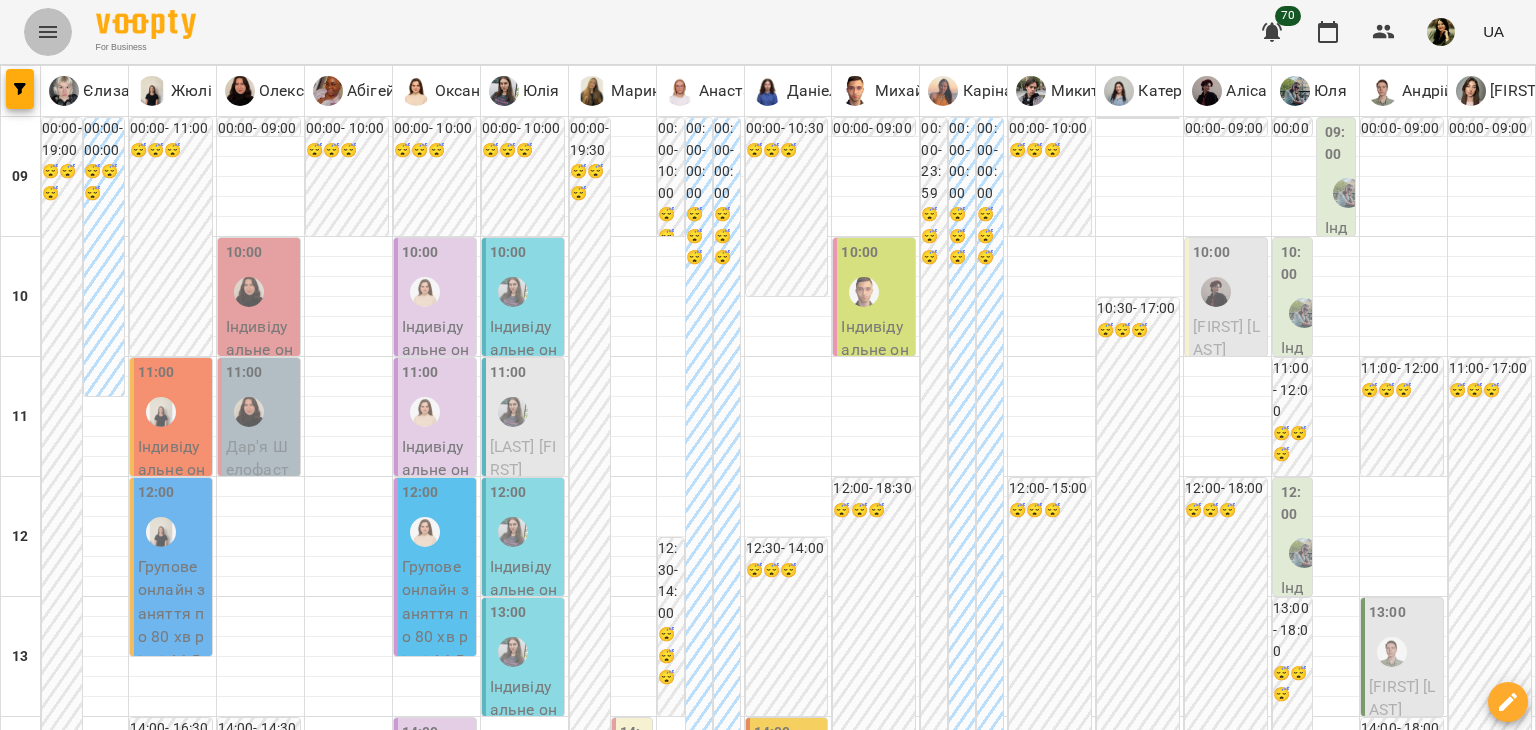 click 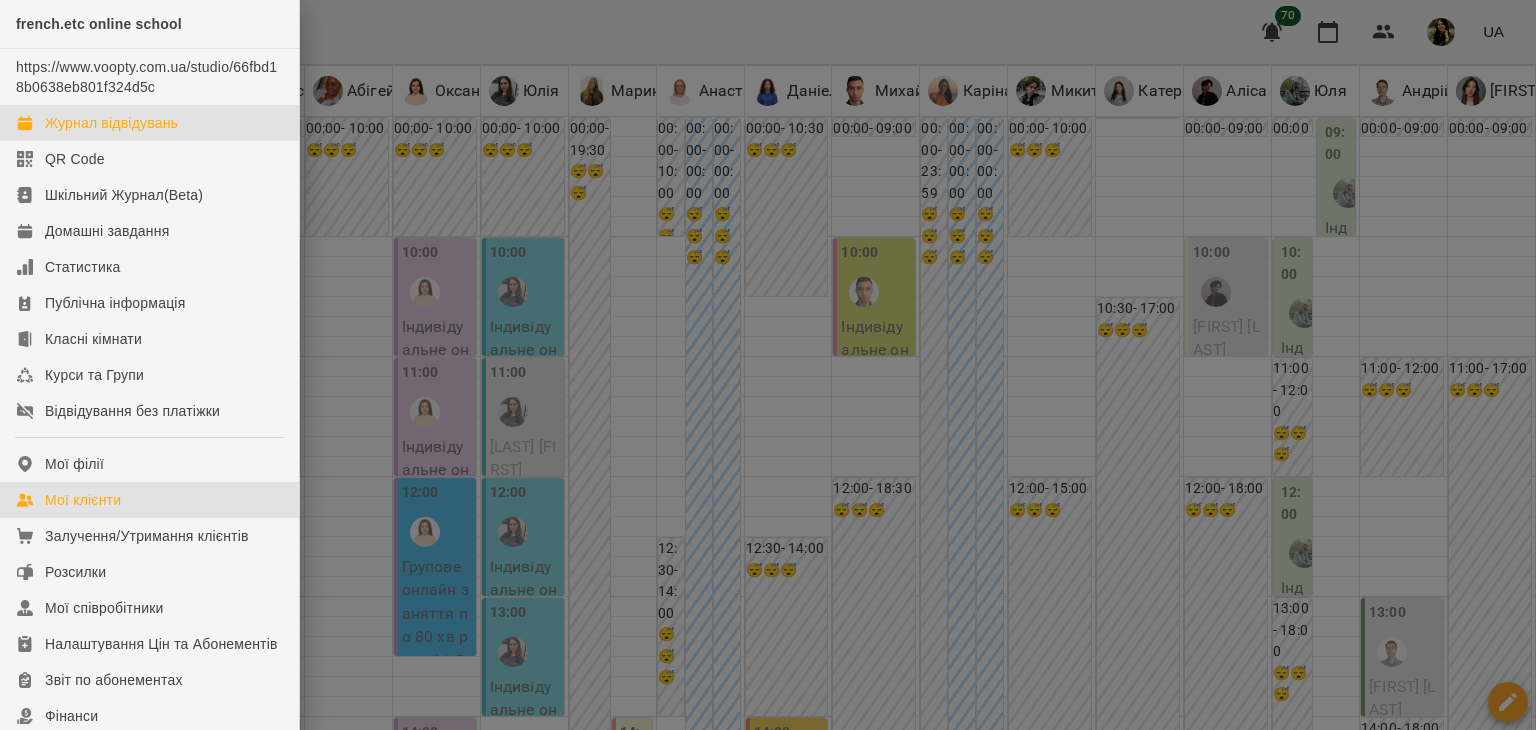 click on "Мої клієнти" at bounding box center (83, 500) 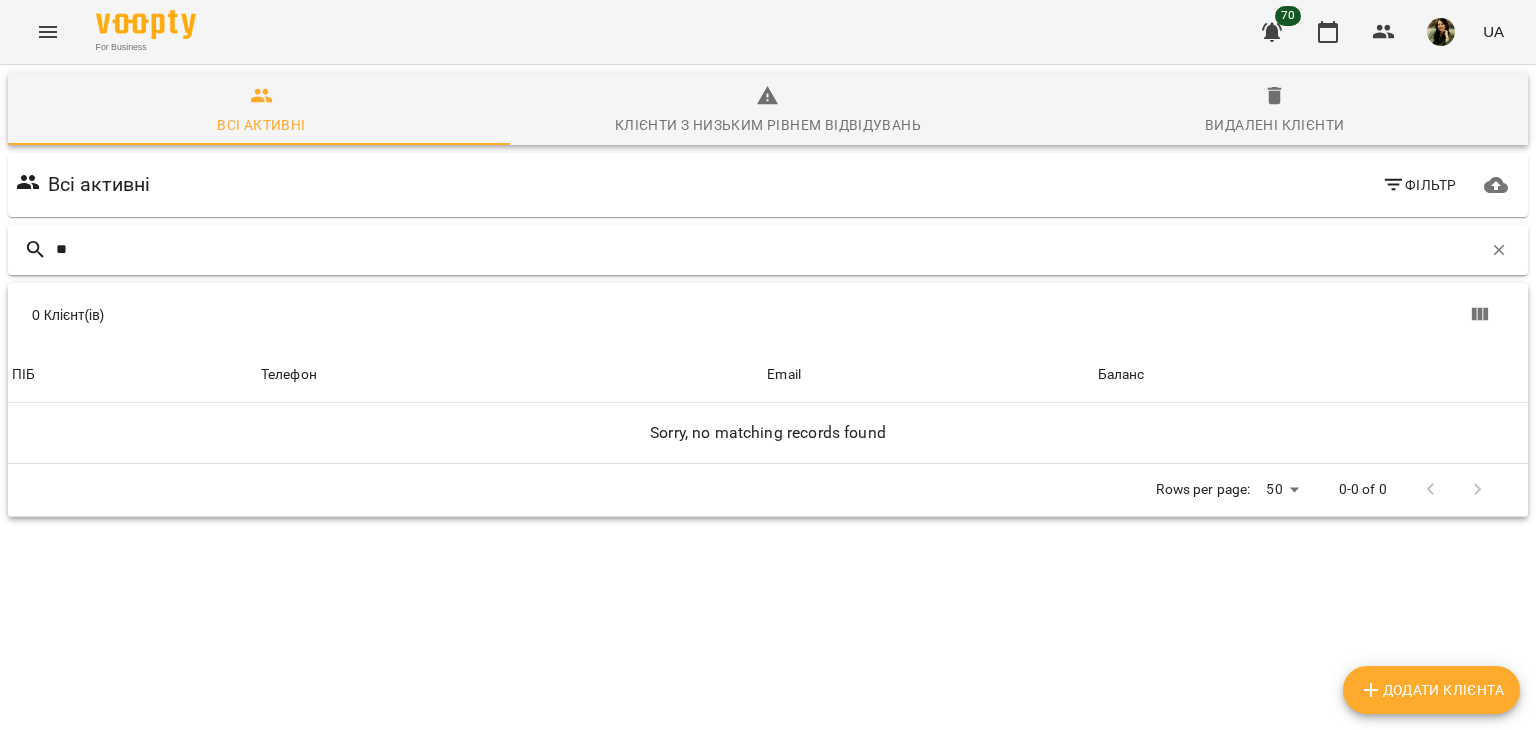 type on "*" 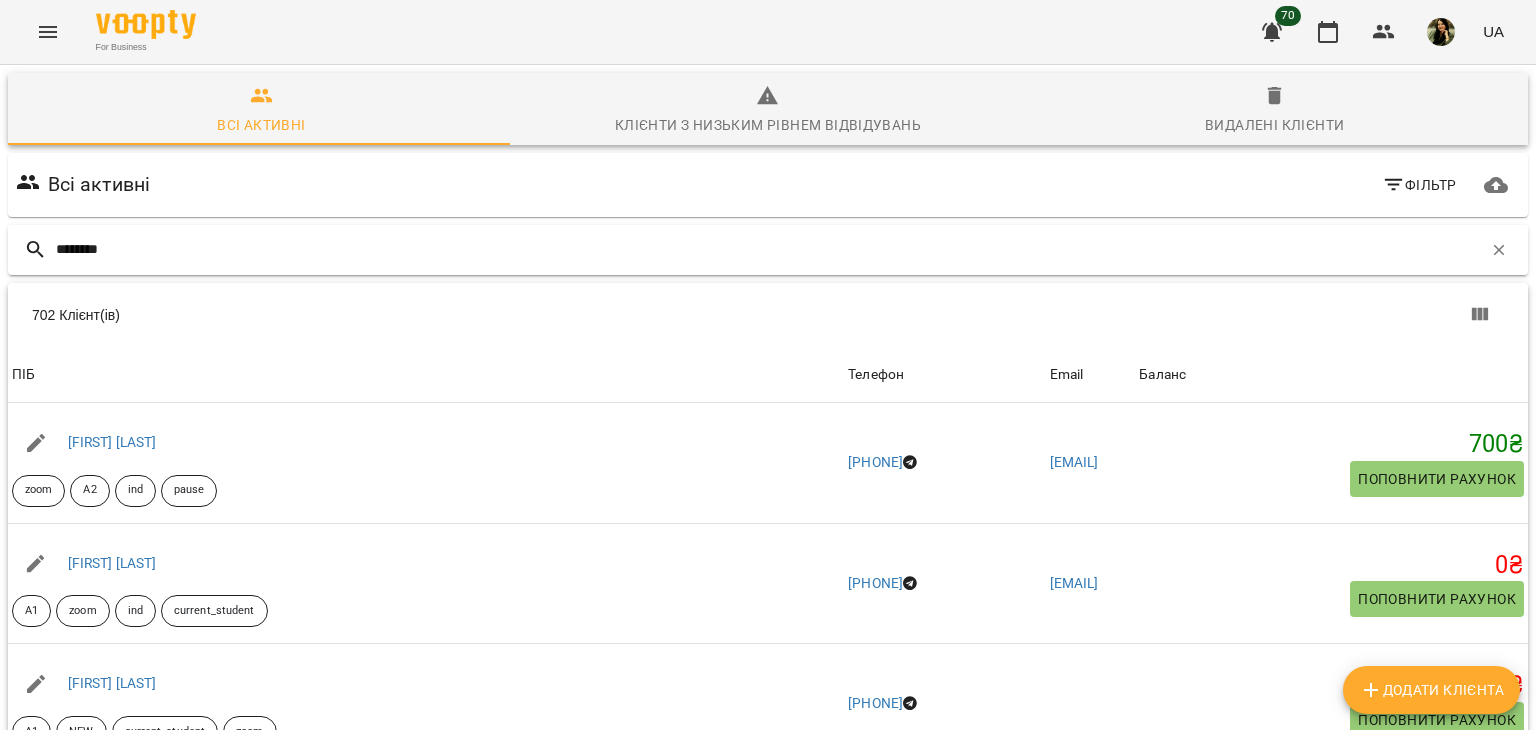 type on "*******" 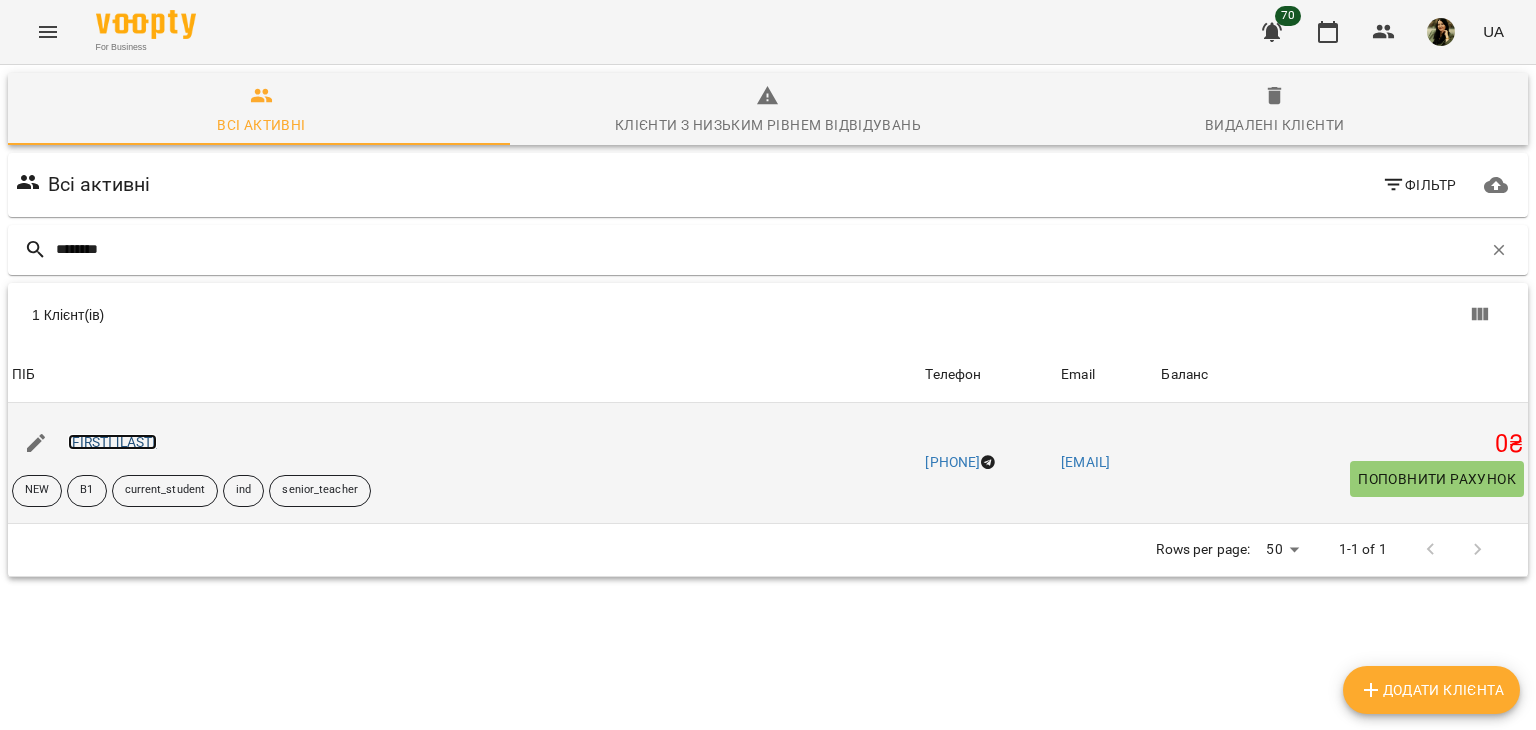 click on "[FIRST] [LAST]" at bounding box center (112, 442) 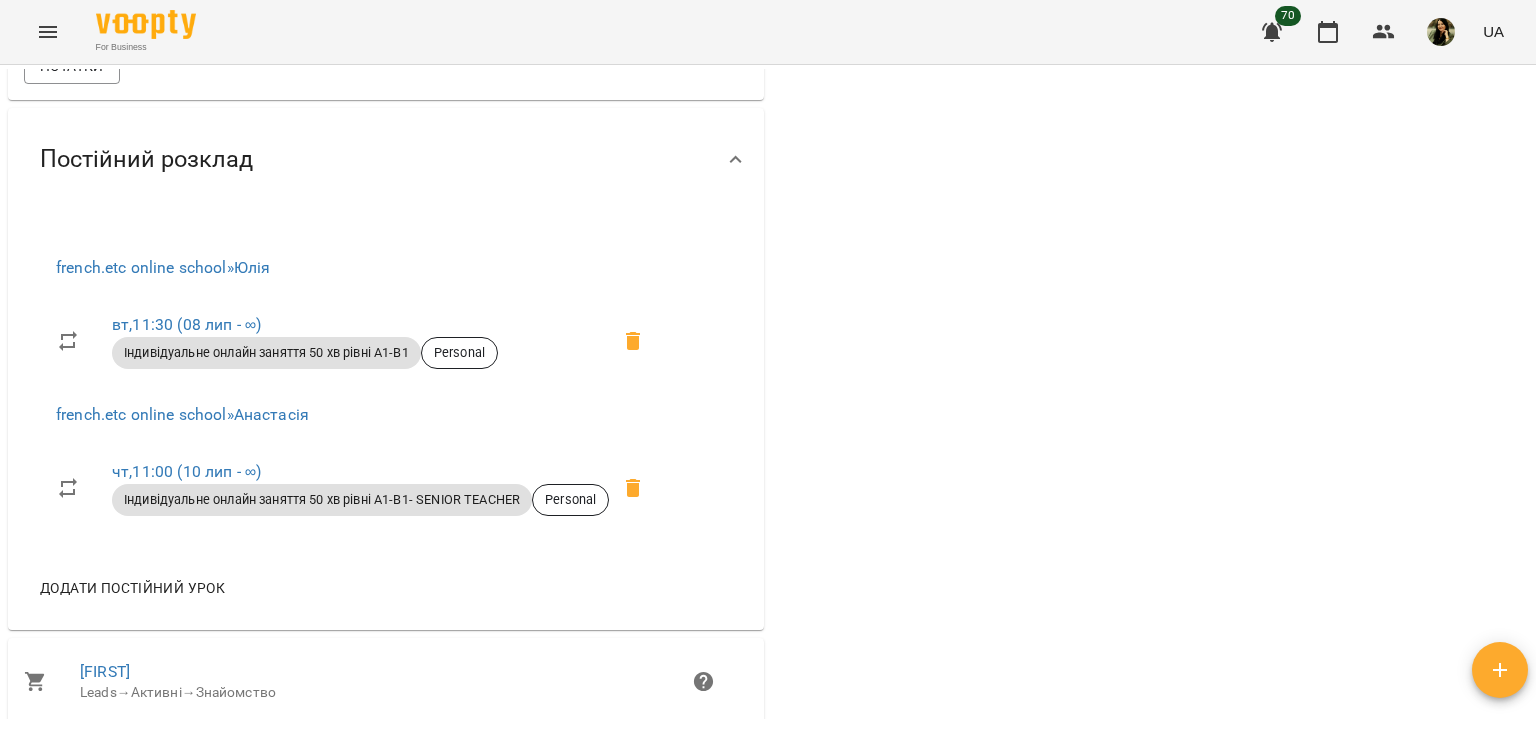 scroll, scrollTop: 1340, scrollLeft: 0, axis: vertical 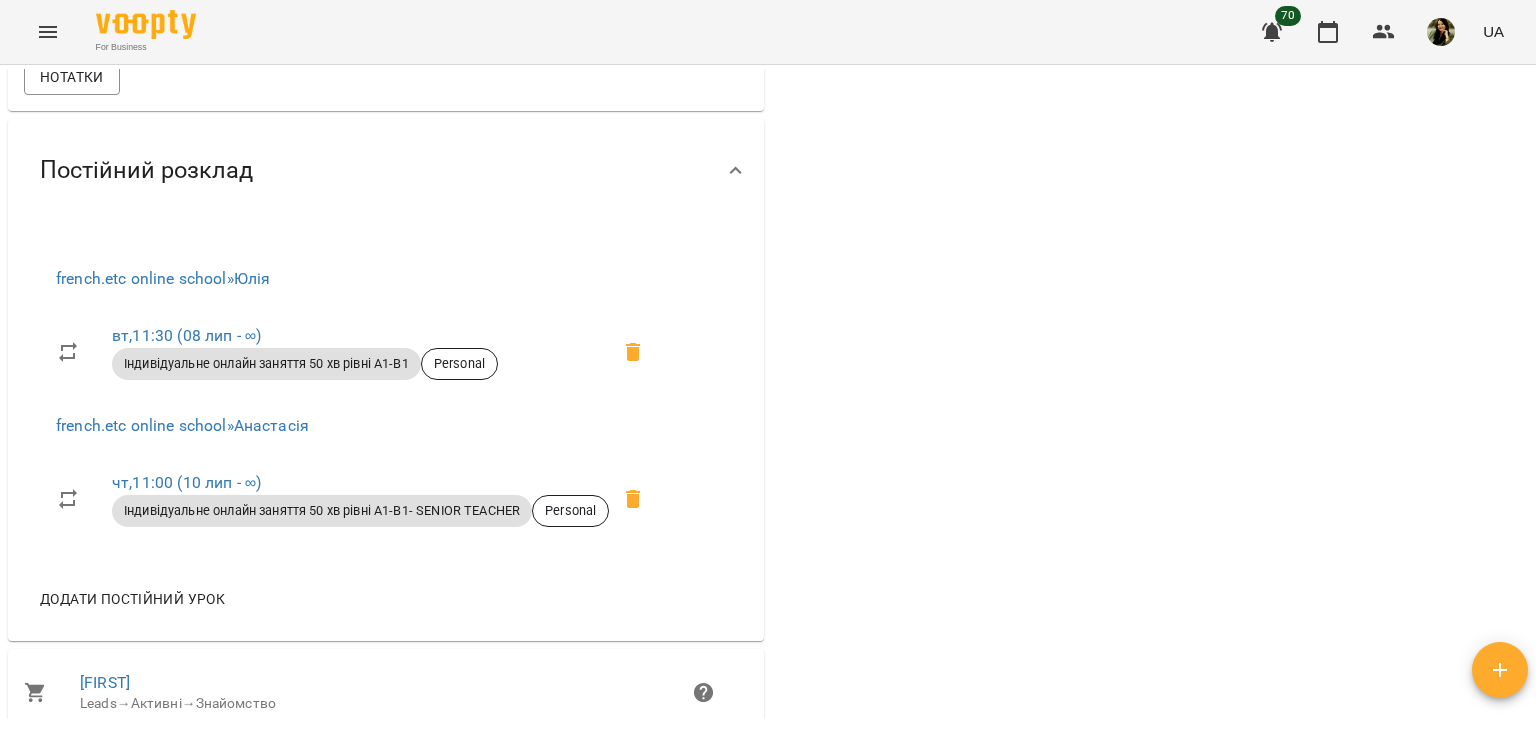 drag, startPoint x: 1535, startPoint y: 356, endPoint x: 1535, endPoint y: 166, distance: 190 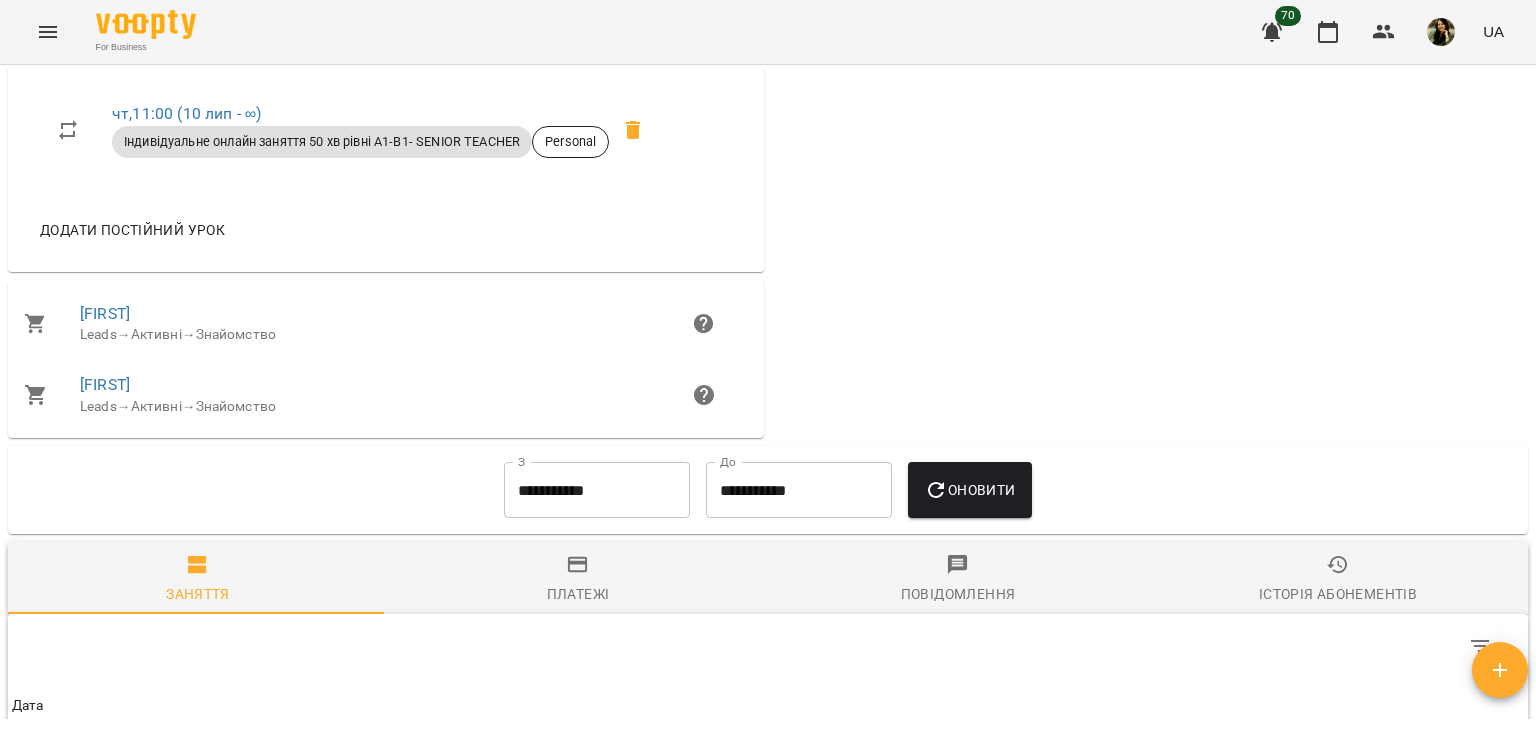 scroll, scrollTop: 1506, scrollLeft: 0, axis: vertical 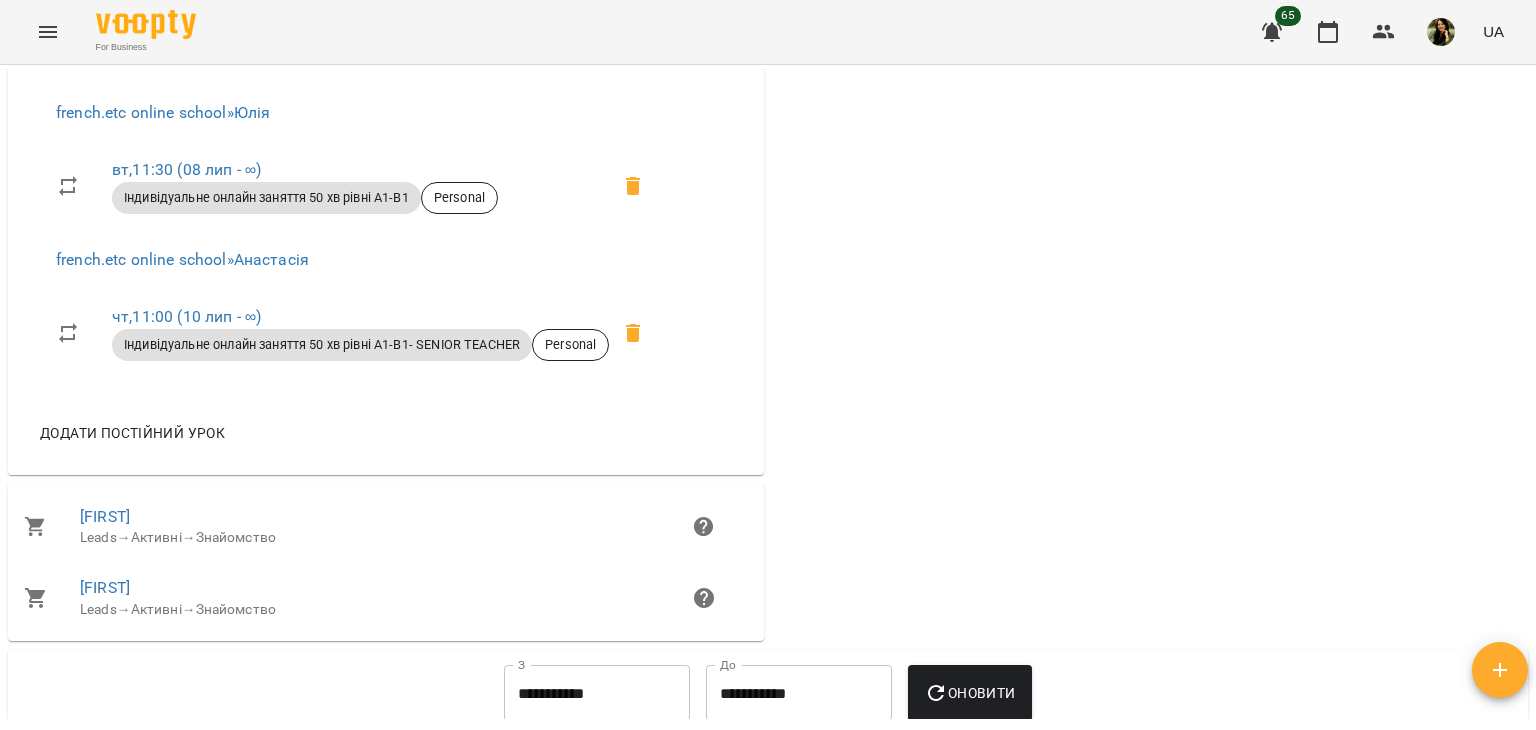 drag, startPoint x: 1535, startPoint y: 378, endPoint x: 1521, endPoint y: 373, distance: 14.866069 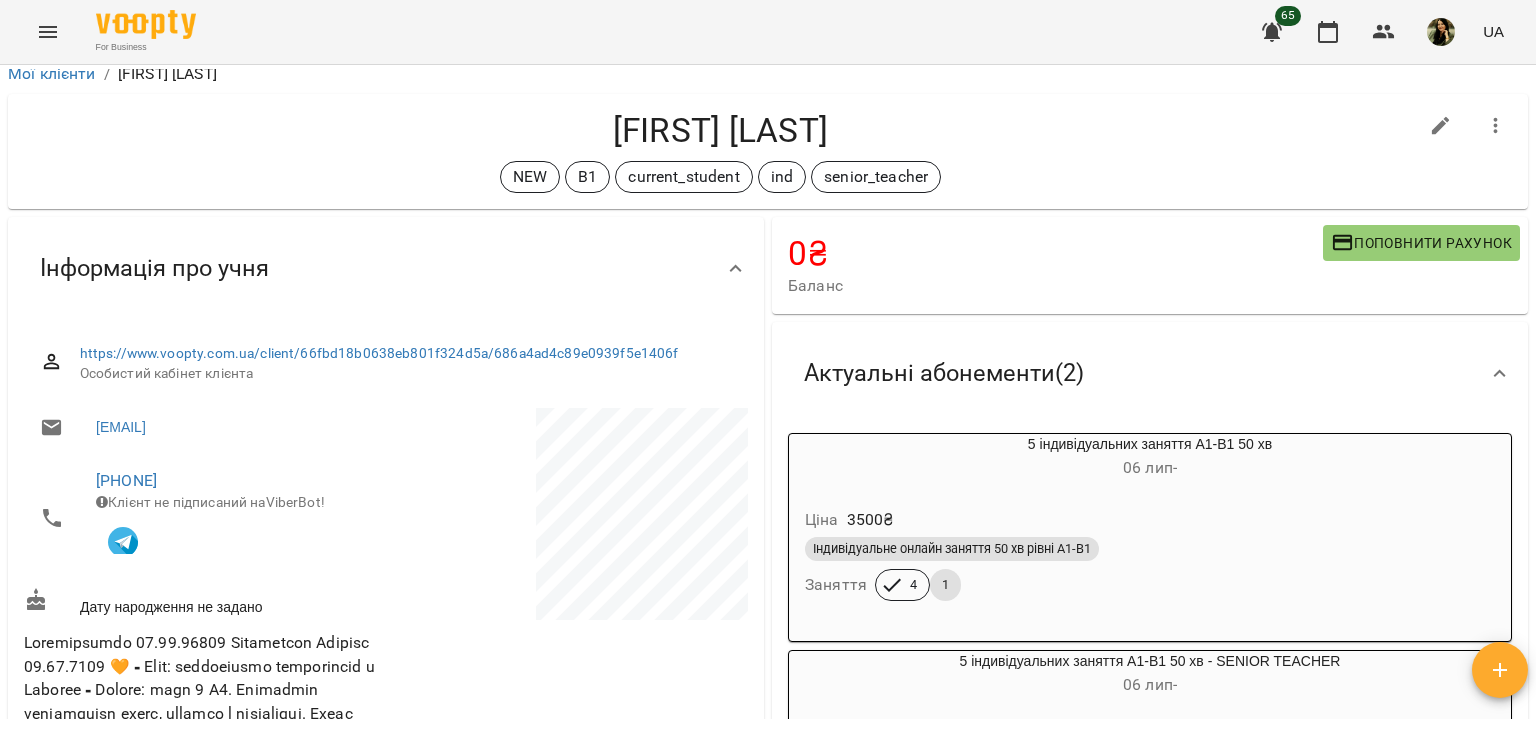 scroll, scrollTop: 0, scrollLeft: 0, axis: both 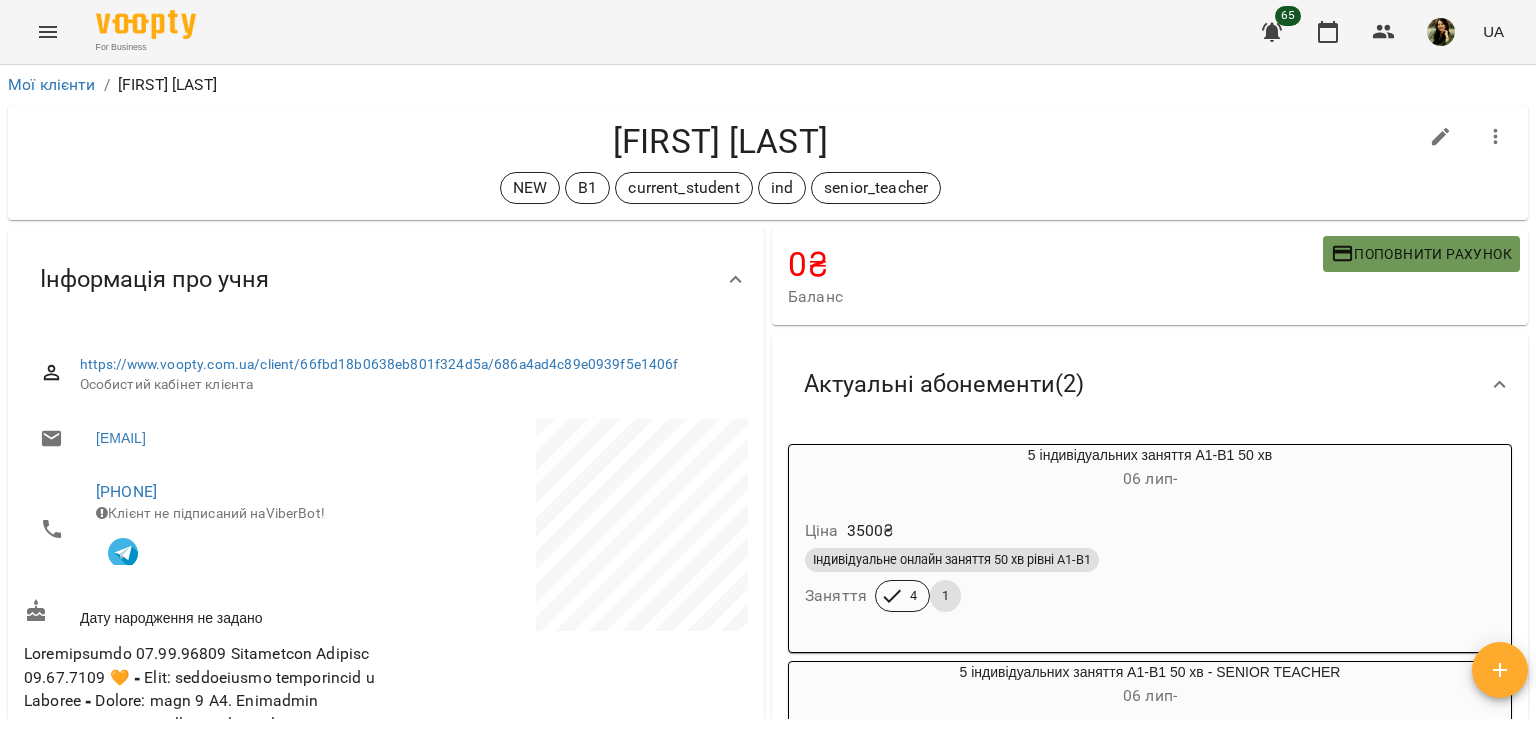 click on "Поповнити рахунок" at bounding box center (1421, 254) 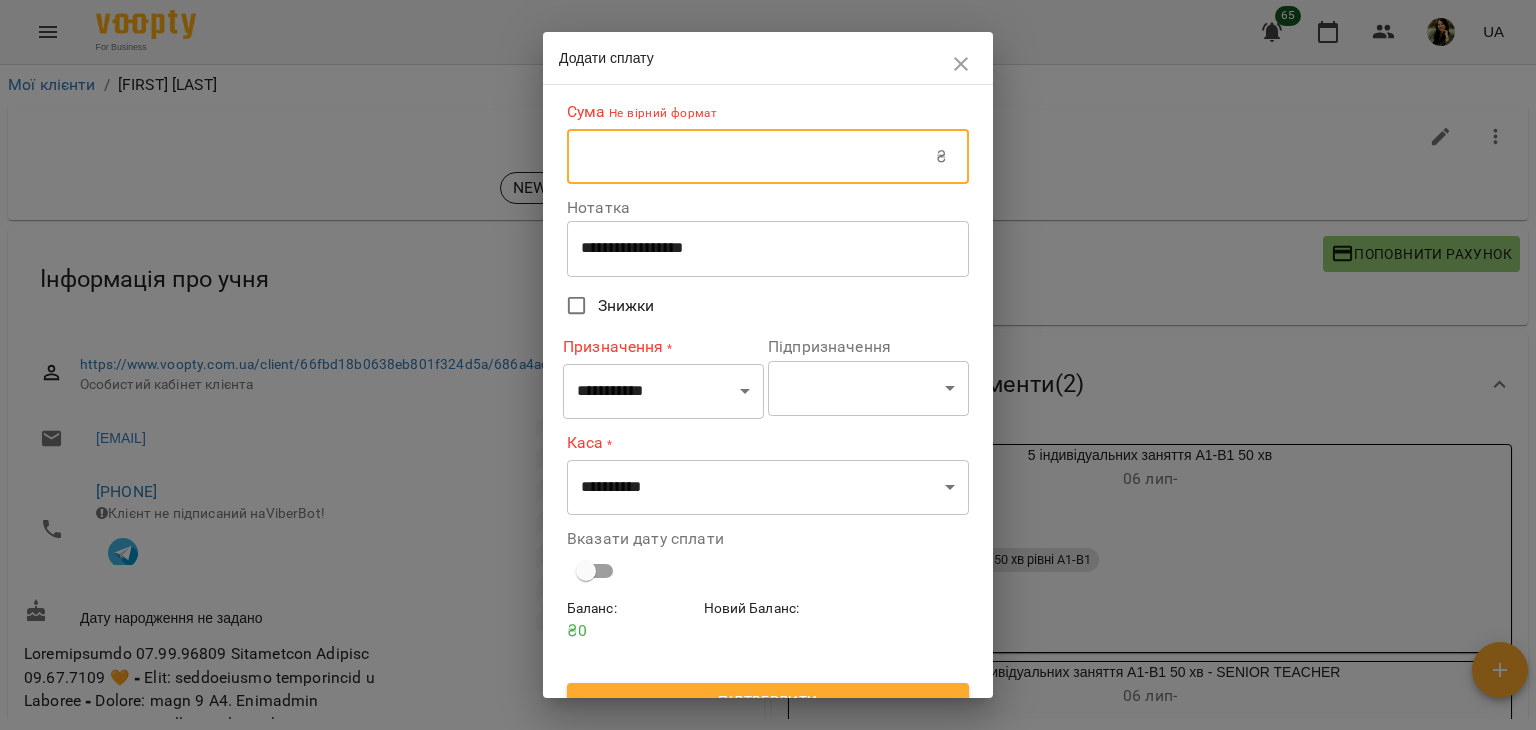 click at bounding box center (751, 157) 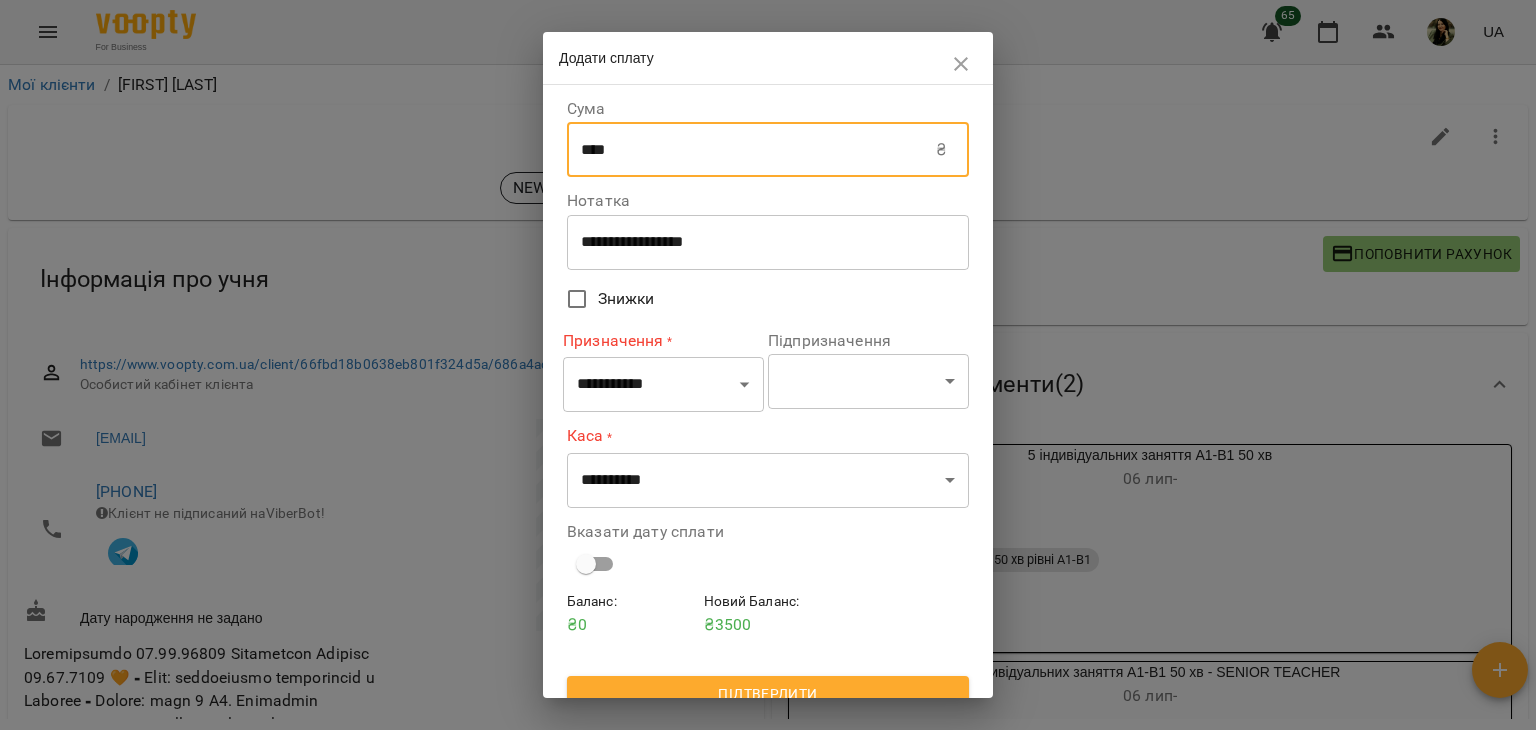 type on "****" 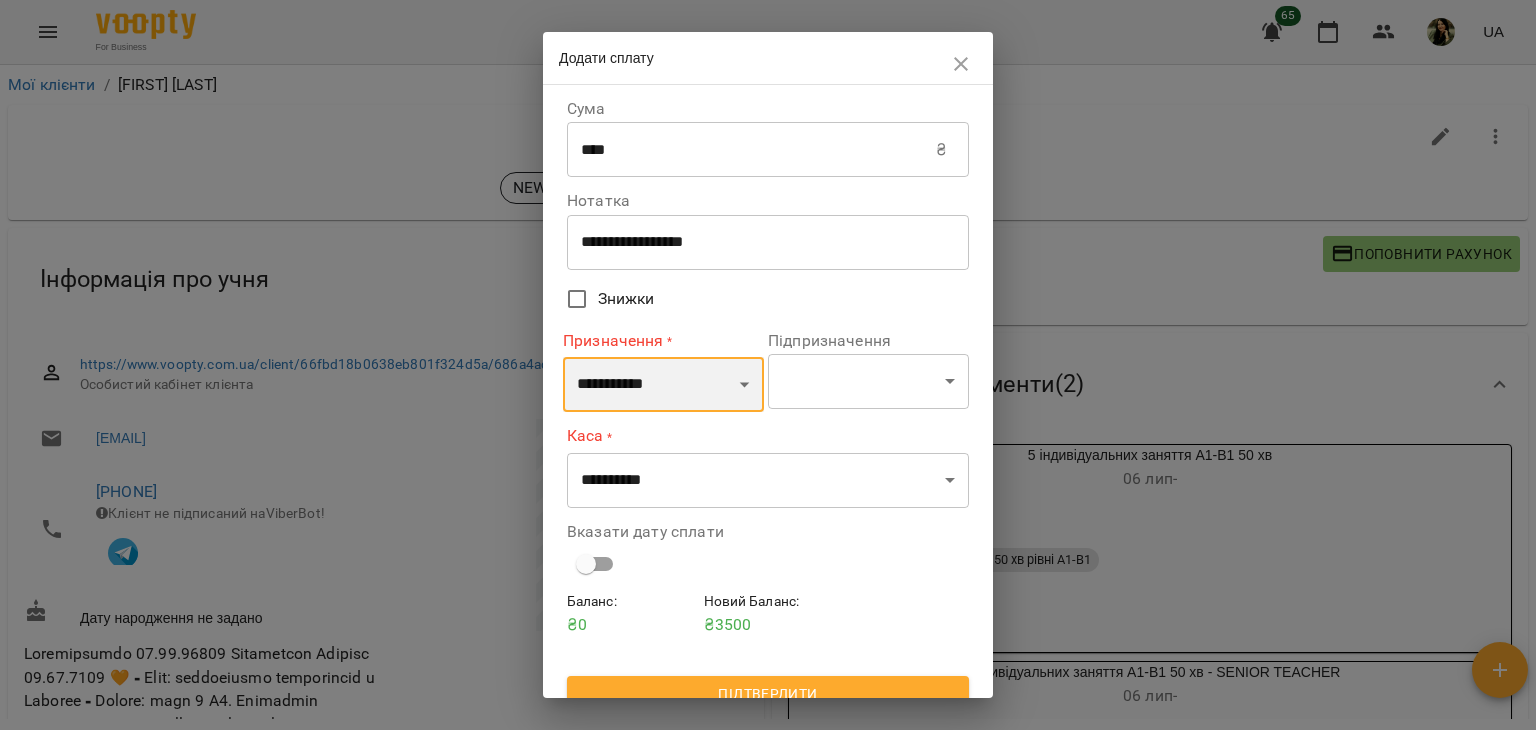 click on "**********" at bounding box center [663, 385] 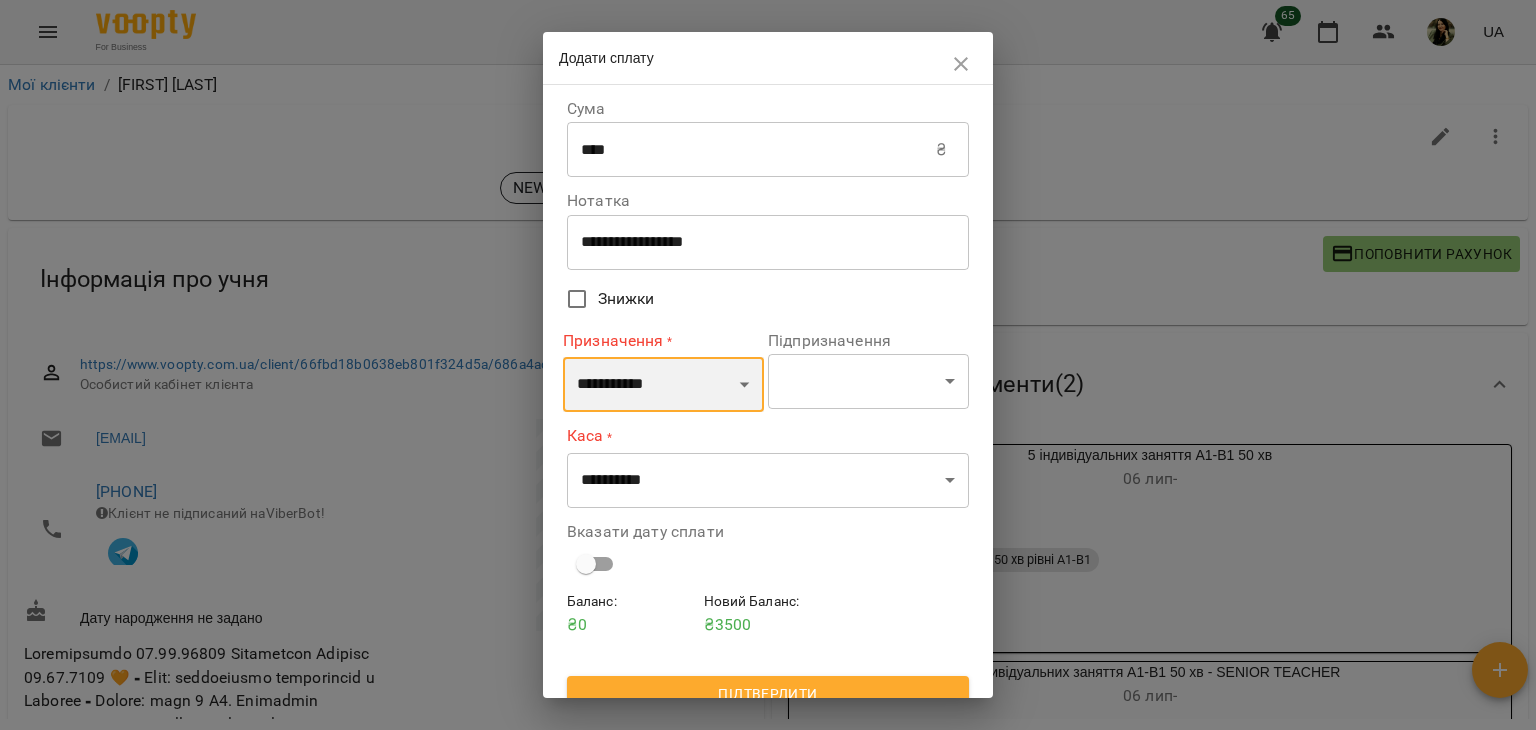 select on "*********" 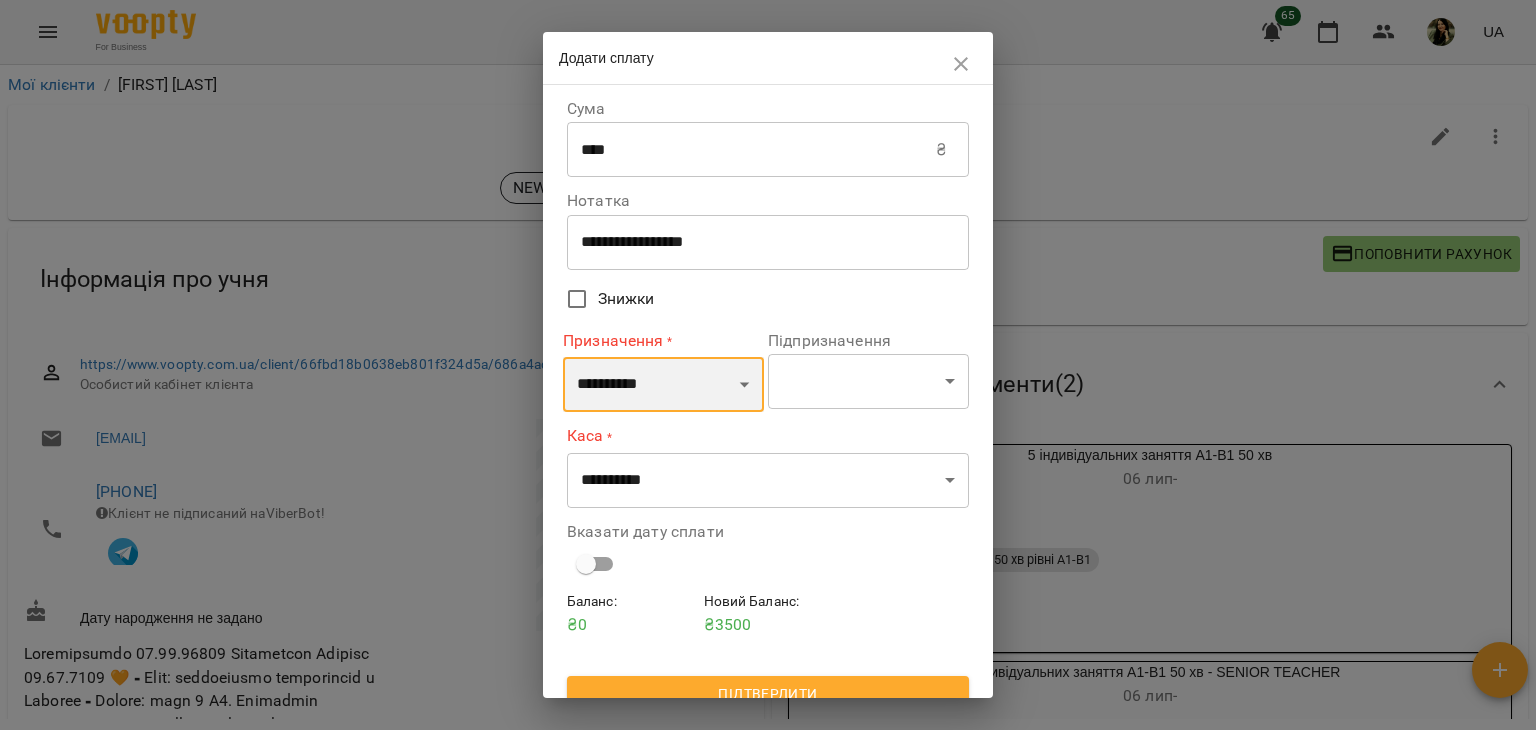 click on "**********" at bounding box center (663, 385) 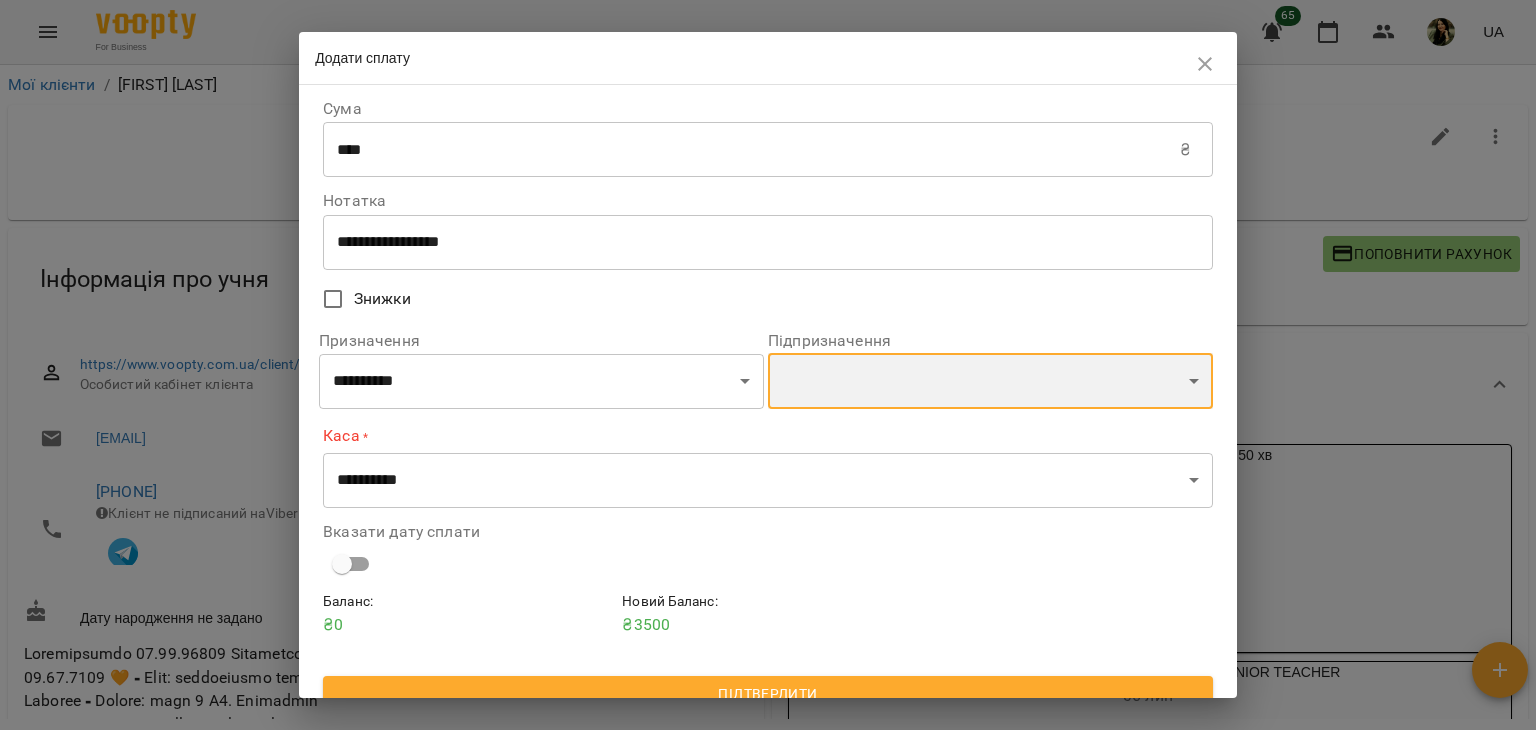 click on "**********" at bounding box center (990, 381) 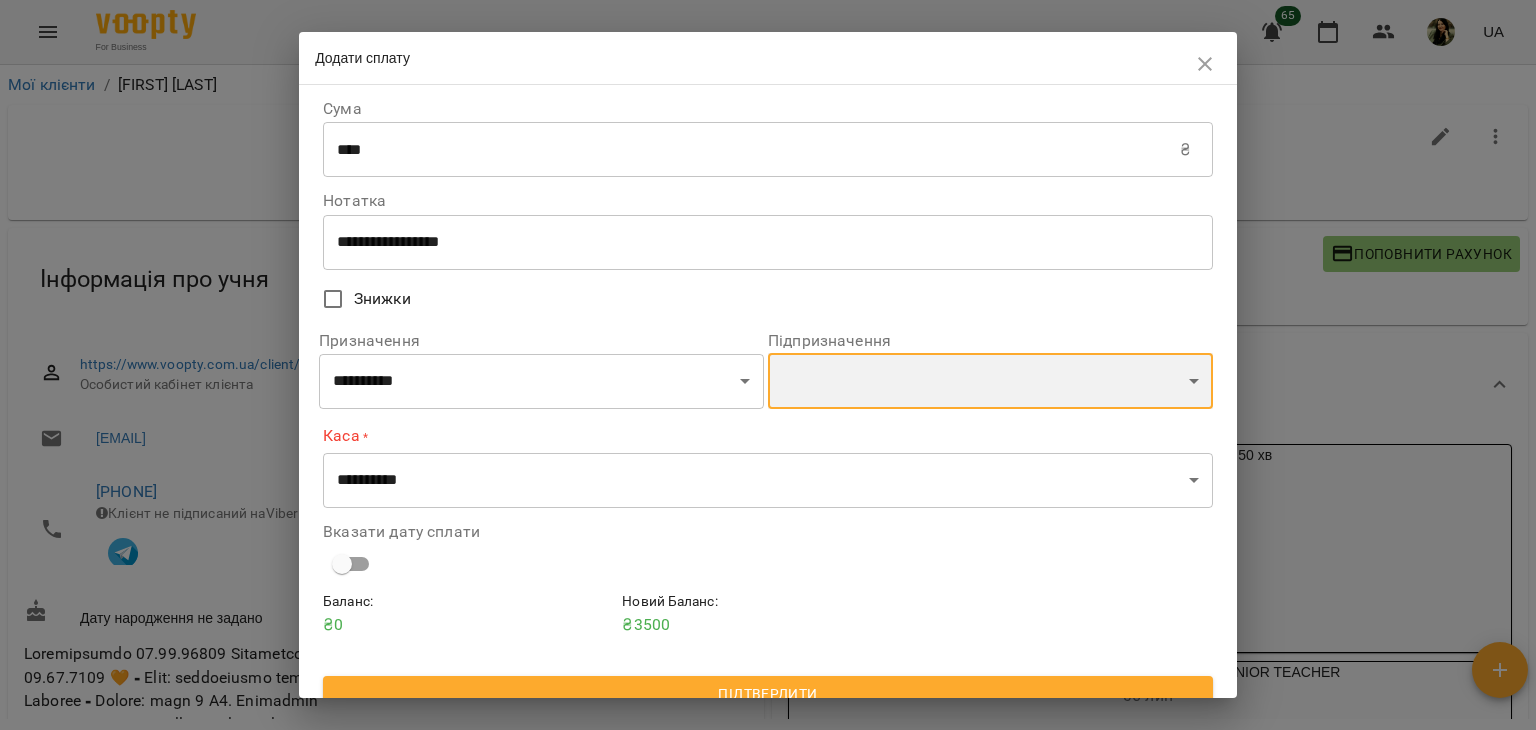 select on "**********" 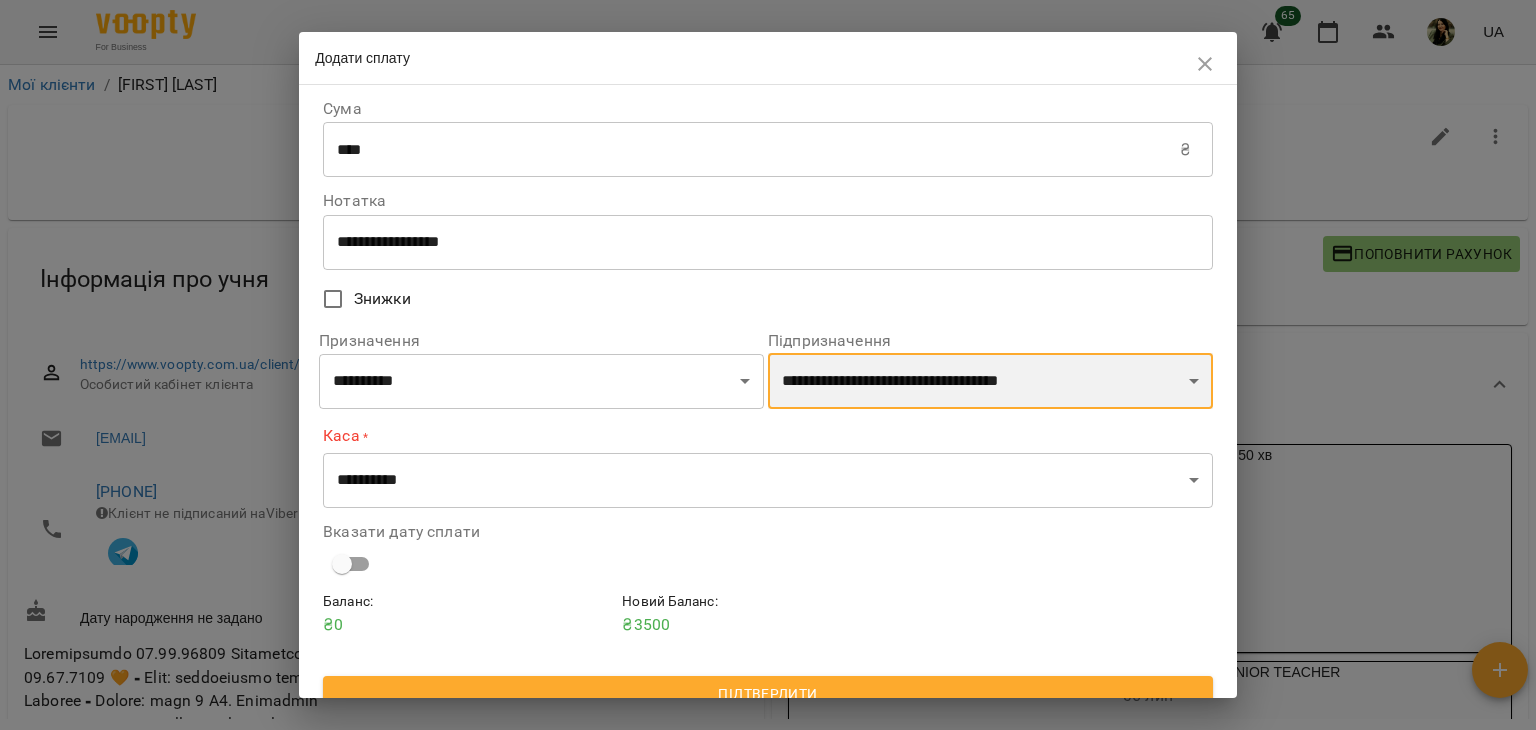 click on "**********" at bounding box center [990, 381] 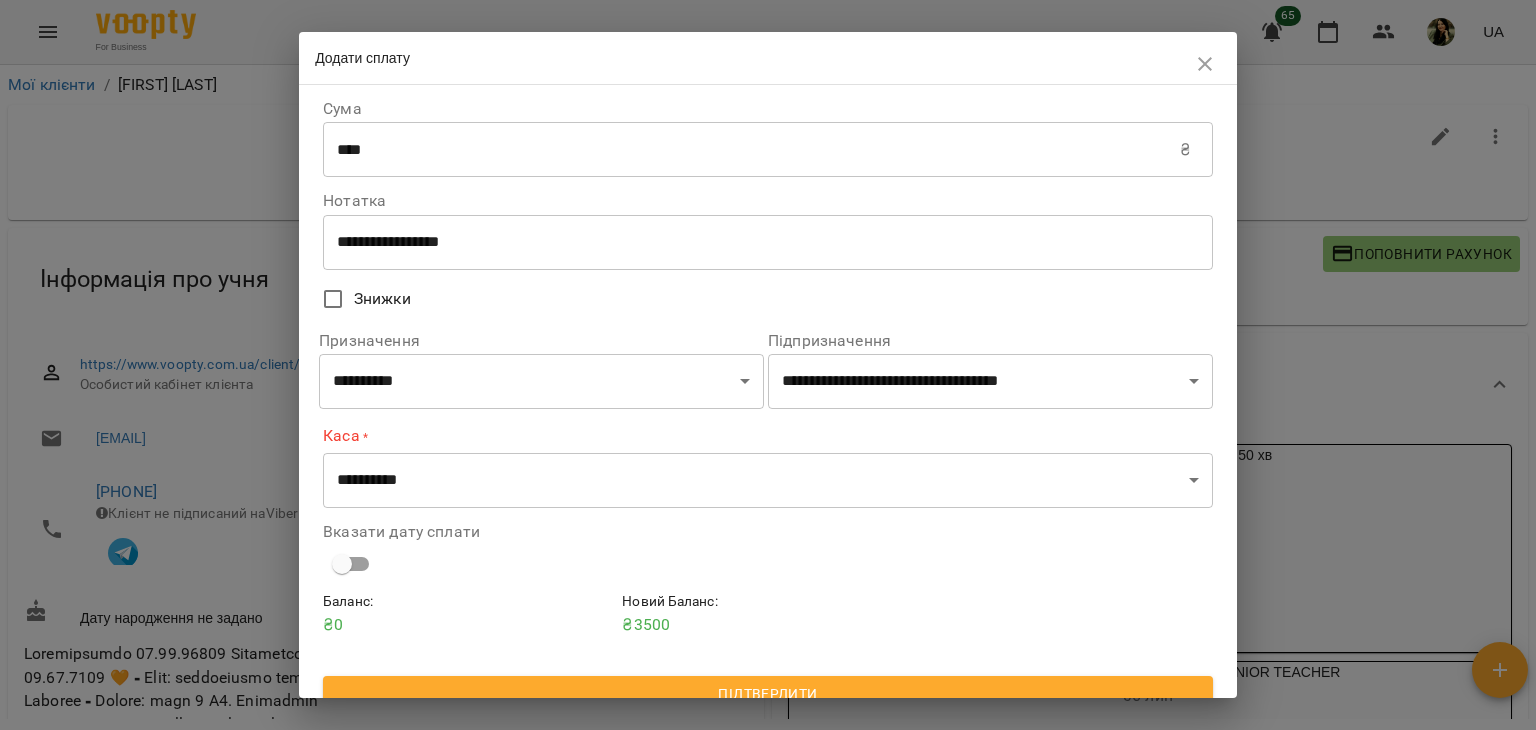 scroll, scrollTop: 24, scrollLeft: 0, axis: vertical 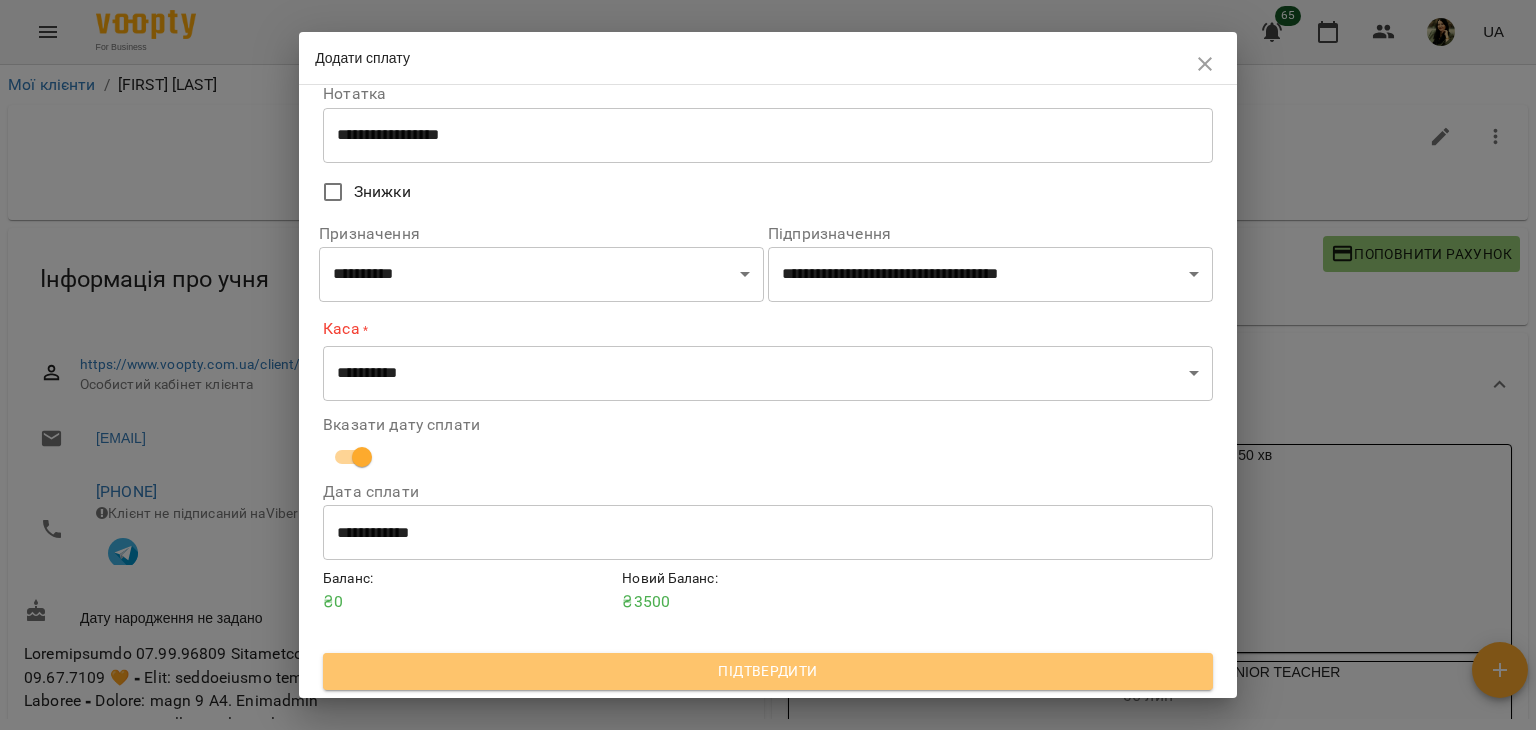 click on "Підтвердити" at bounding box center [768, 671] 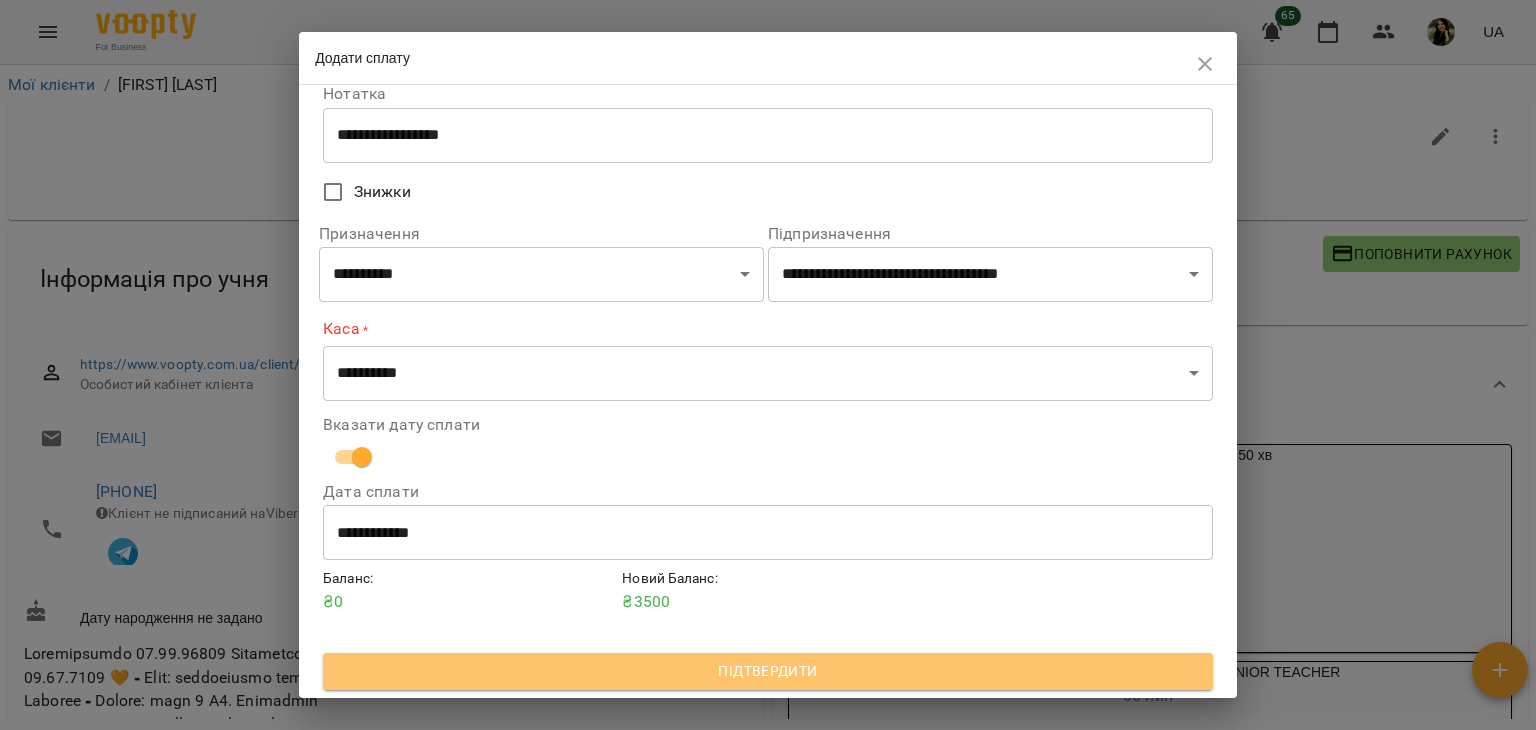 click on "Підтвердити" at bounding box center [768, 671] 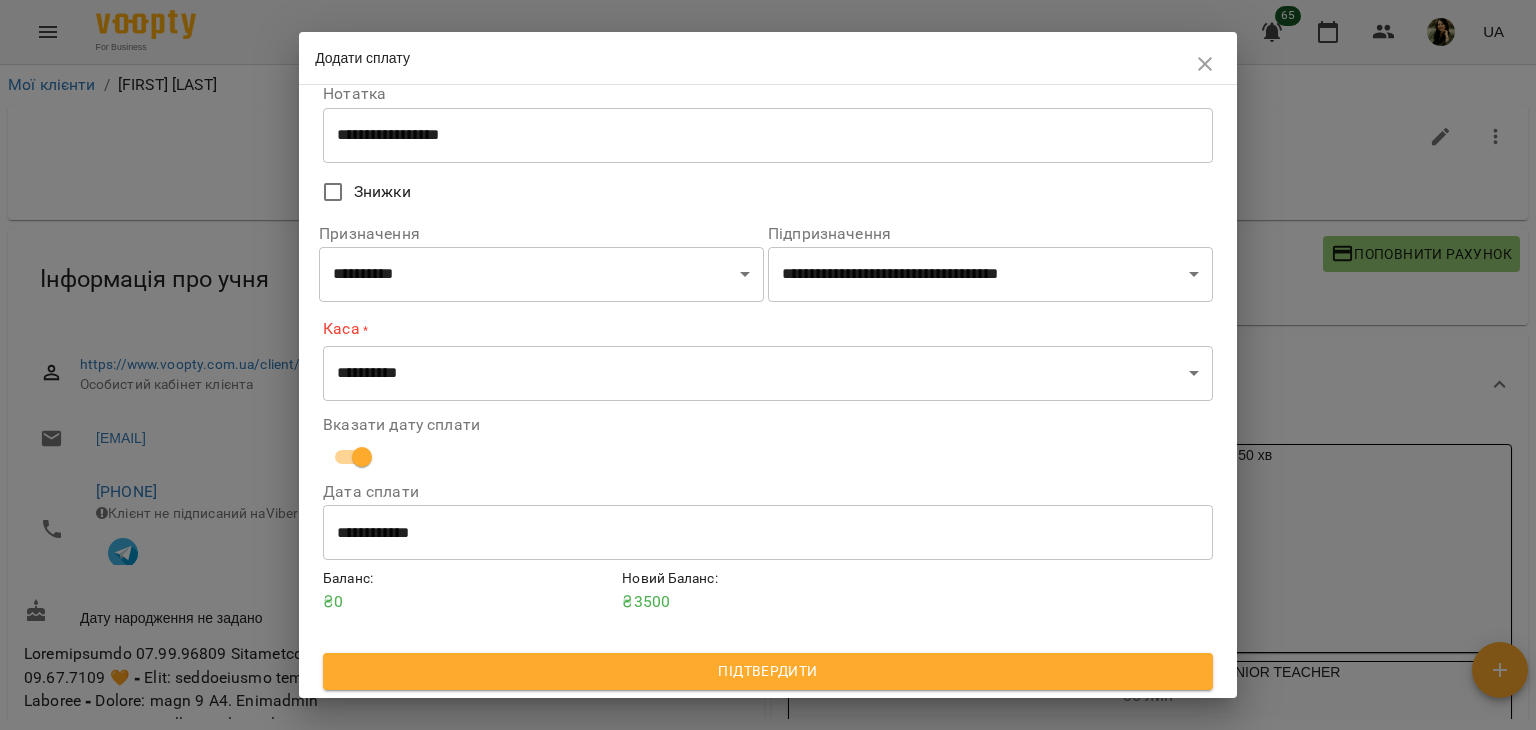 scroll, scrollTop: 0, scrollLeft: 0, axis: both 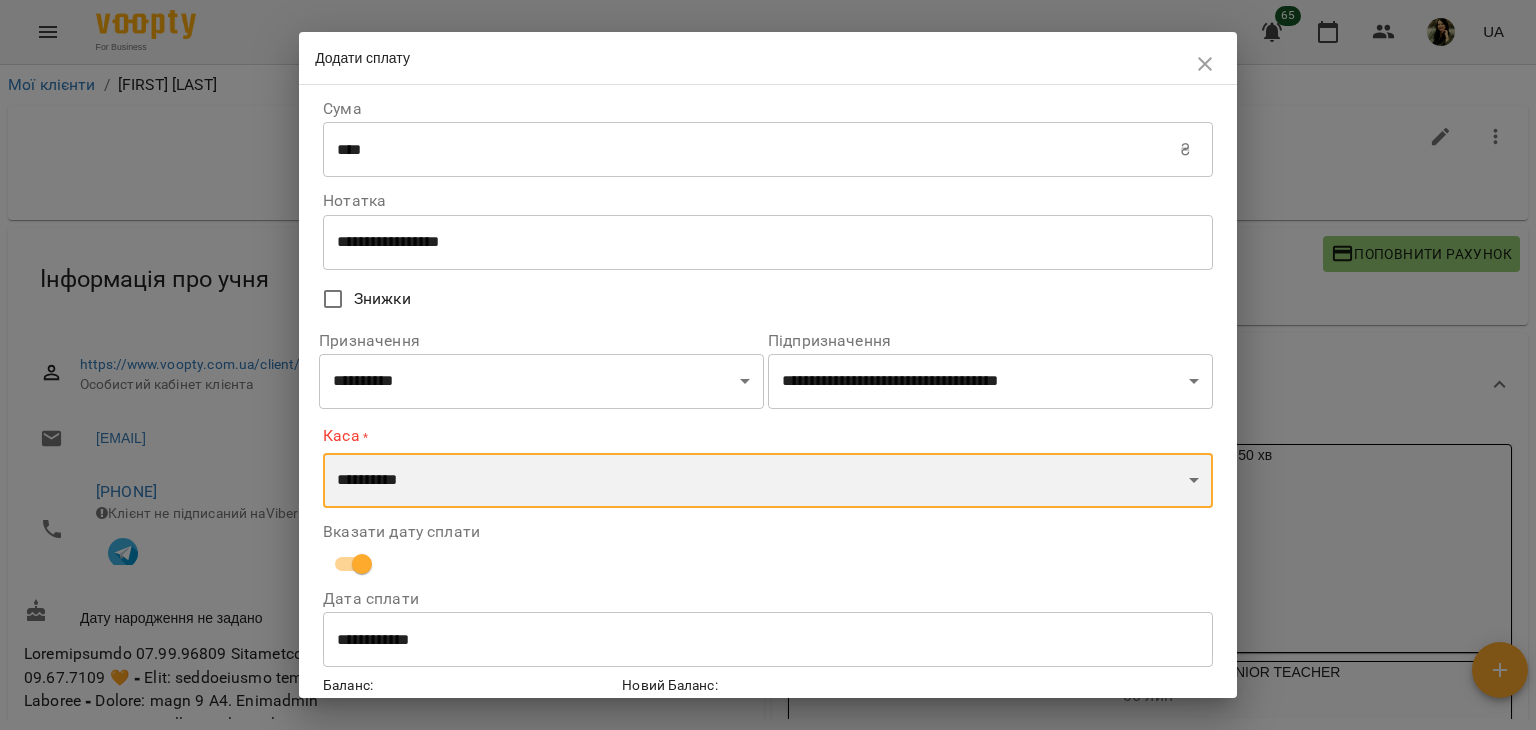 click on "**********" at bounding box center [768, 481] 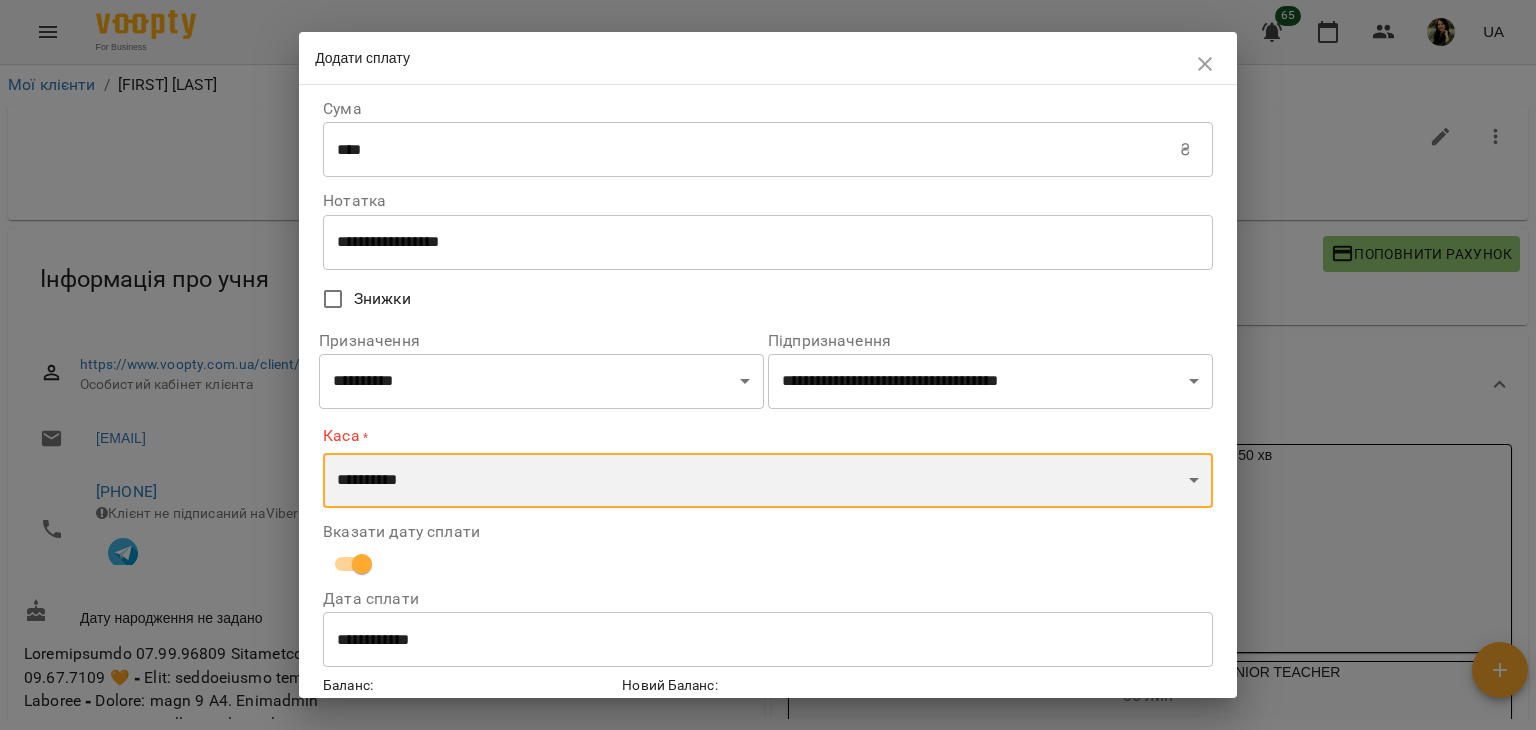 select on "****" 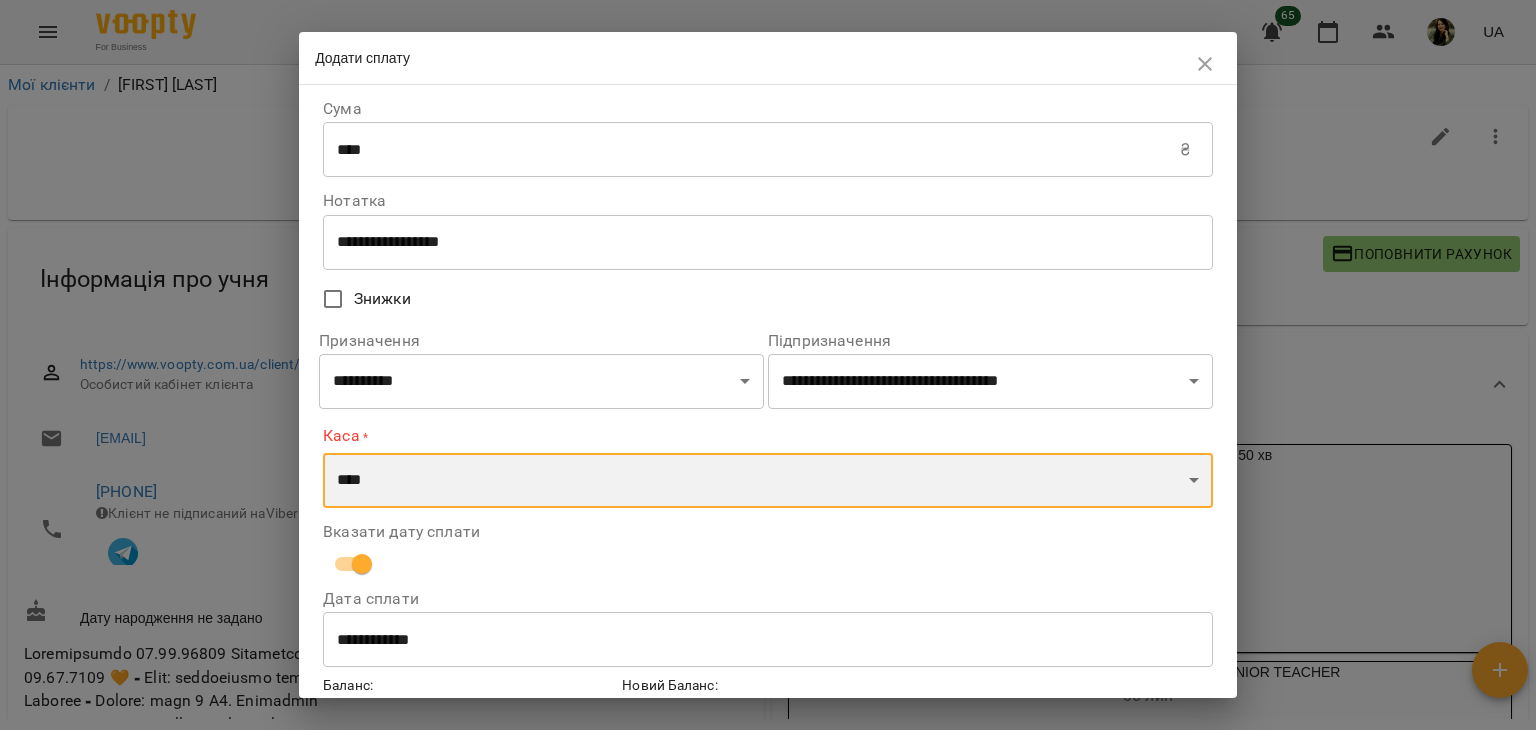 click on "**********" at bounding box center [768, 481] 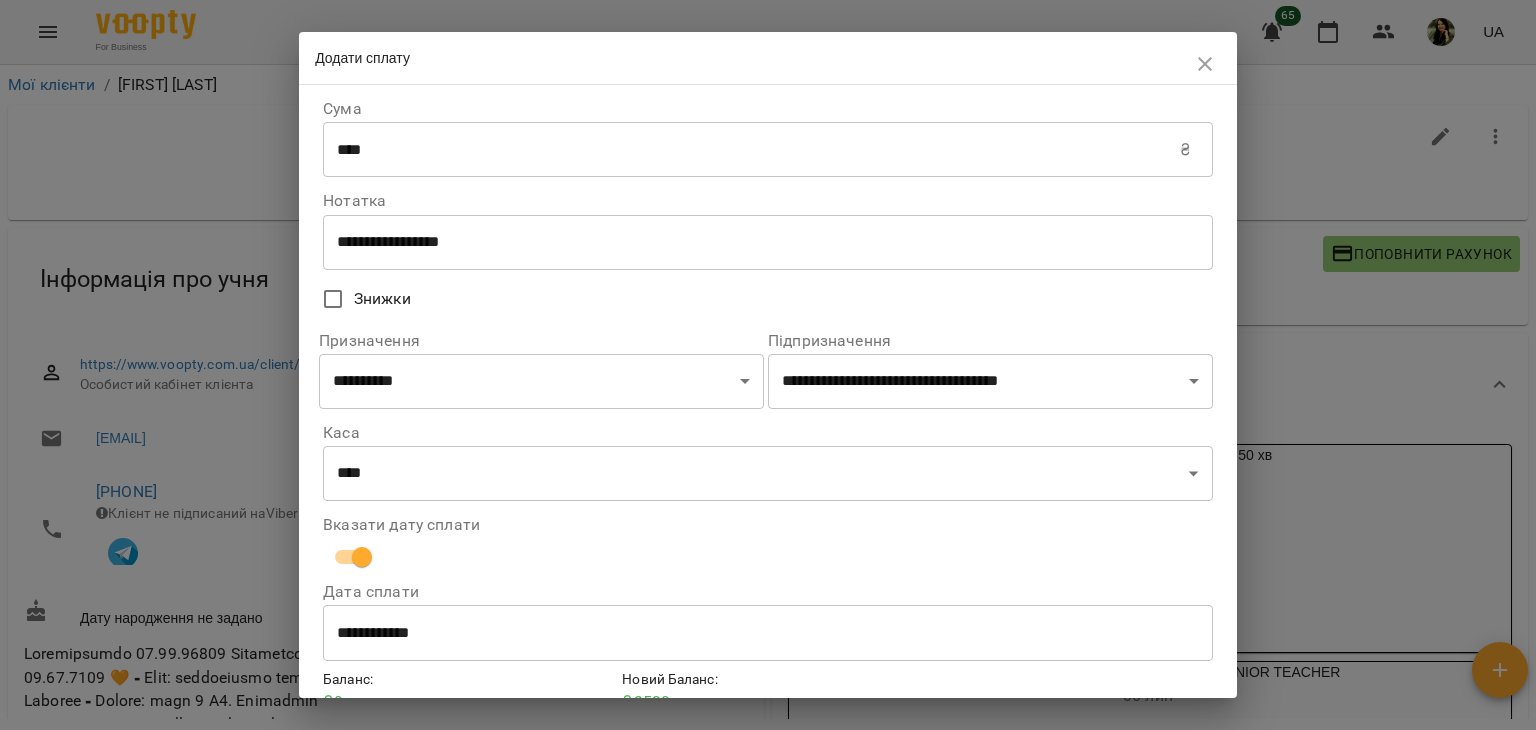 scroll, scrollTop: 102, scrollLeft: 0, axis: vertical 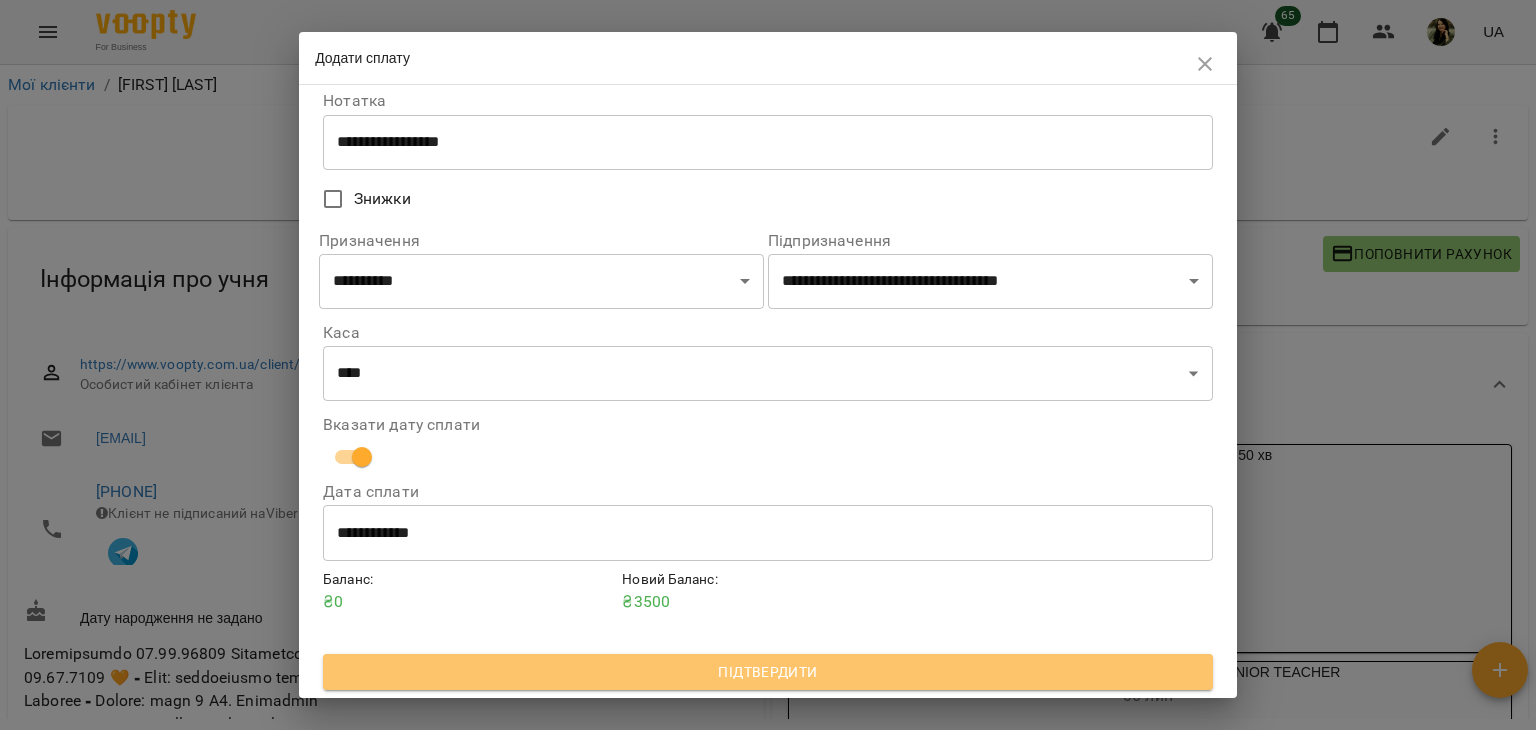 click on "Підтвердити" at bounding box center (768, 672) 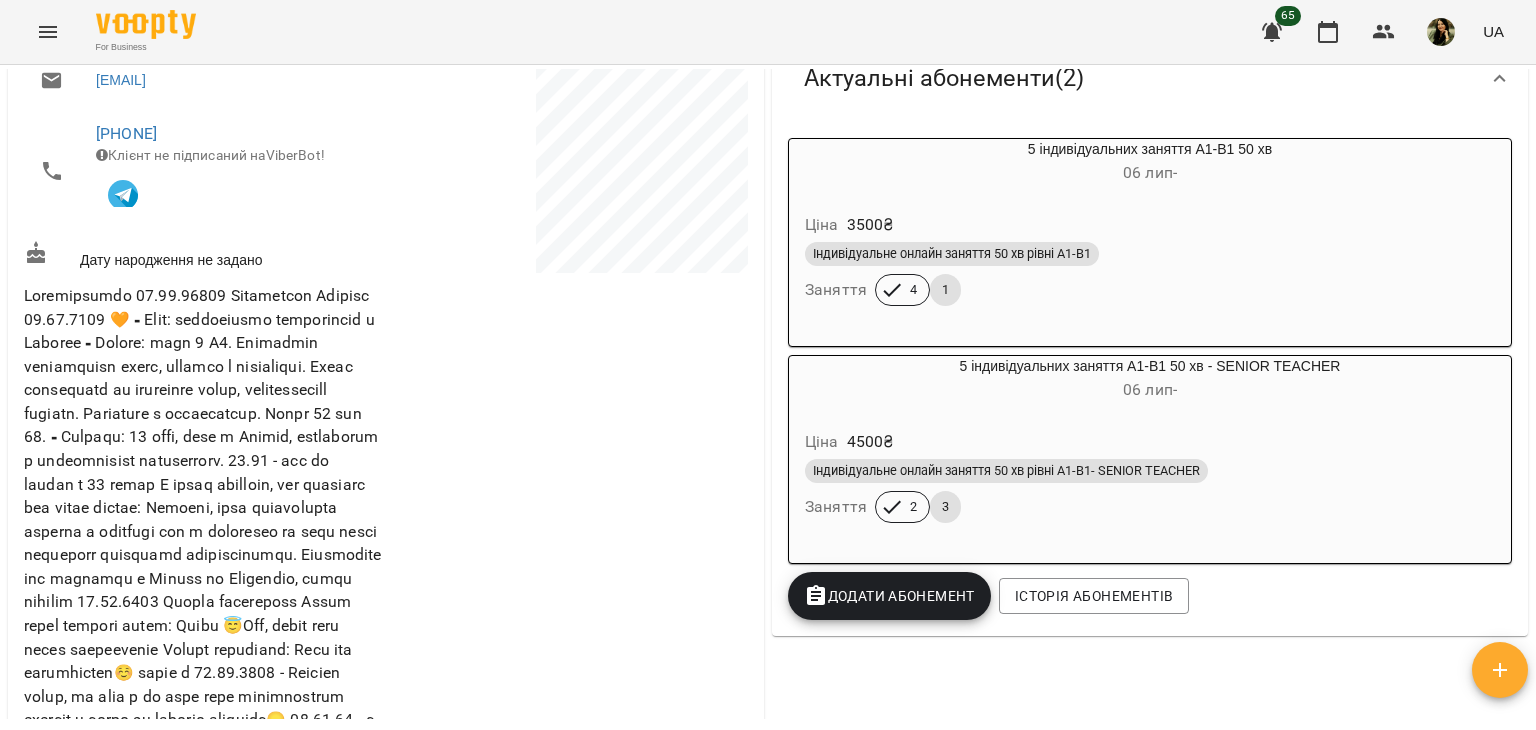 scroll, scrollTop: 373, scrollLeft: 0, axis: vertical 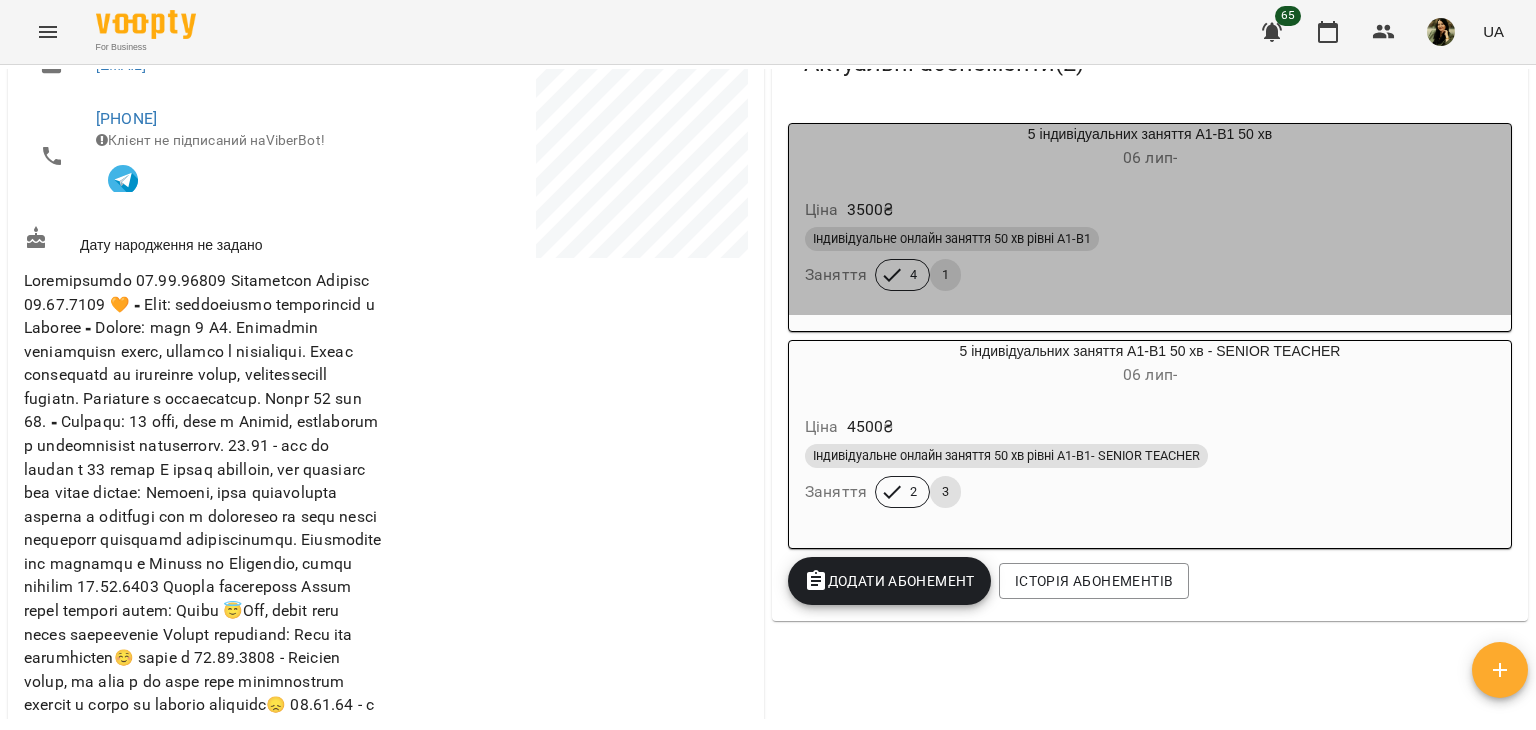 click on "Індивідуальне онлайн заняття  50 хв рівні А1-В1" at bounding box center [1150, 239] 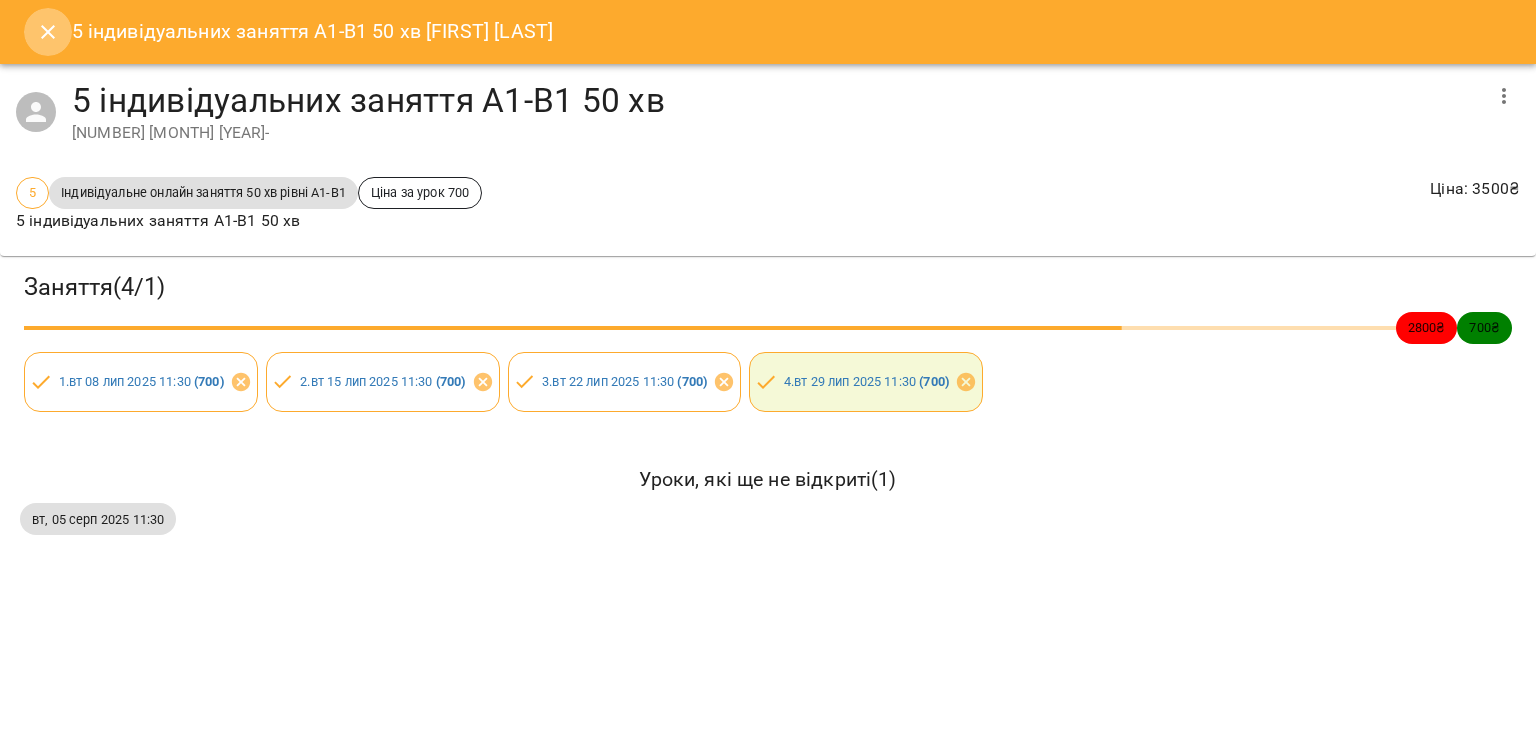 click 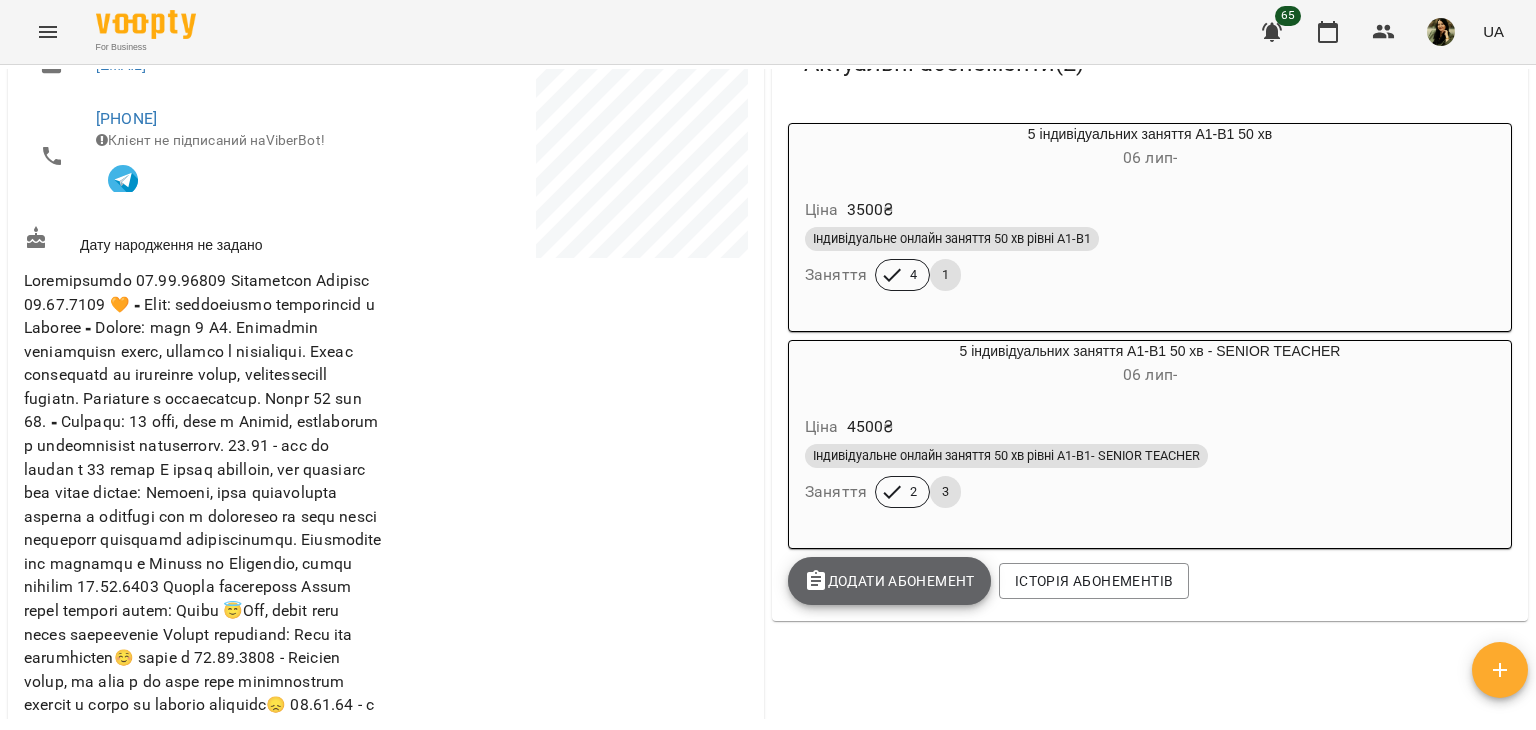 click on "Додати Абонемент" at bounding box center [889, 581] 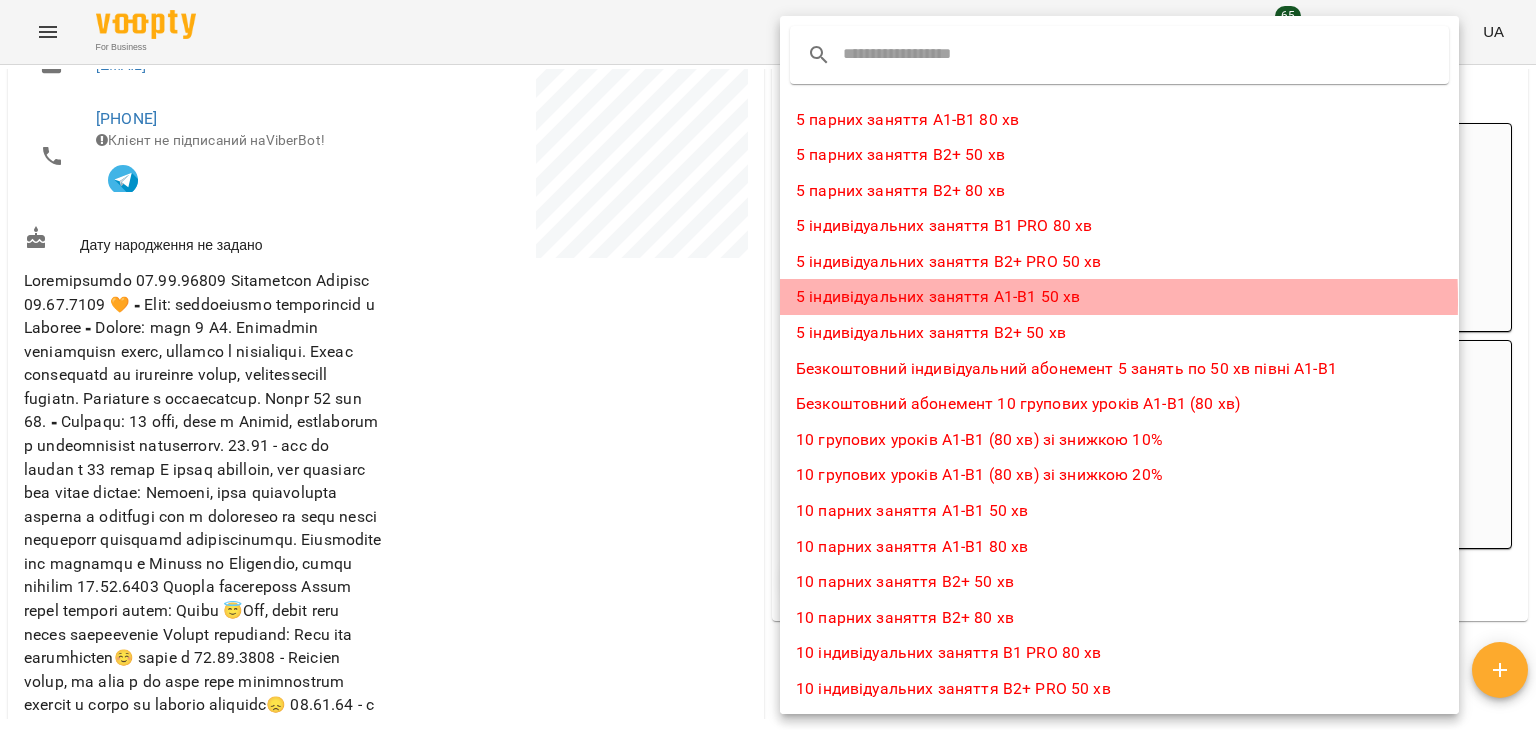 click on "5 індивідуальних заняття А1-В1 50 хв" at bounding box center [1119, 297] 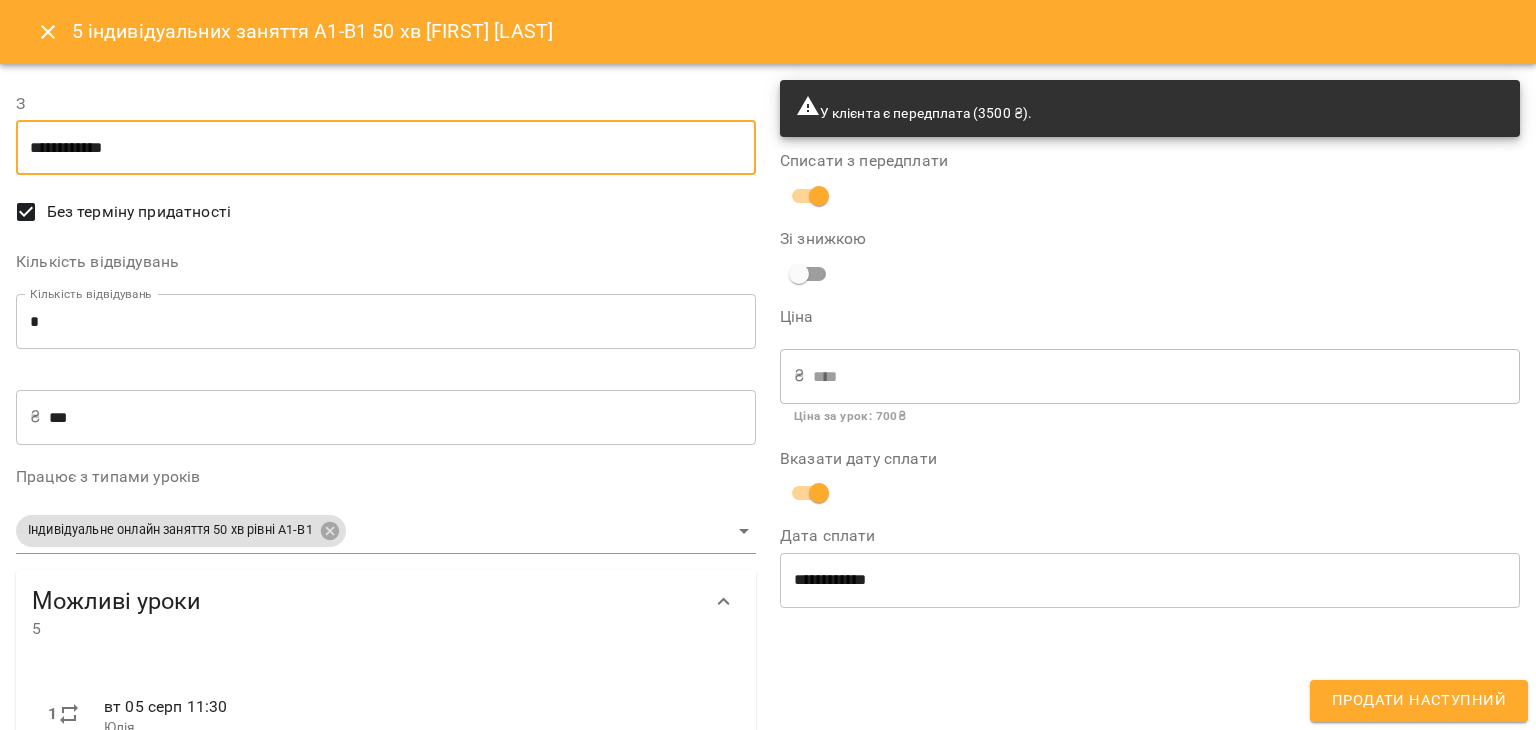 click on "**********" at bounding box center [386, 148] 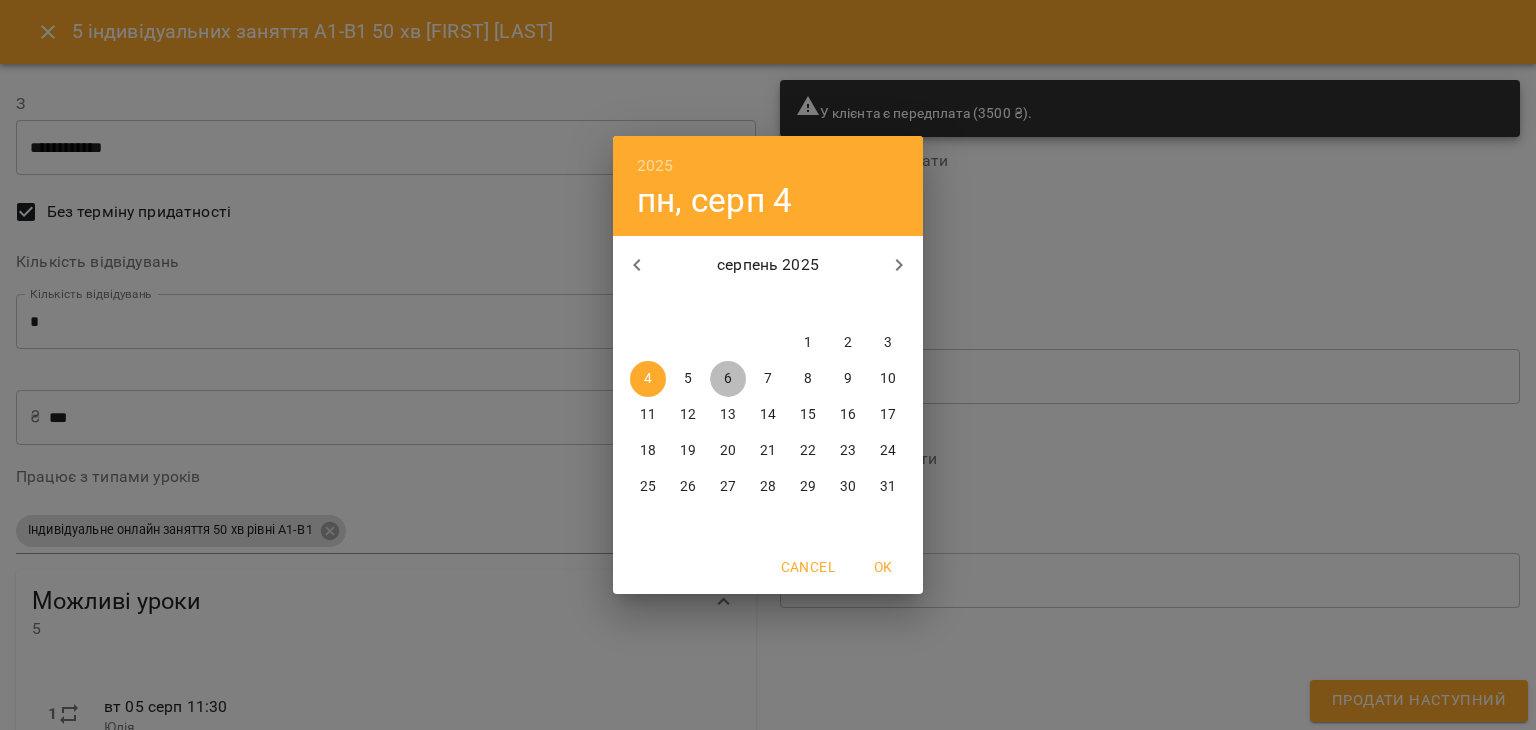 click on "6" at bounding box center [728, 379] 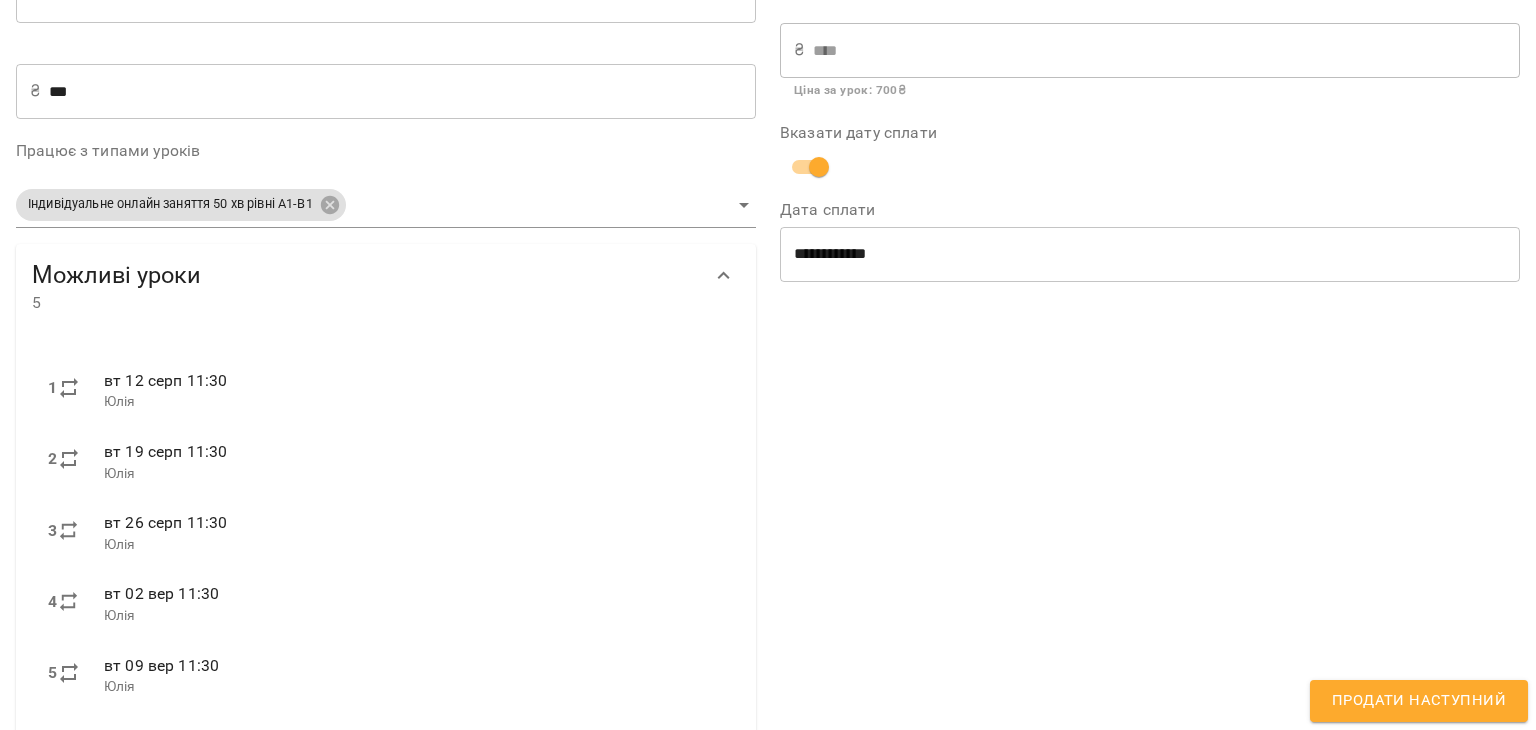 scroll, scrollTop: 355, scrollLeft: 0, axis: vertical 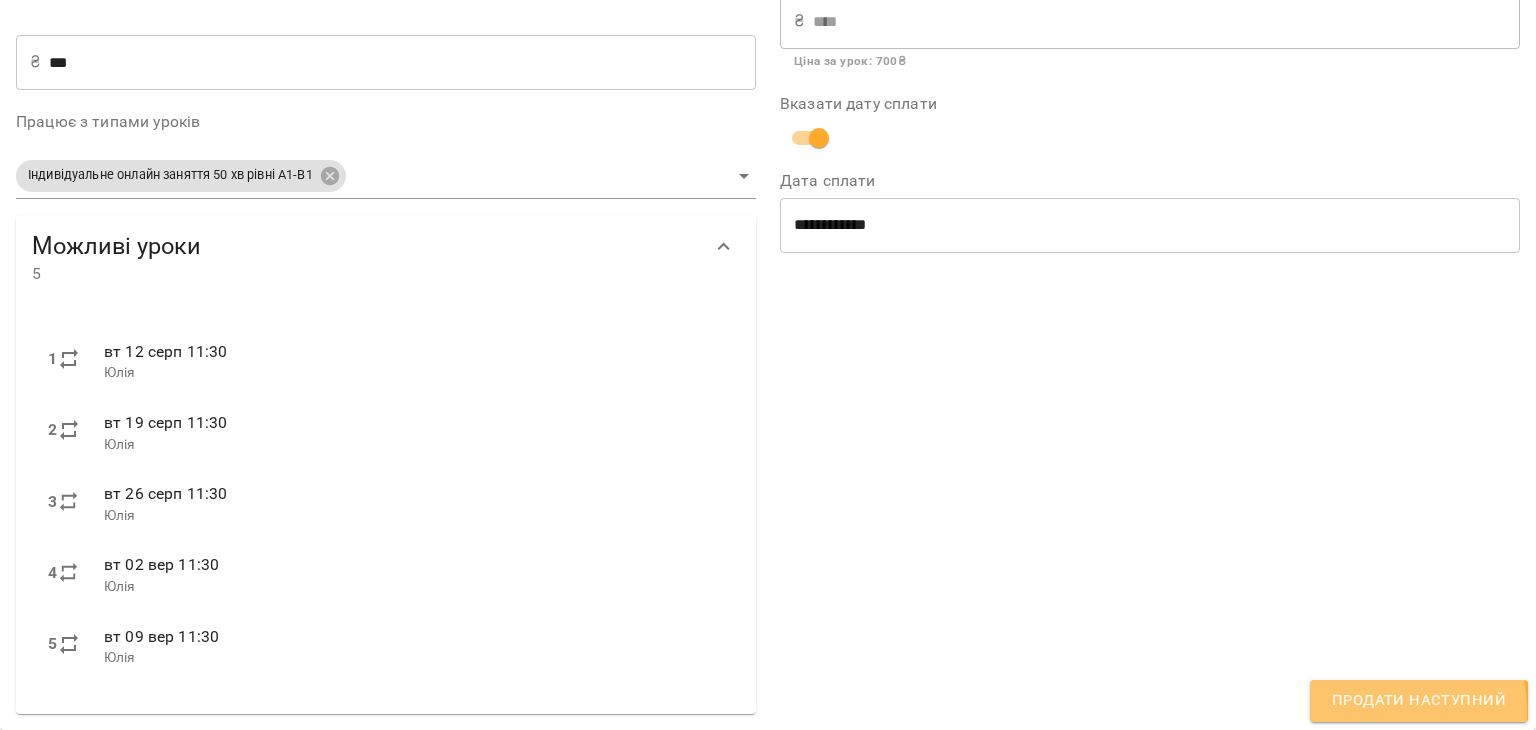 click on "Продати наступний" at bounding box center [1419, 701] 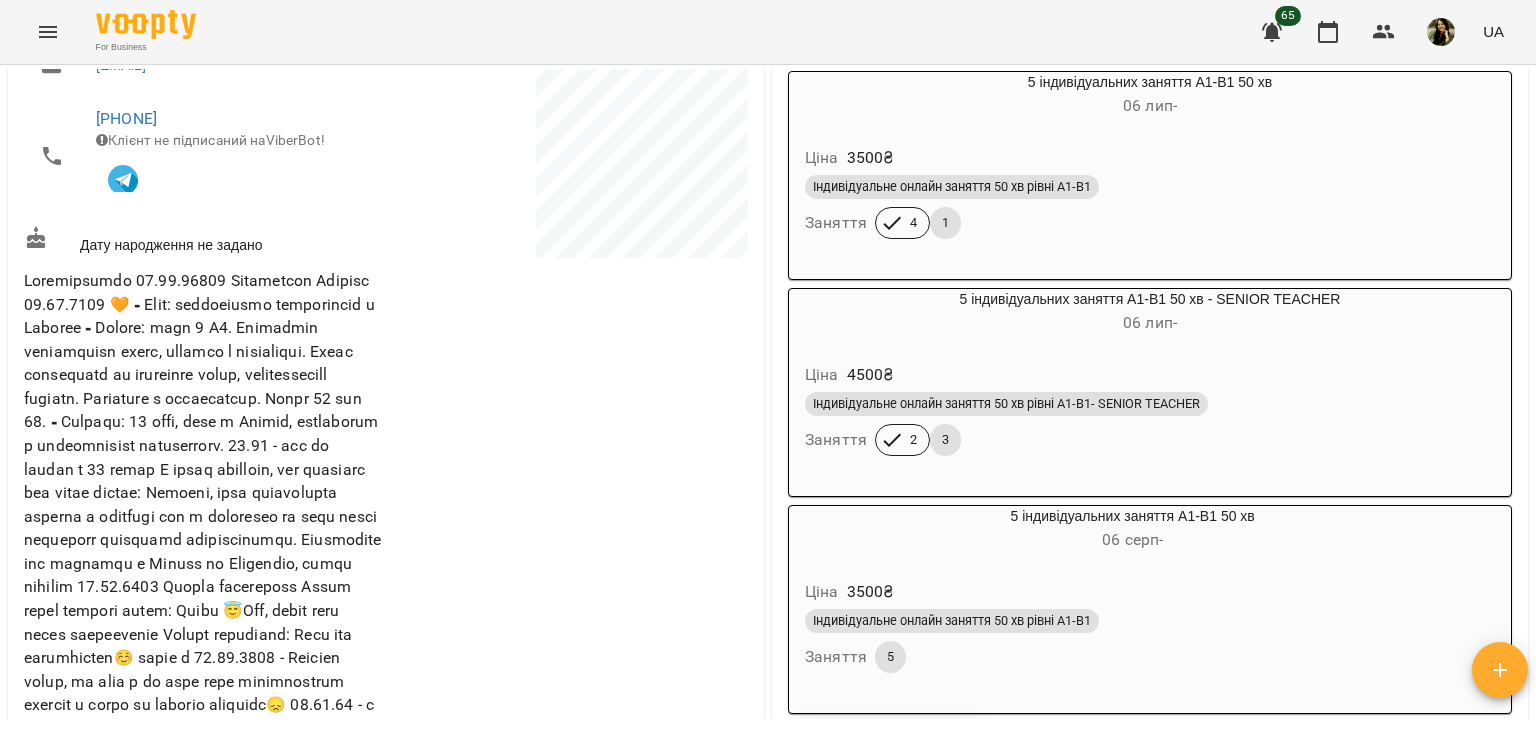 drag, startPoint x: 1535, startPoint y: 192, endPoint x: 1535, endPoint y: 220, distance: 28 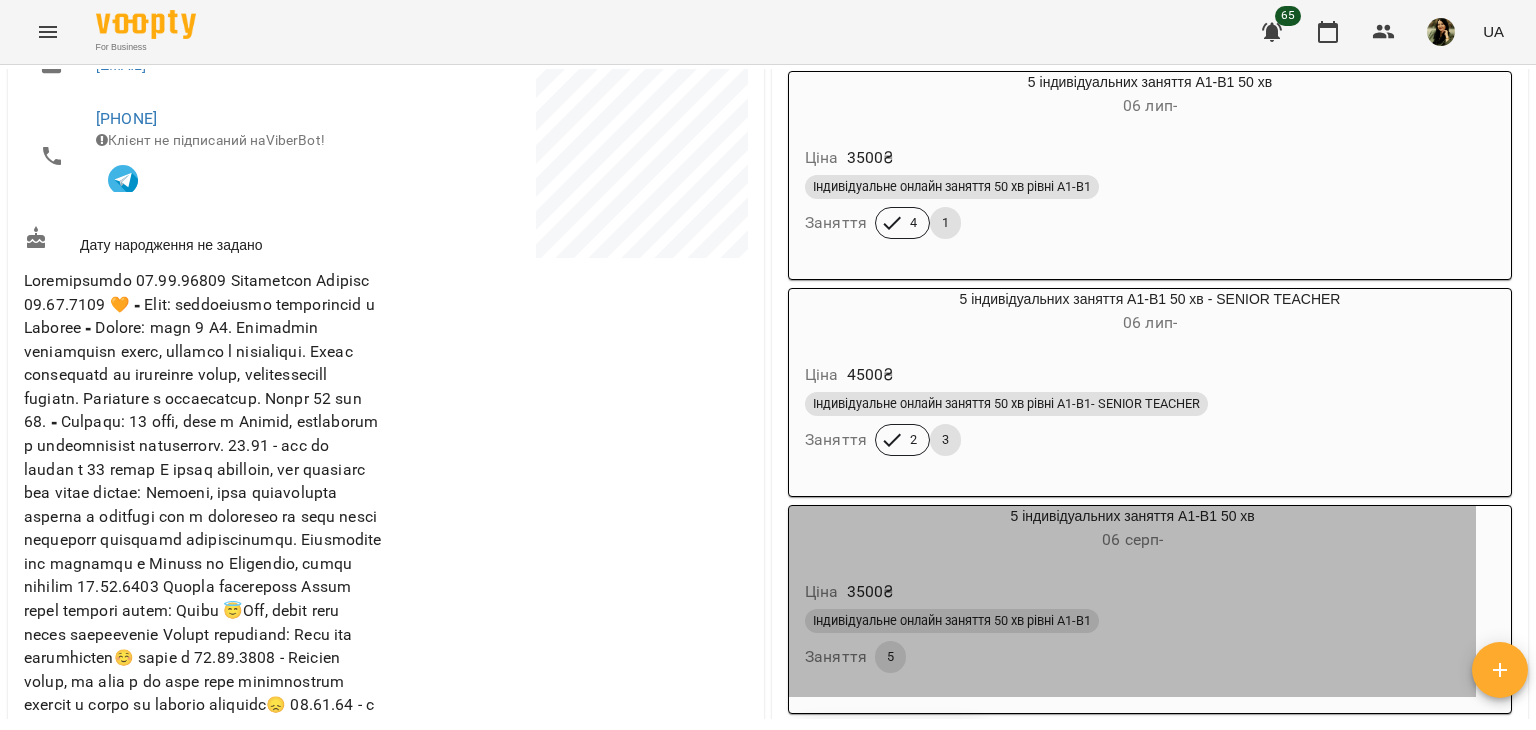 click on "Ціна 3500 ₴" at bounding box center (1132, 592) 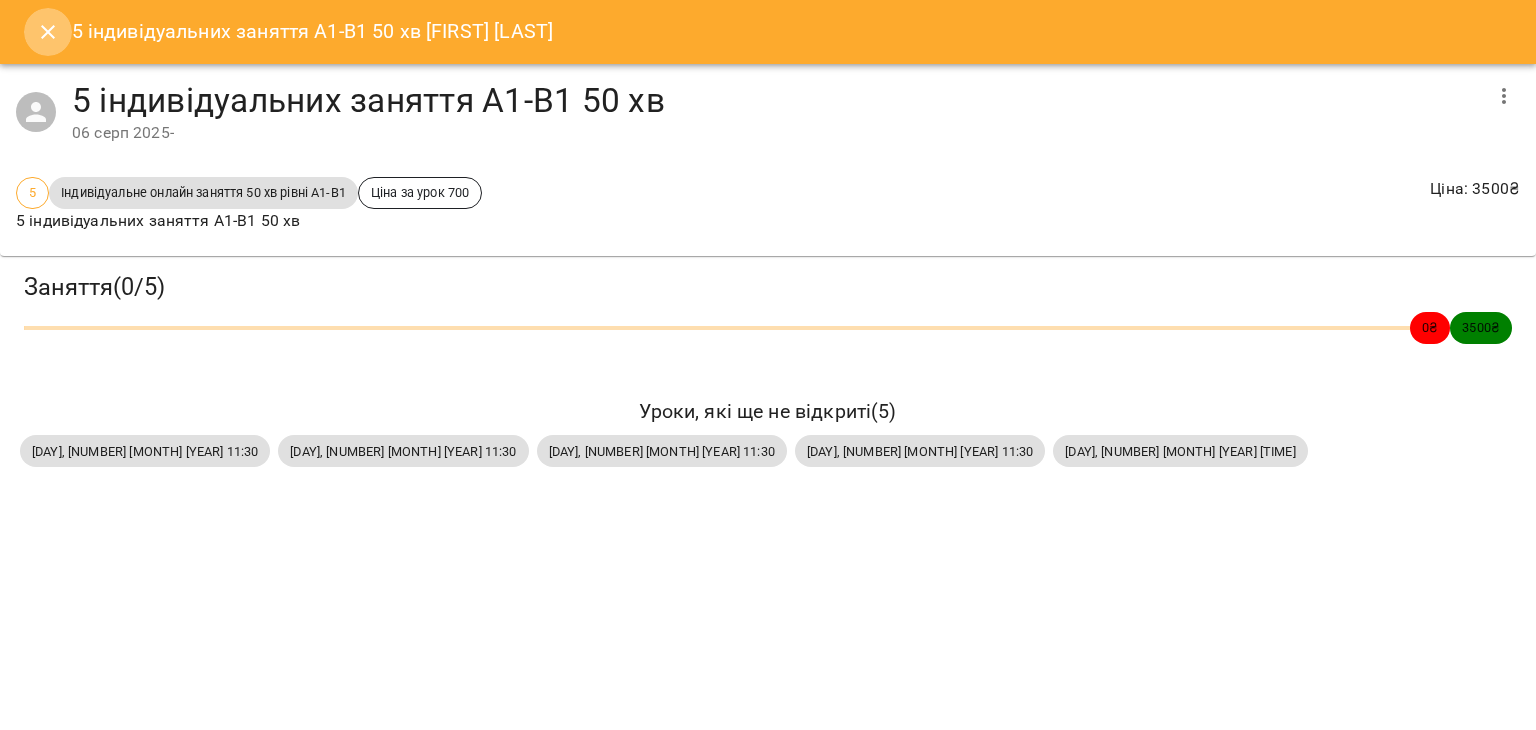 click 